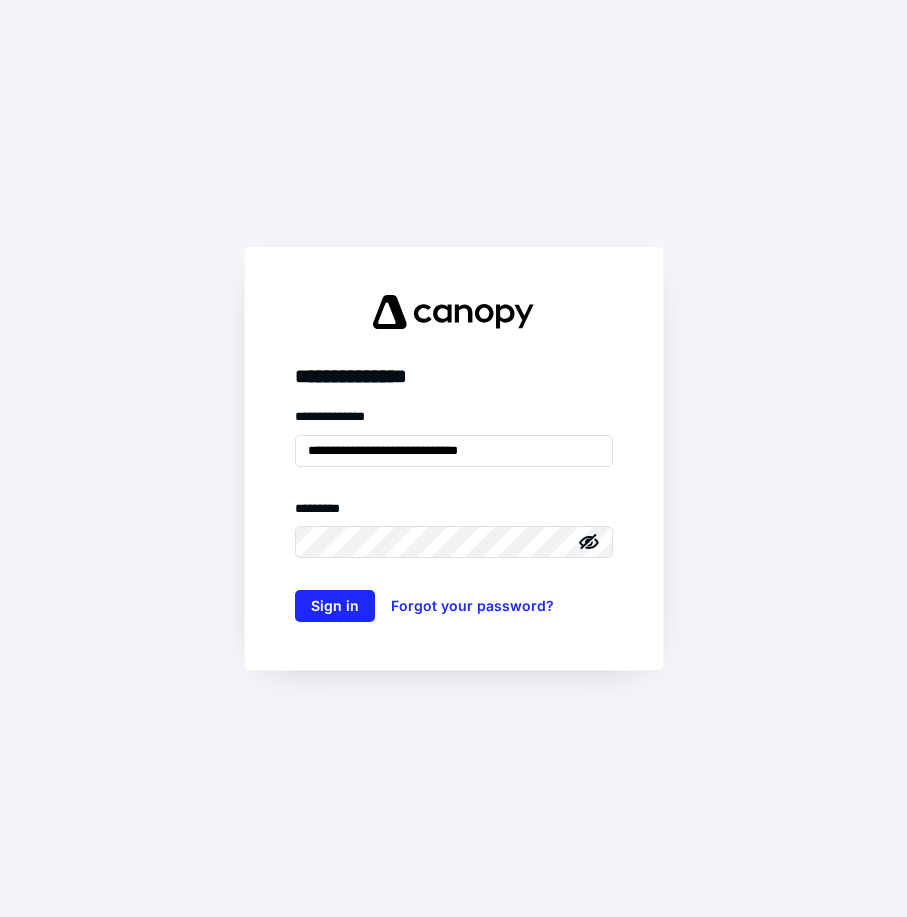 scroll, scrollTop: 0, scrollLeft: 0, axis: both 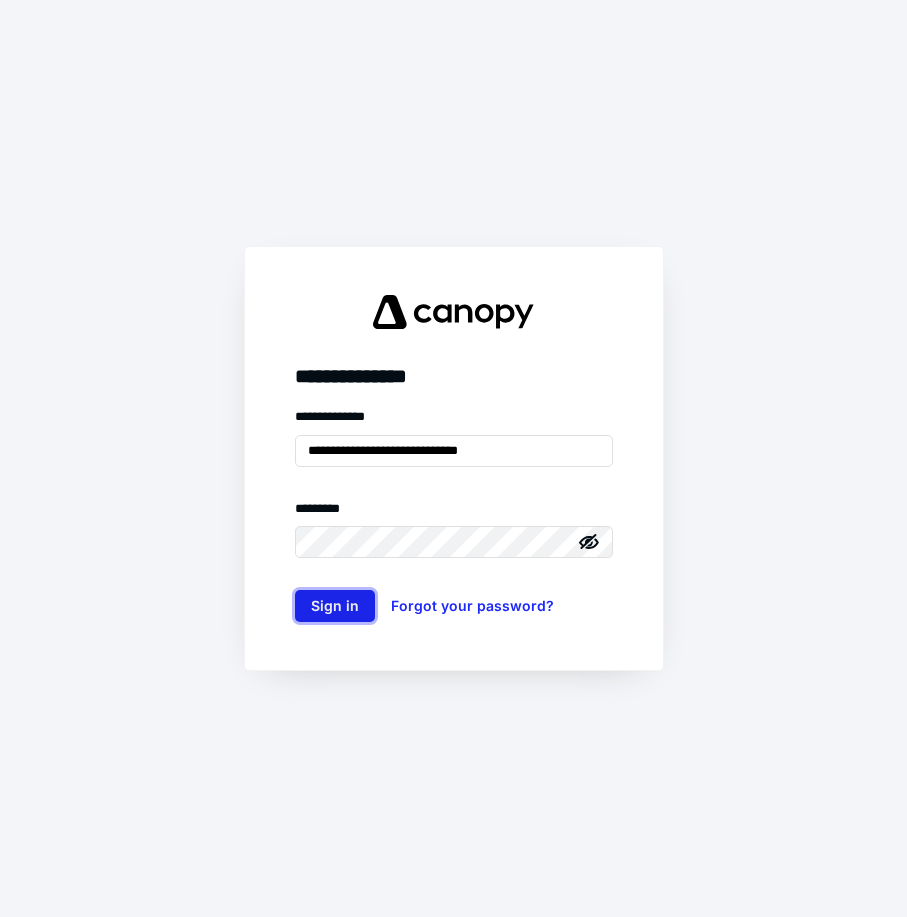click on "Sign in" at bounding box center (335, 606) 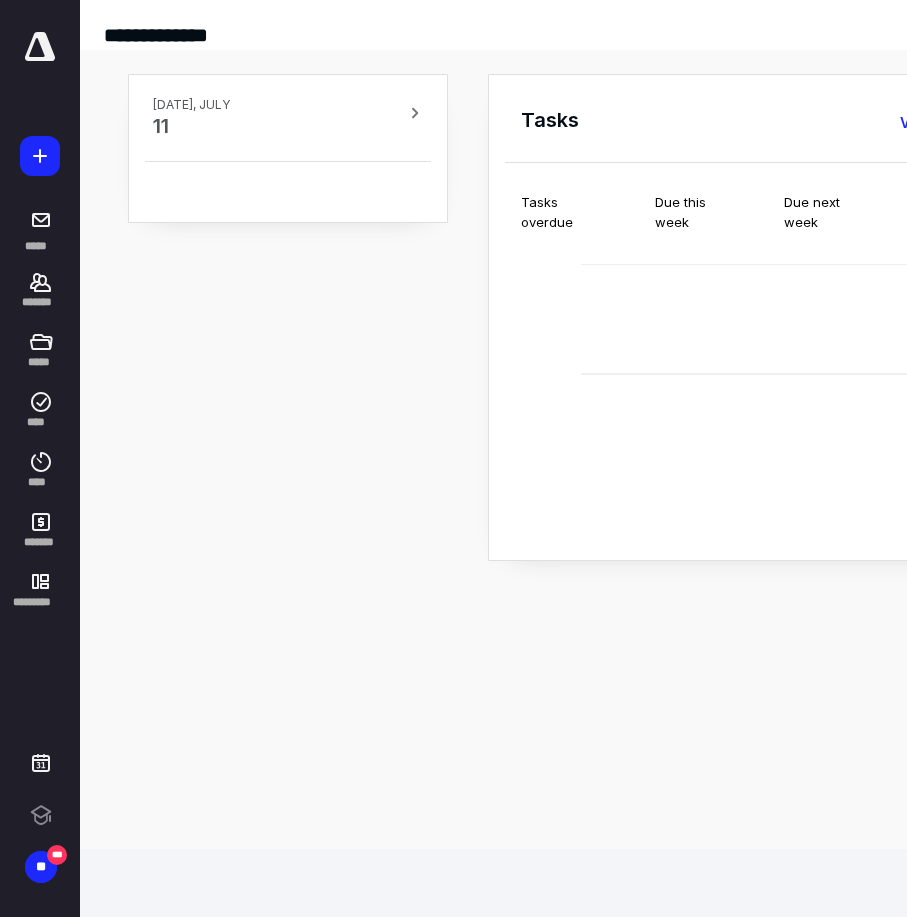 scroll, scrollTop: 0, scrollLeft: 0, axis: both 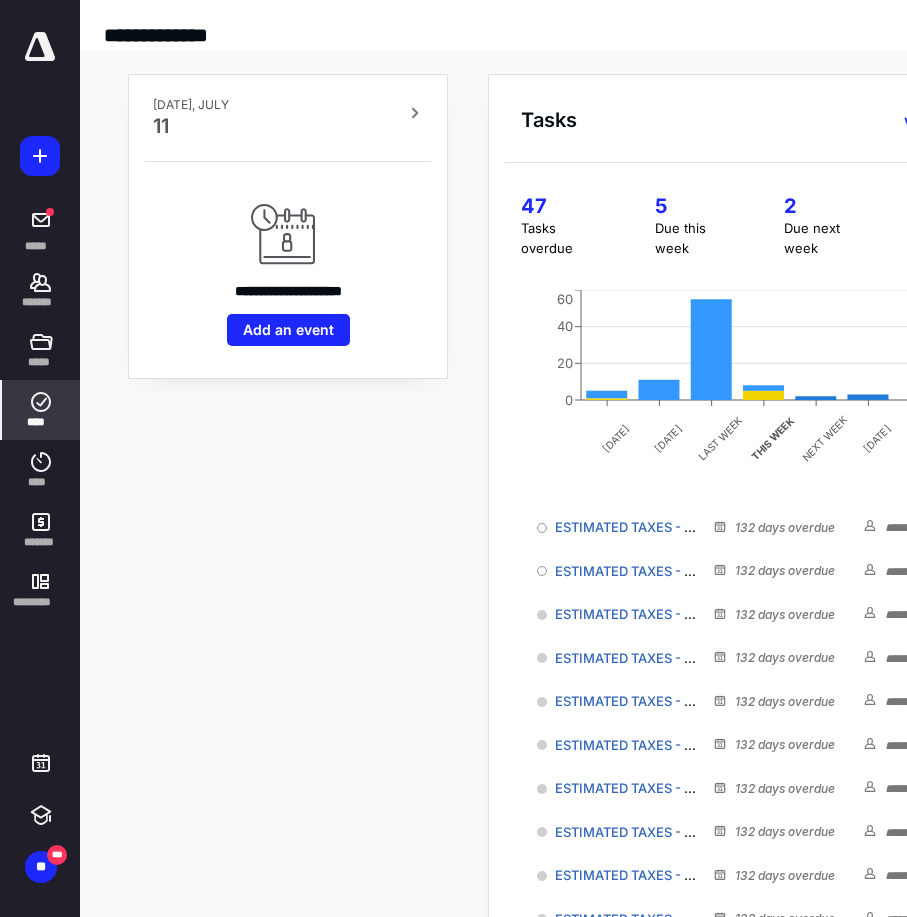 click 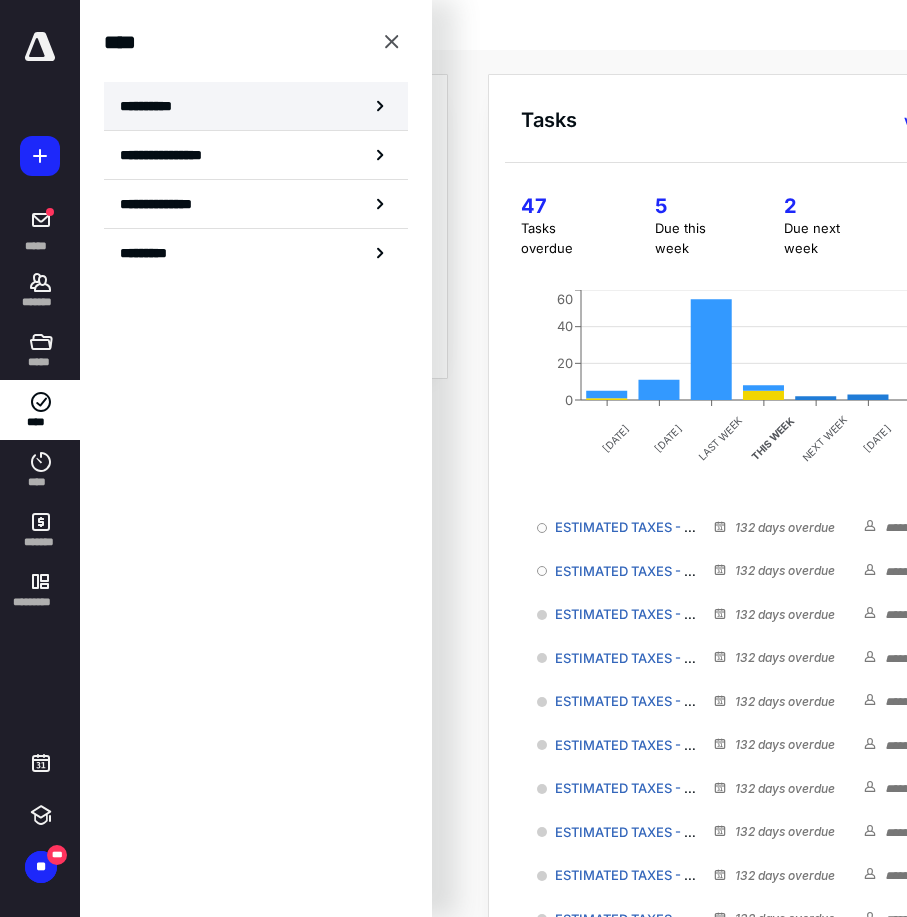 click on "**********" at bounding box center [256, 106] 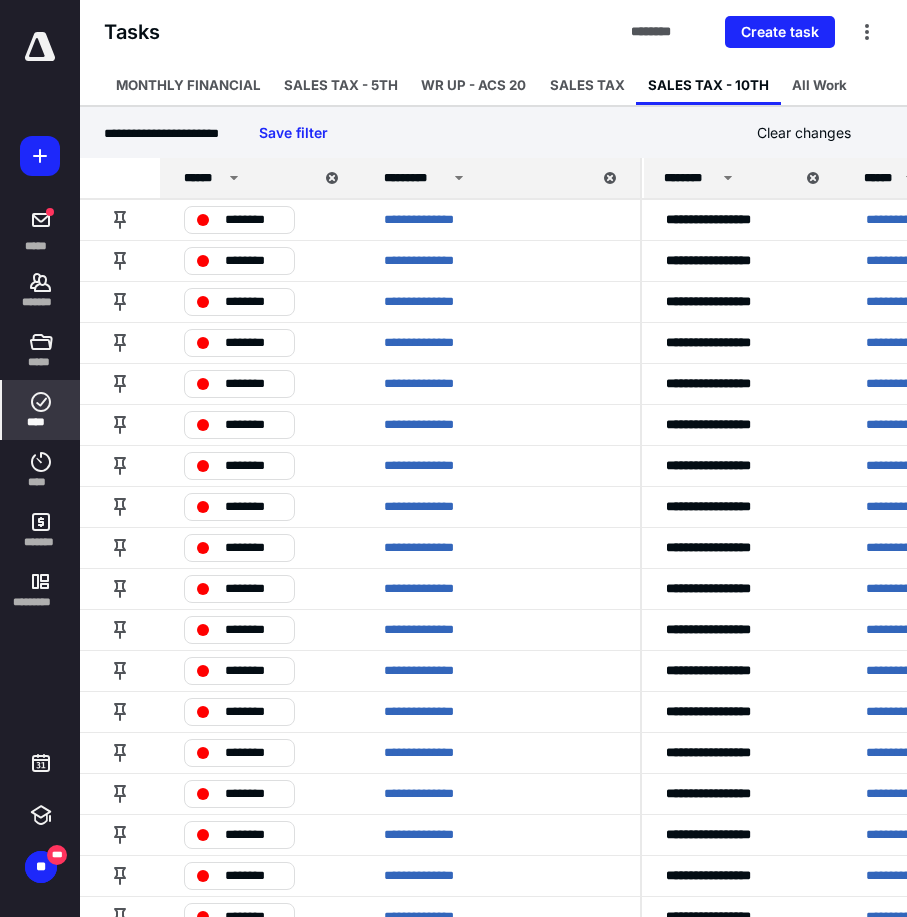 scroll, scrollTop: 0, scrollLeft: 0, axis: both 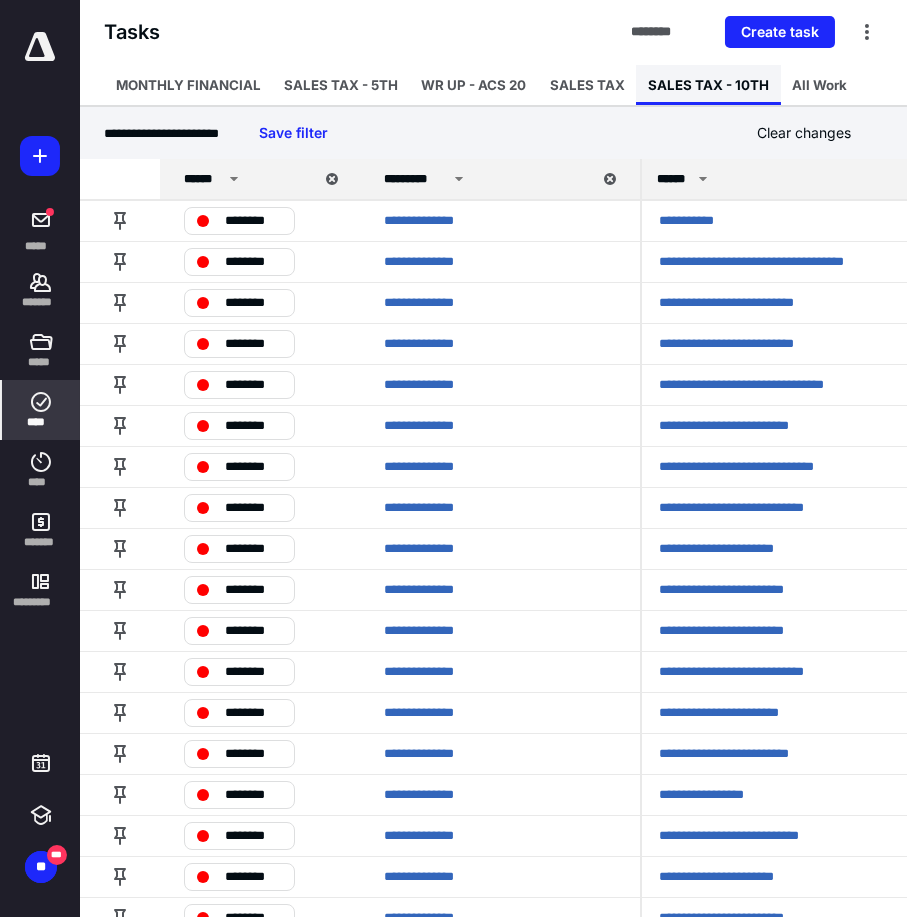 click on "SALES TAX - 10TH" at bounding box center [708, 85] 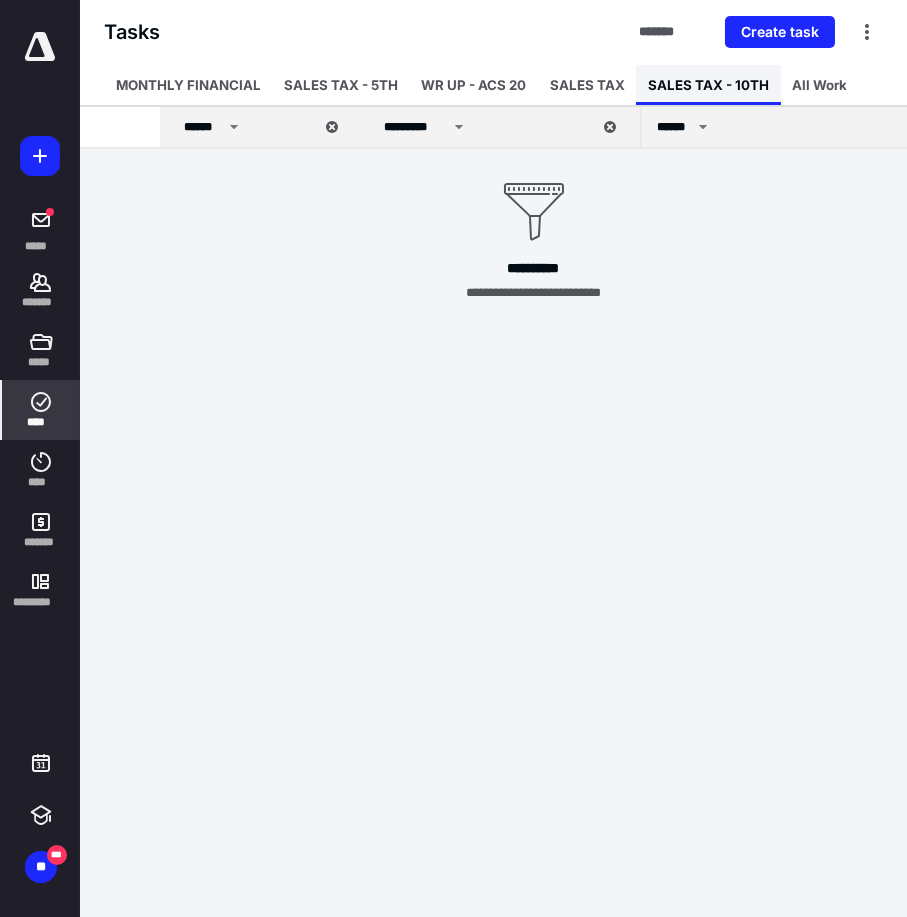 click on "SALES TAX - 10TH" at bounding box center [708, 85] 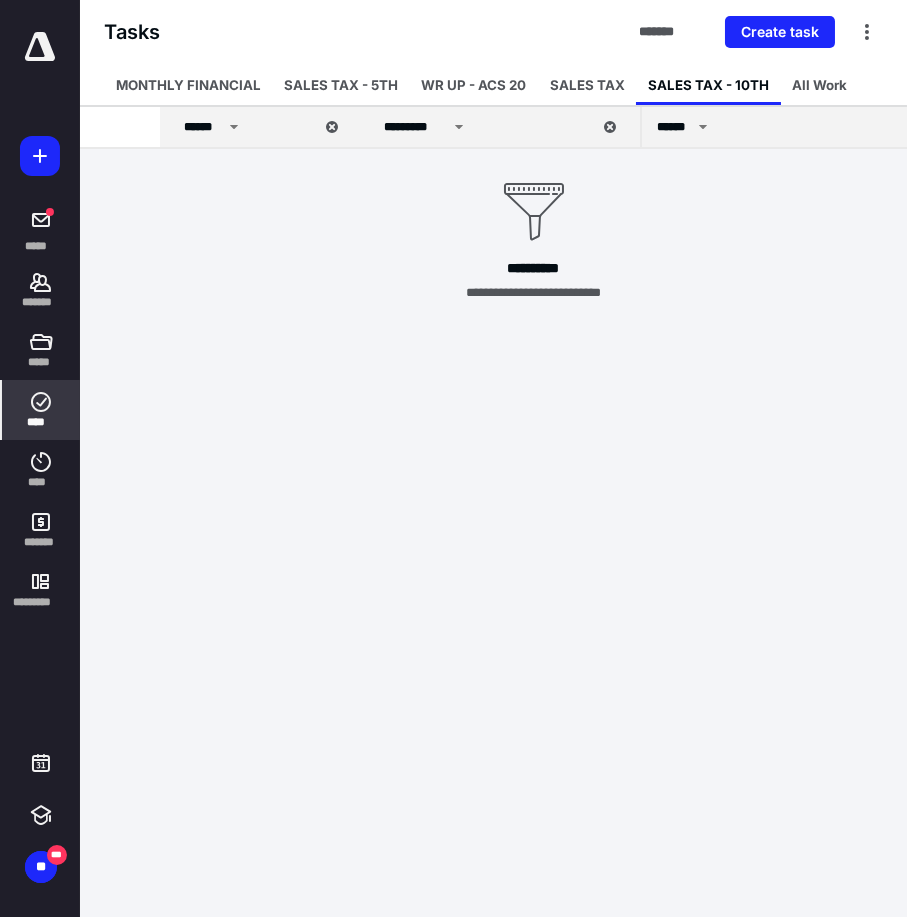 click 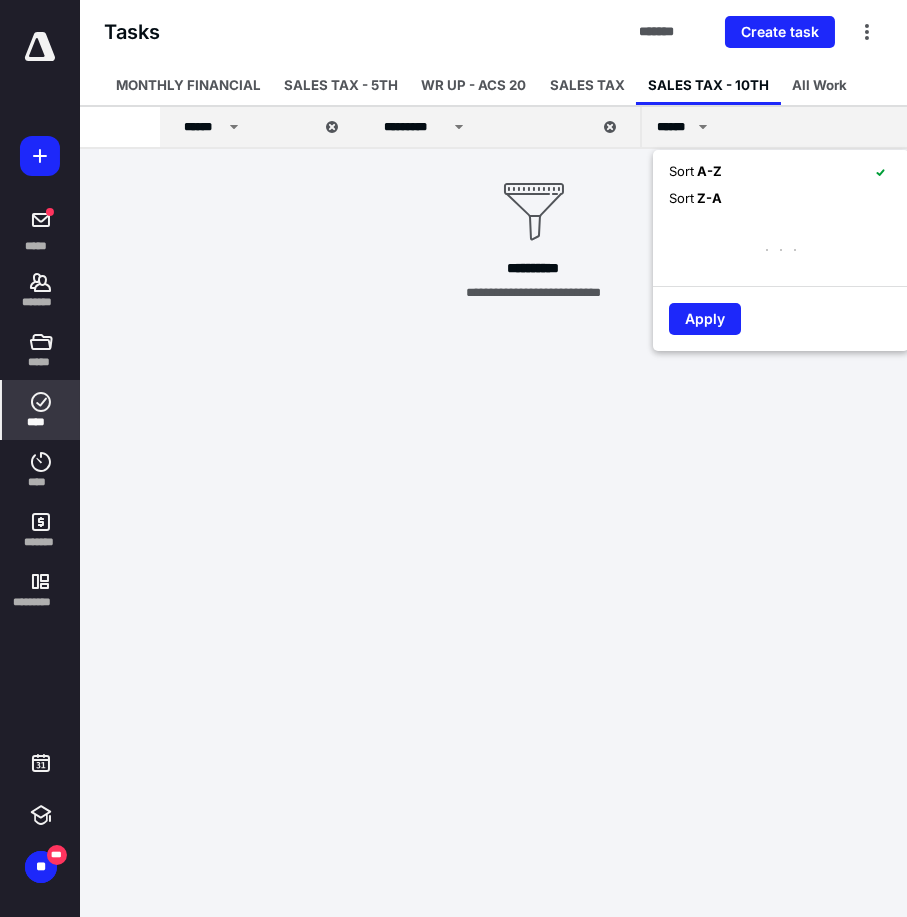 click on "*********" at bounding box center [415, 127] 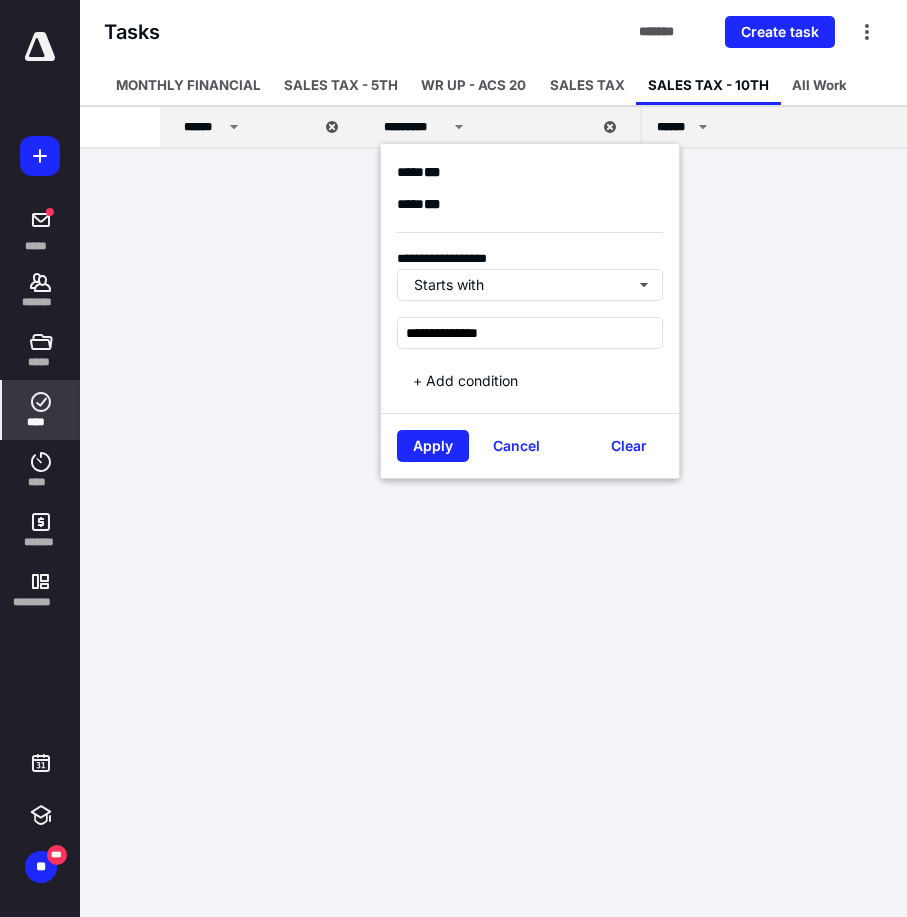 click on "******" at bounding box center (203, 127) 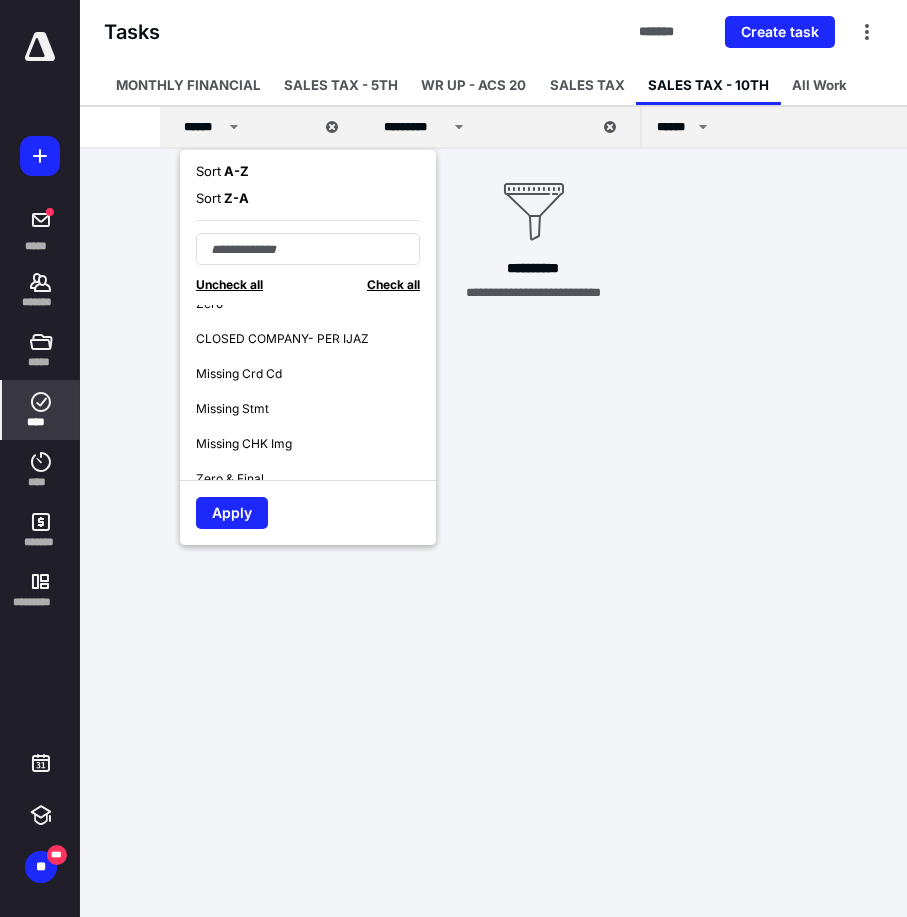 scroll, scrollTop: 540, scrollLeft: 0, axis: vertical 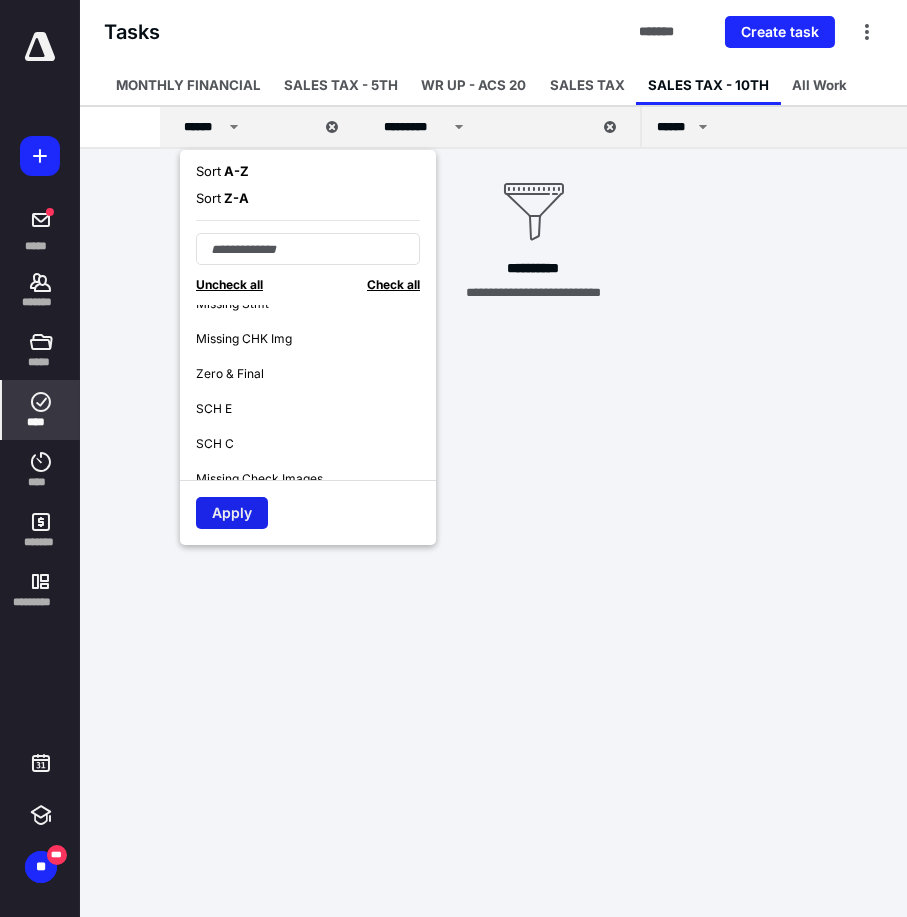click on "Apply" at bounding box center [232, 513] 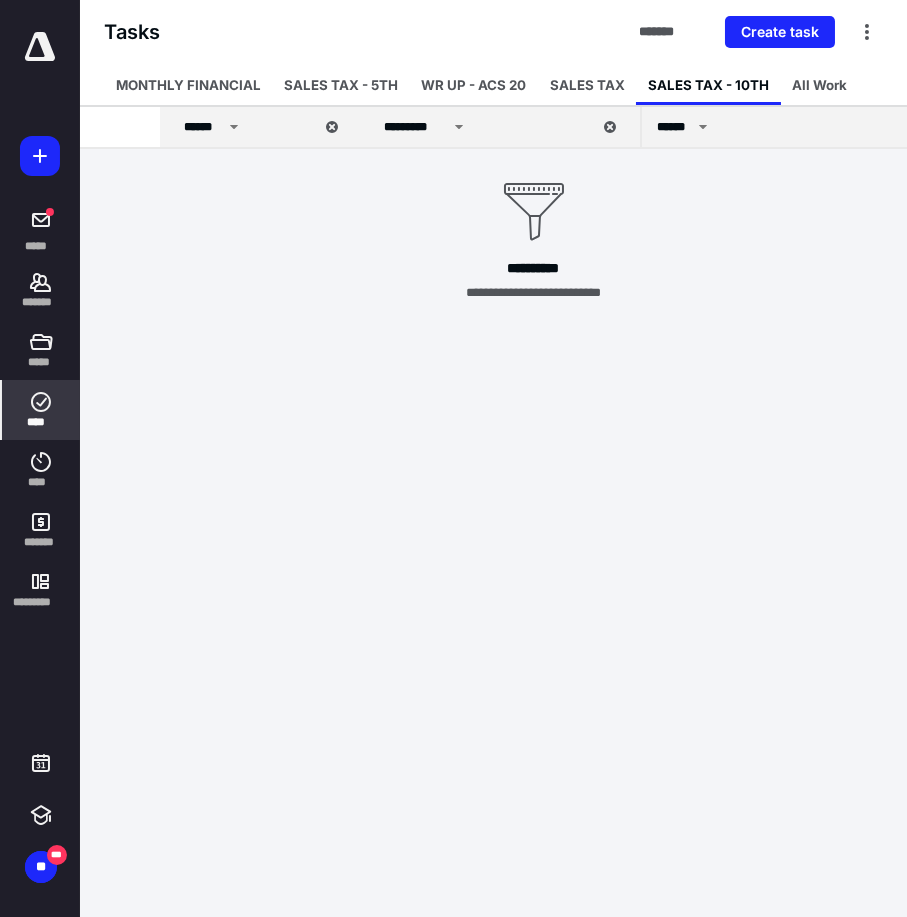 click on "*********" at bounding box center (486, 127) 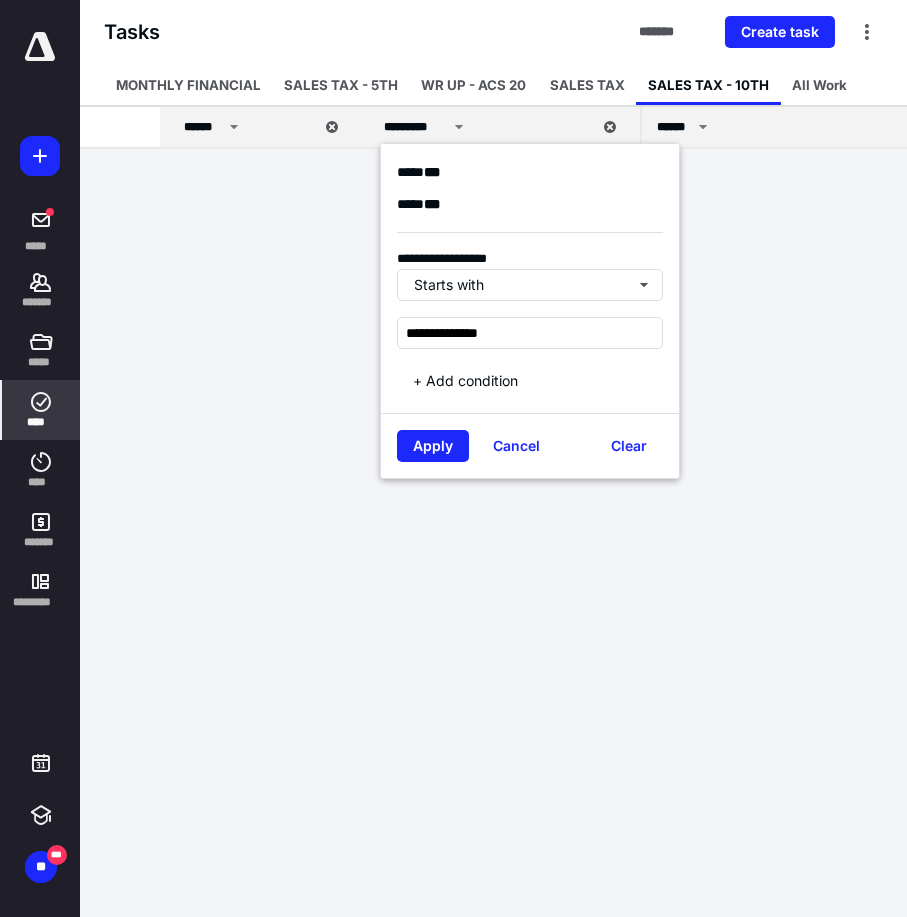 click on "**********" at bounding box center (533, 216) 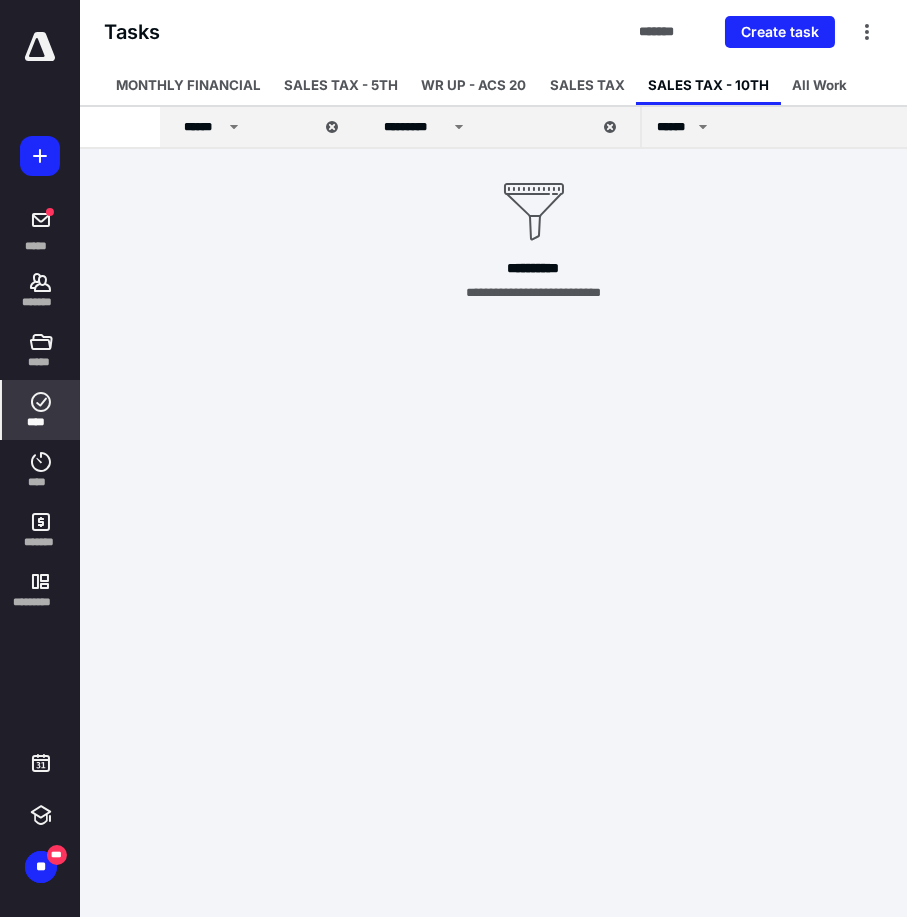 click 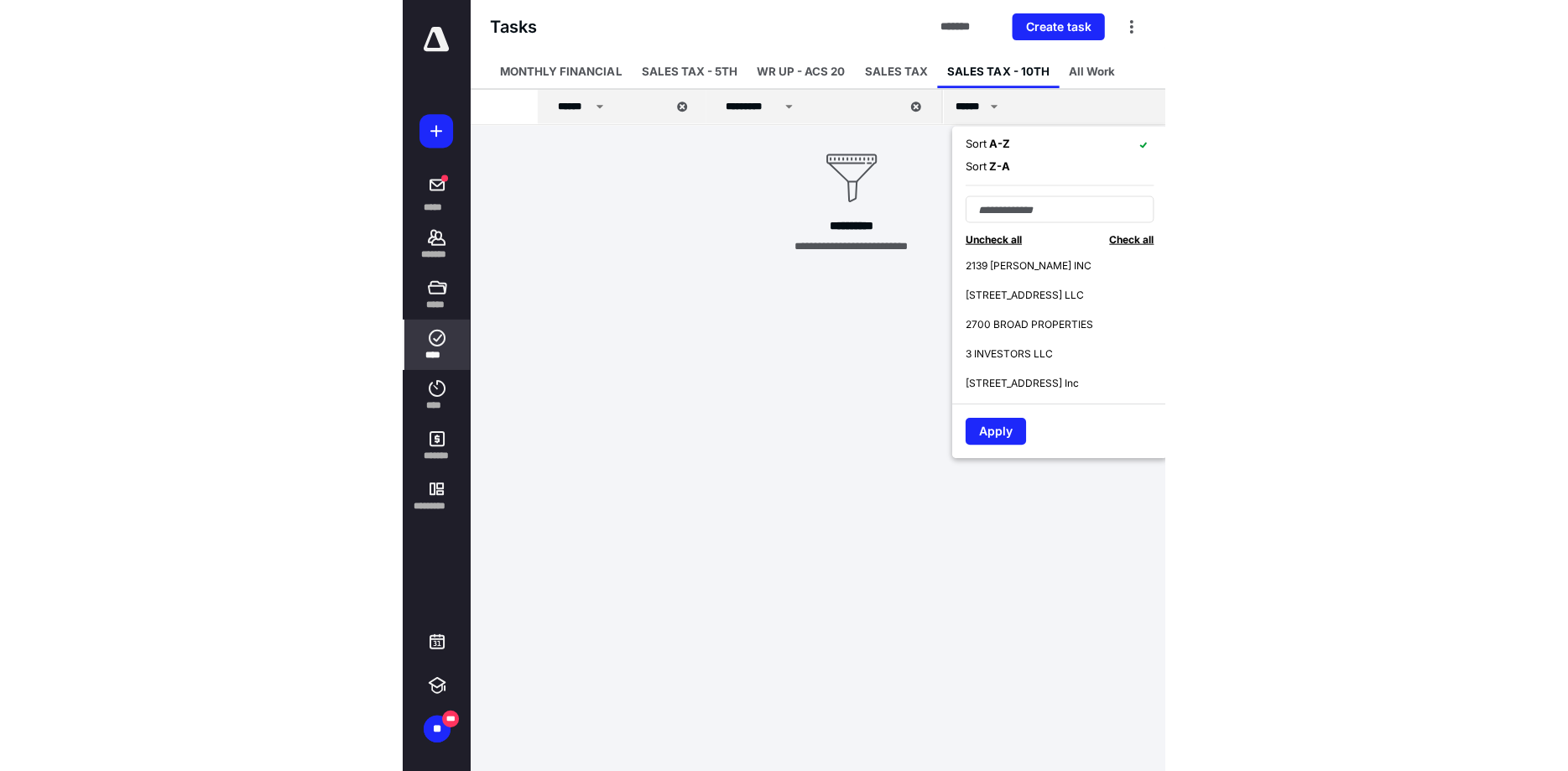 scroll, scrollTop: 302, scrollLeft: 0, axis: vertical 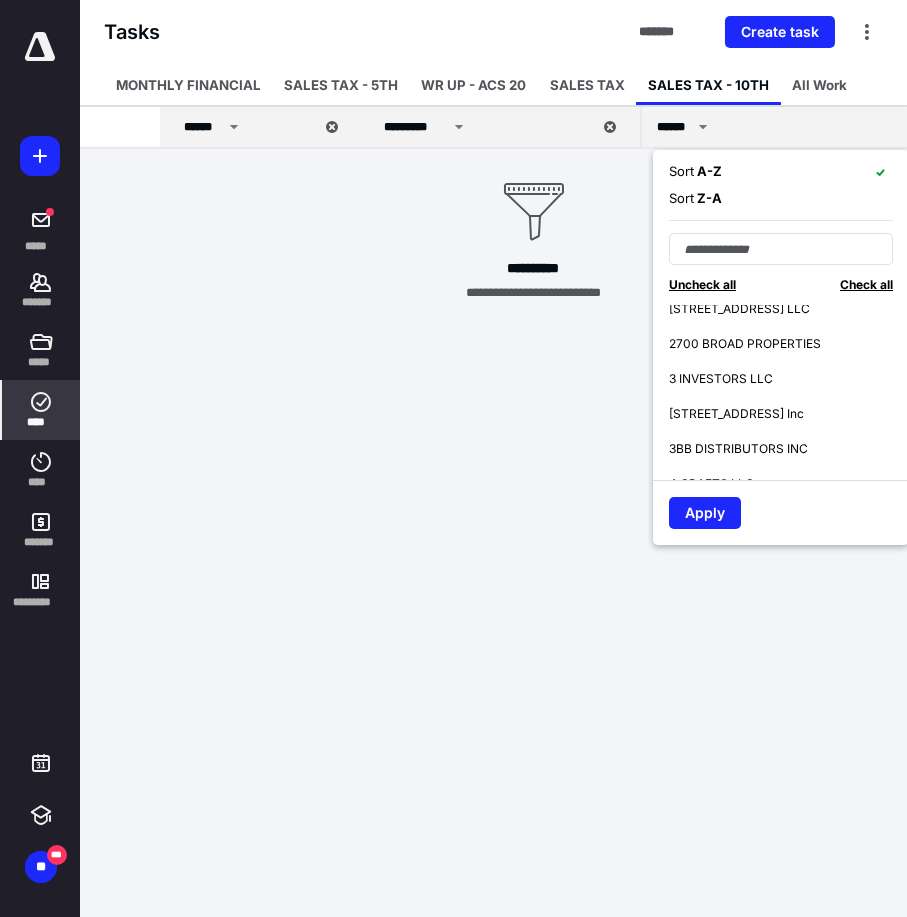 click on "Tasks ******* Create task MONTHLY FINANCIAL SALES TAX - 5TH WR UP - ACS 20 SALES TAX SALES TAX - 10TH All Work ****** ********* ******** ****** Sort   A  -  Z Sort   Z  -  A Uncheck all Check all (Blank)  [PERSON_NAME] HOLDINGS LLC  LEXINGTON PROPERTIES LLC [STREET_ADDRESS] LLC 1519 TOBACCO & MORE INC 1911 RAPIDS INC 20TH ST LOFTS LLC 2139 [PERSON_NAME] INC [STREET_ADDRESS] [STREET_ADDRESS] PROPERTIES 3 INVESTORS LLC [STREET_ADDRESS] Inc 3BB DISTRIBUTORS INC 4 CRAFTS LLC 4 IDIOTS LLC 4 STAR TRUCKING INC [STREET_ADDRESS][PERSON_NAME] LLC 419 HURRICANE INC 419 PROPERTY LLC 420 TOBACCO AND VAPE INC [STREET_ADDRESS] LLC 4SEASON INC 5 POINT NC INC [GEOGRAPHIC_DATA] PROPERTY INC 6311 CHS WV INC 6483 TOBACCO & VAPE INC 7 CITIES TOBACCO AND VAPE CORPORATION 7 SHARPS AIRPARK LLC 98 DELI N GRILL LLC A & J PROPERTY GROUP LLC A & R FINANCE AND INVESTMENT INC A & R GROCERIES INC A & S OF GREENSBORO LLC A & SONS INC A HOME AWAY FROM HOME BOUTIQUE MEMORY CARE LLC A SURYA LLC A&A [PERSON_NAME] LLC AARCADE LLC" at bounding box center (246, 458) 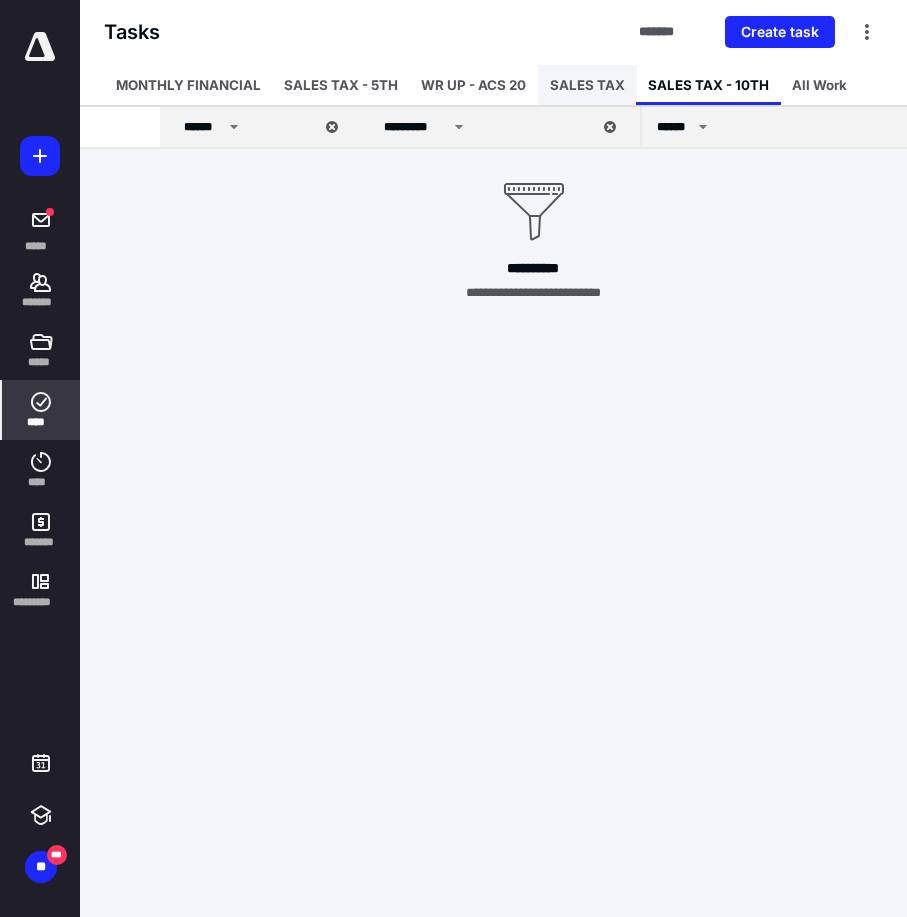 click on "SALES TAX" at bounding box center (587, 85) 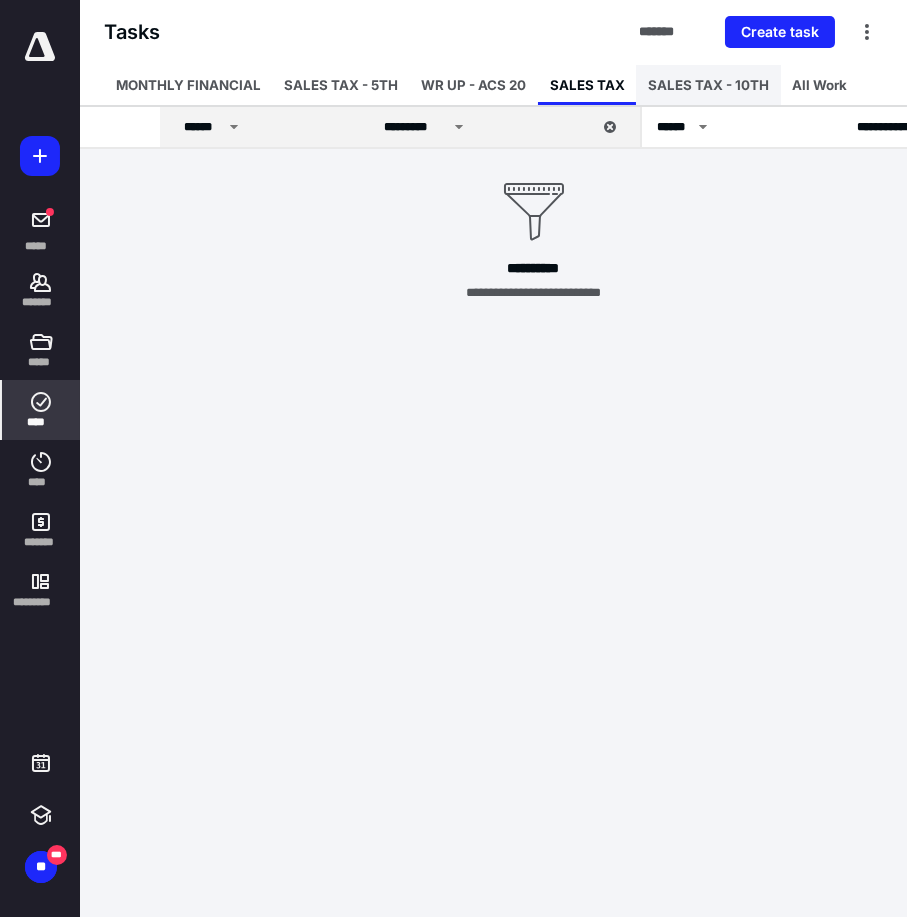 click on "SALES TAX - 10TH" at bounding box center (708, 85) 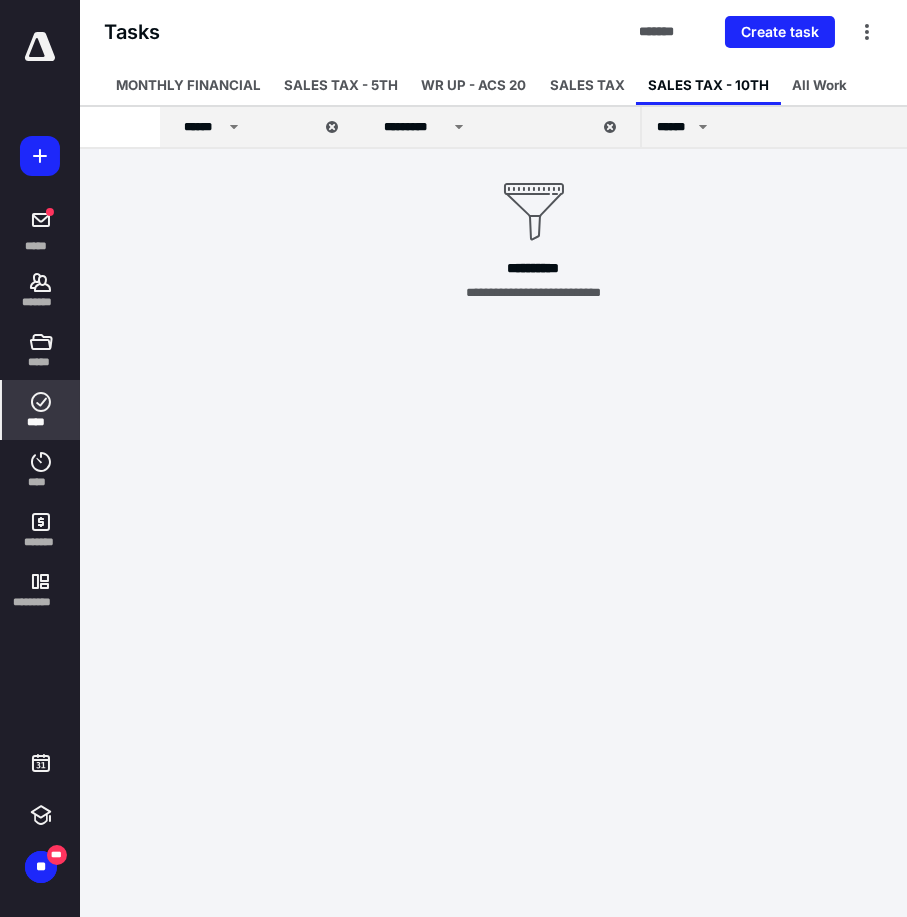 click on "SALES TAX - 10TH" at bounding box center [708, 85] 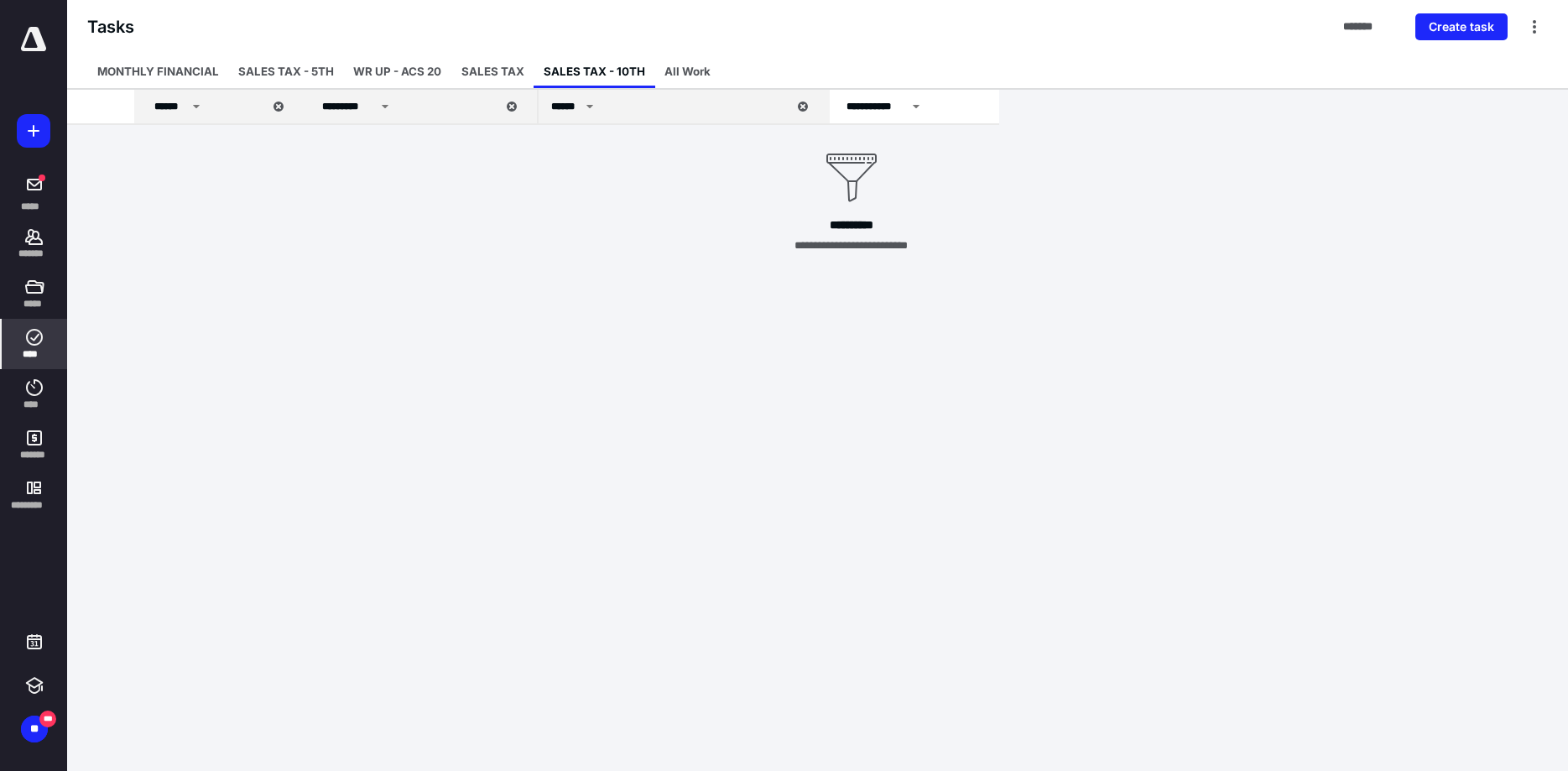 click 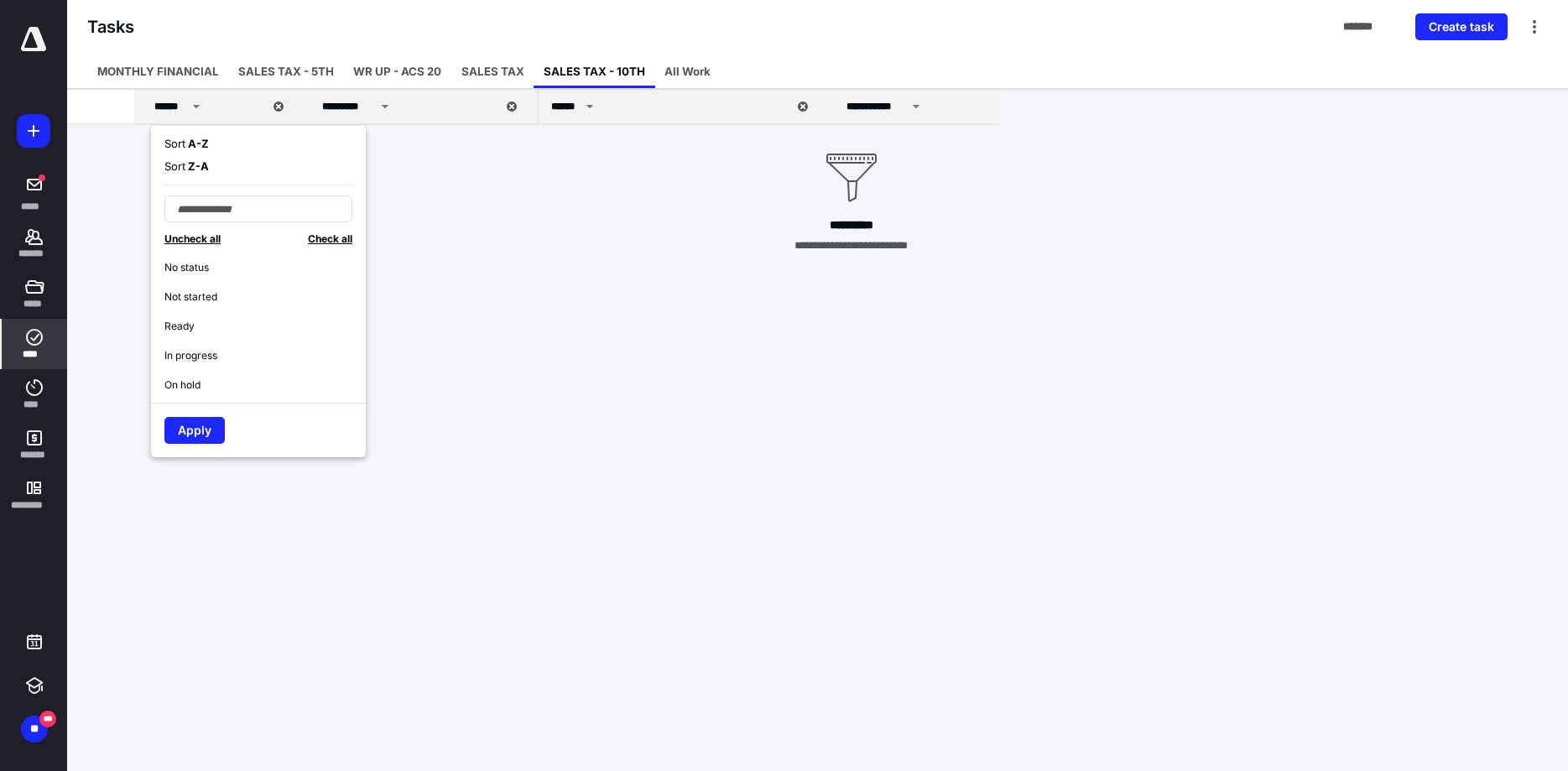 click on "**********" at bounding box center (907, 107) 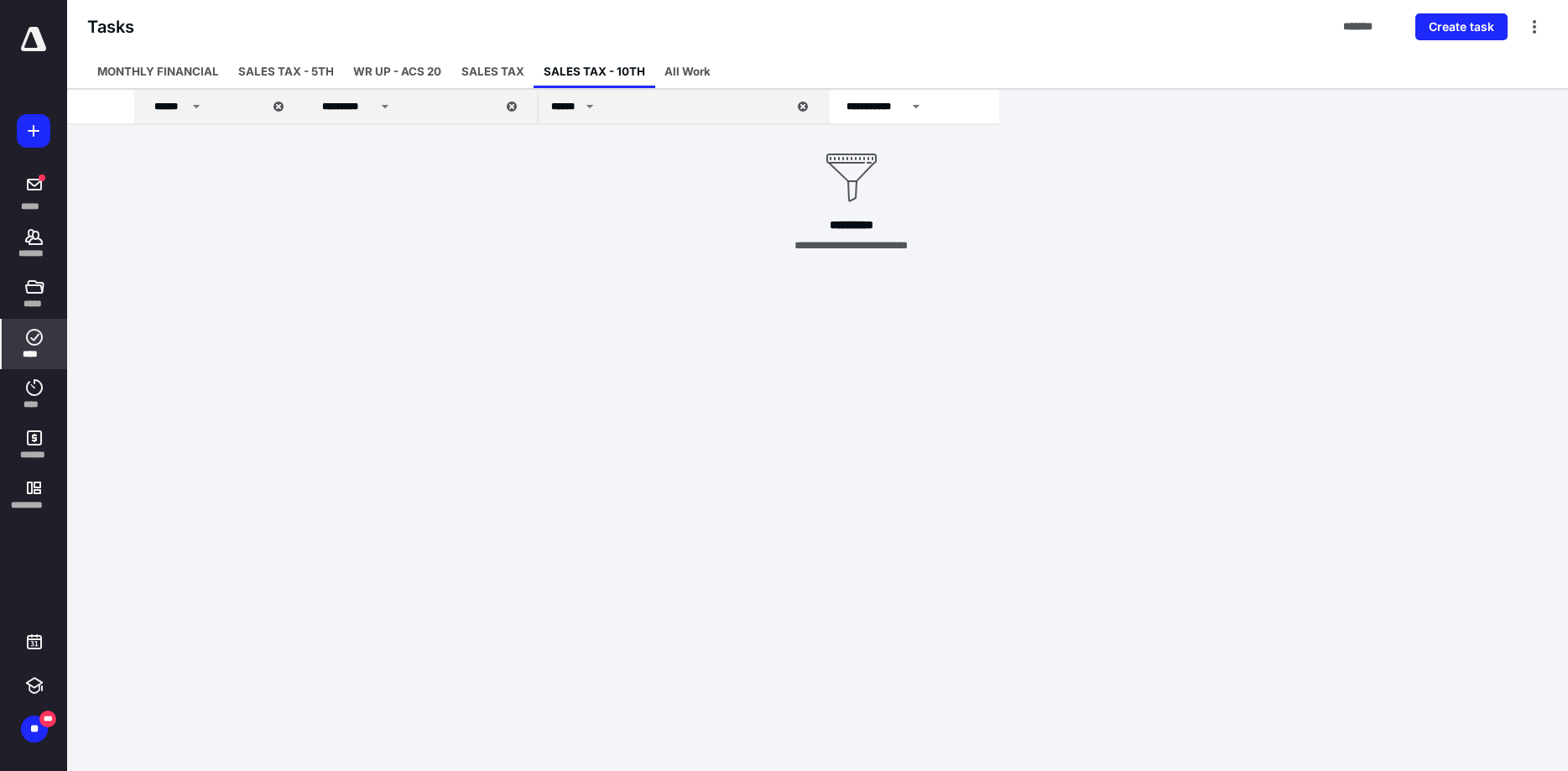 click on "******" at bounding box center [663, 107] 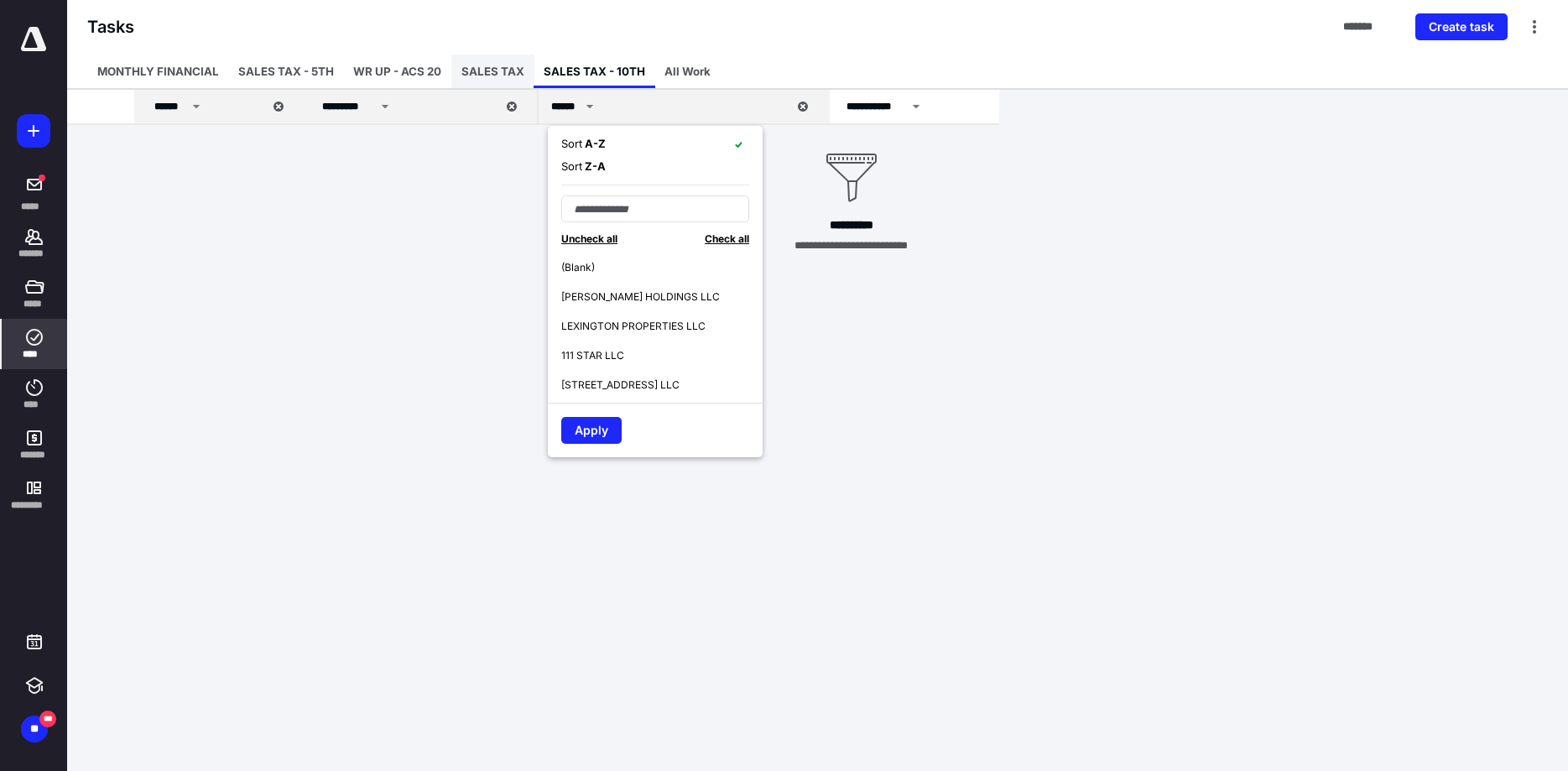 click on "SALES TAX" at bounding box center [492, 71] 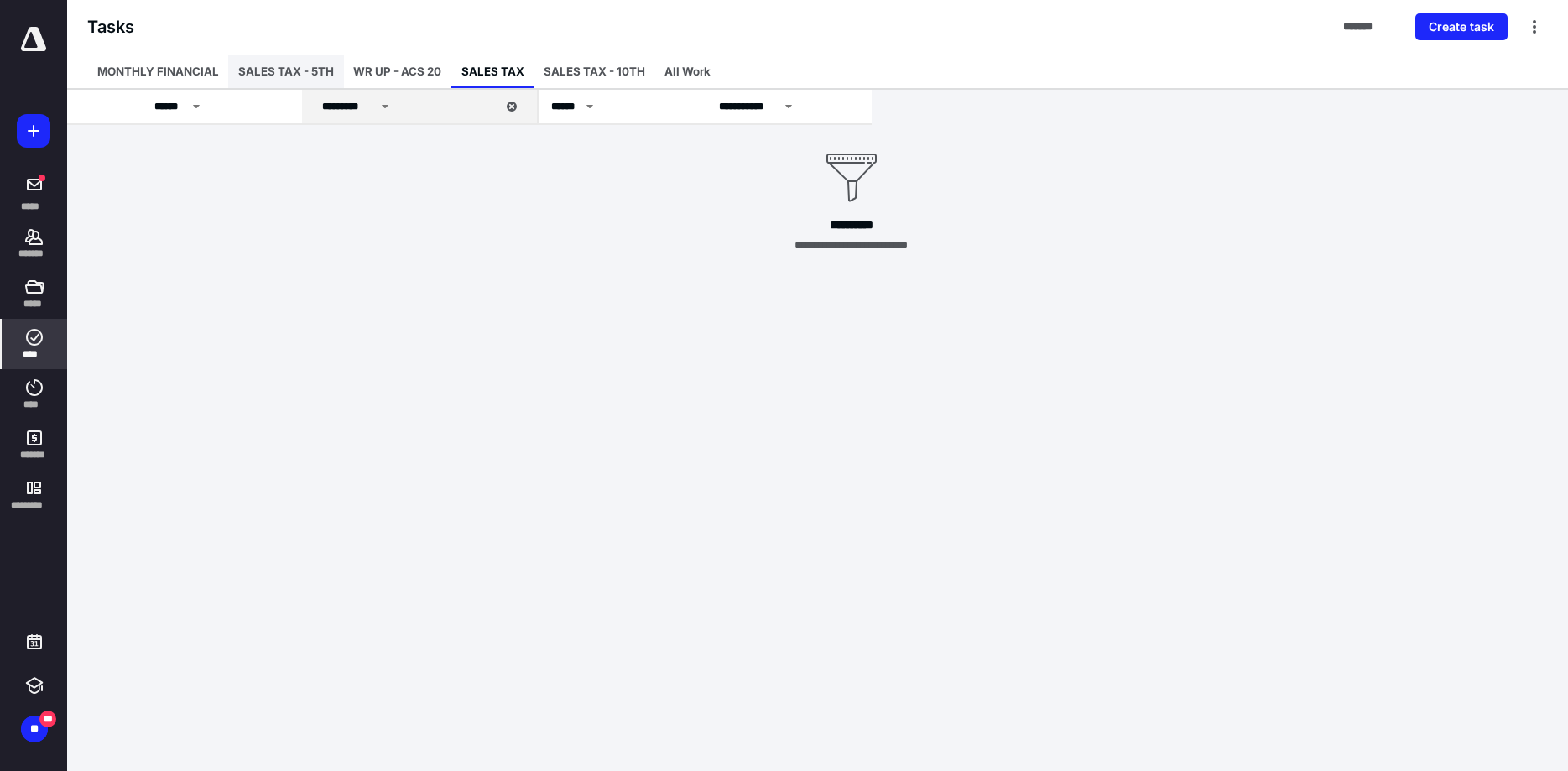 click on "SALES TAX - 5TH" at bounding box center [286, 71] 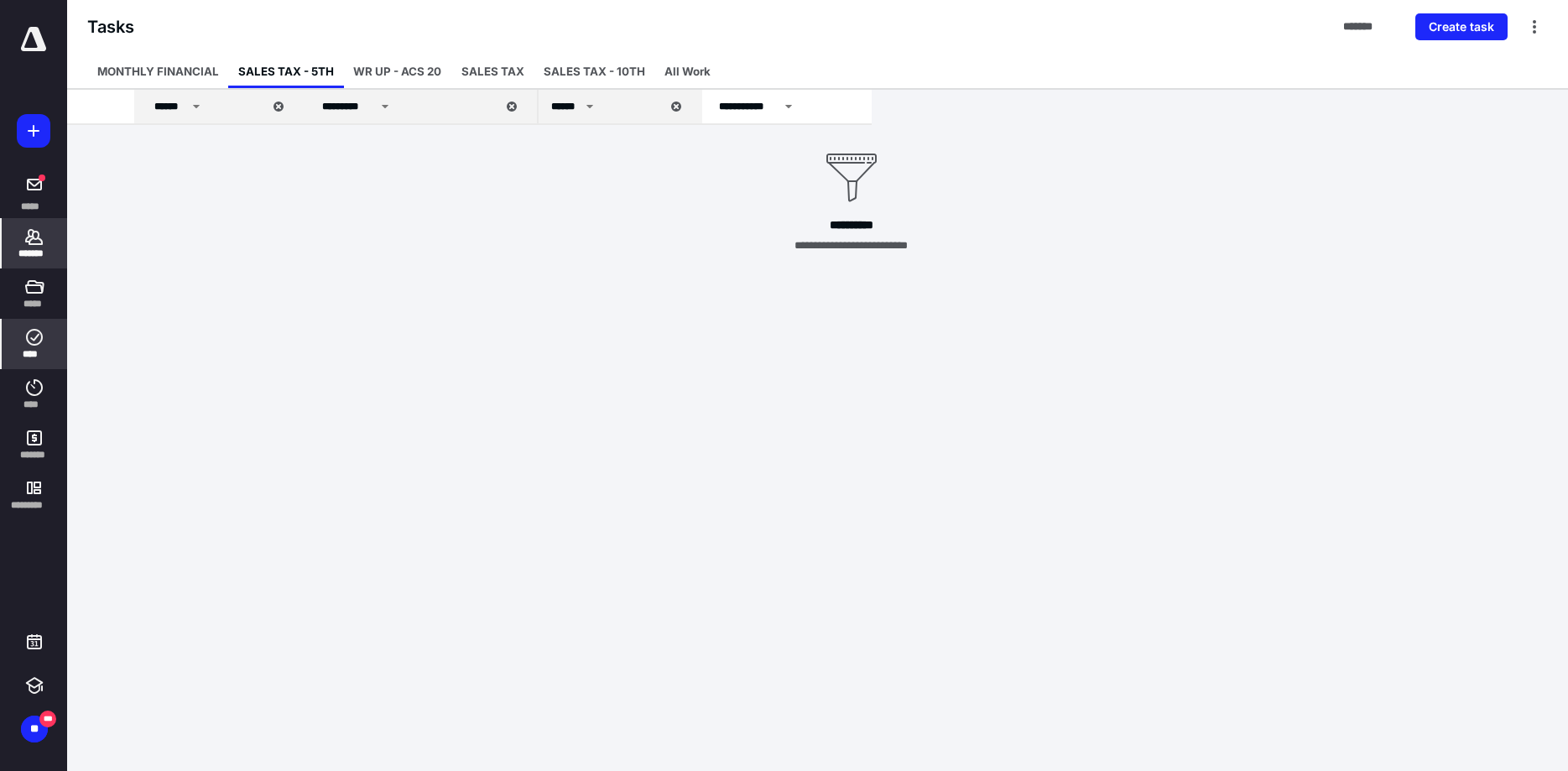 click on "*******" at bounding box center [34, 243] 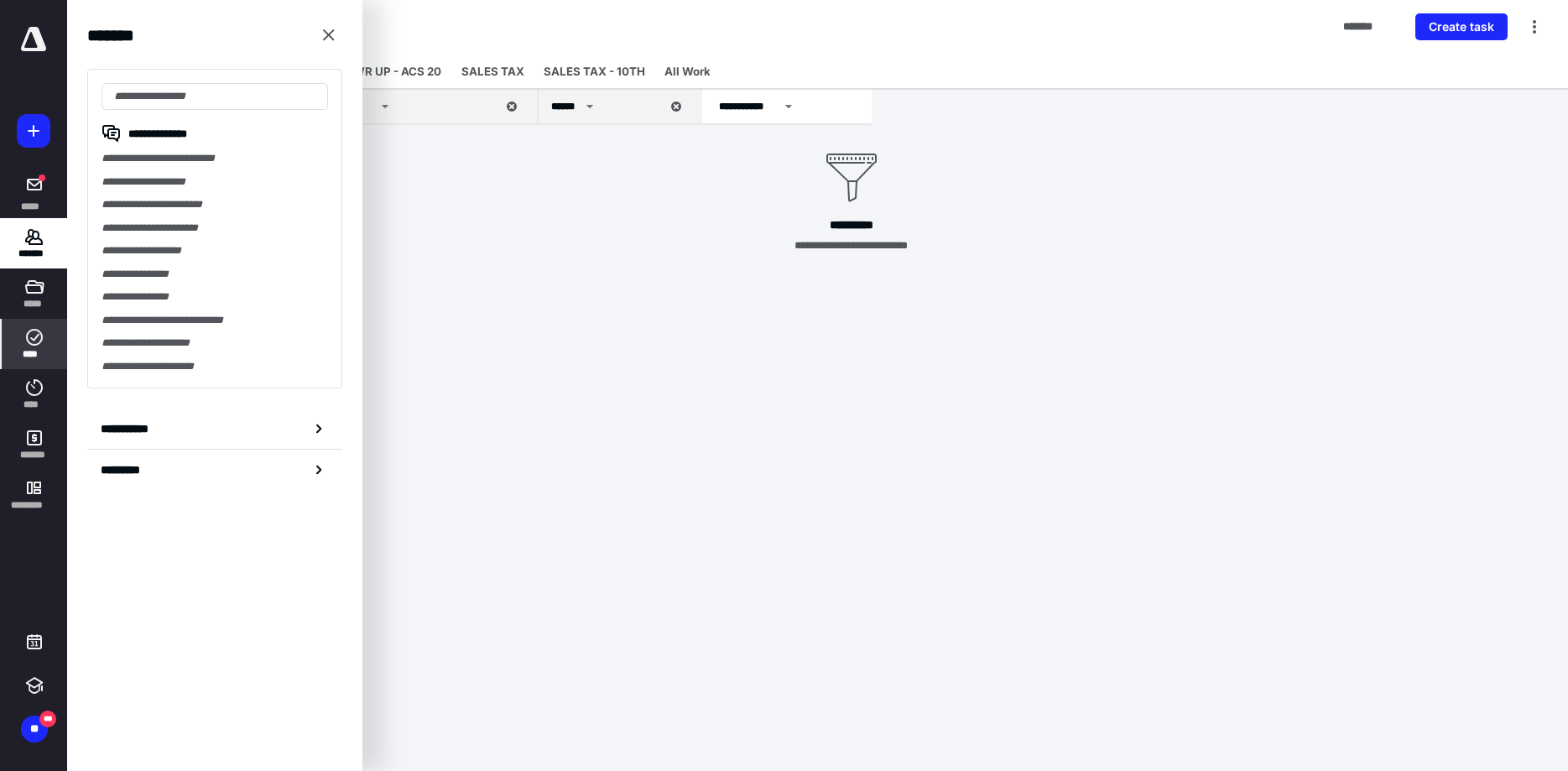 click 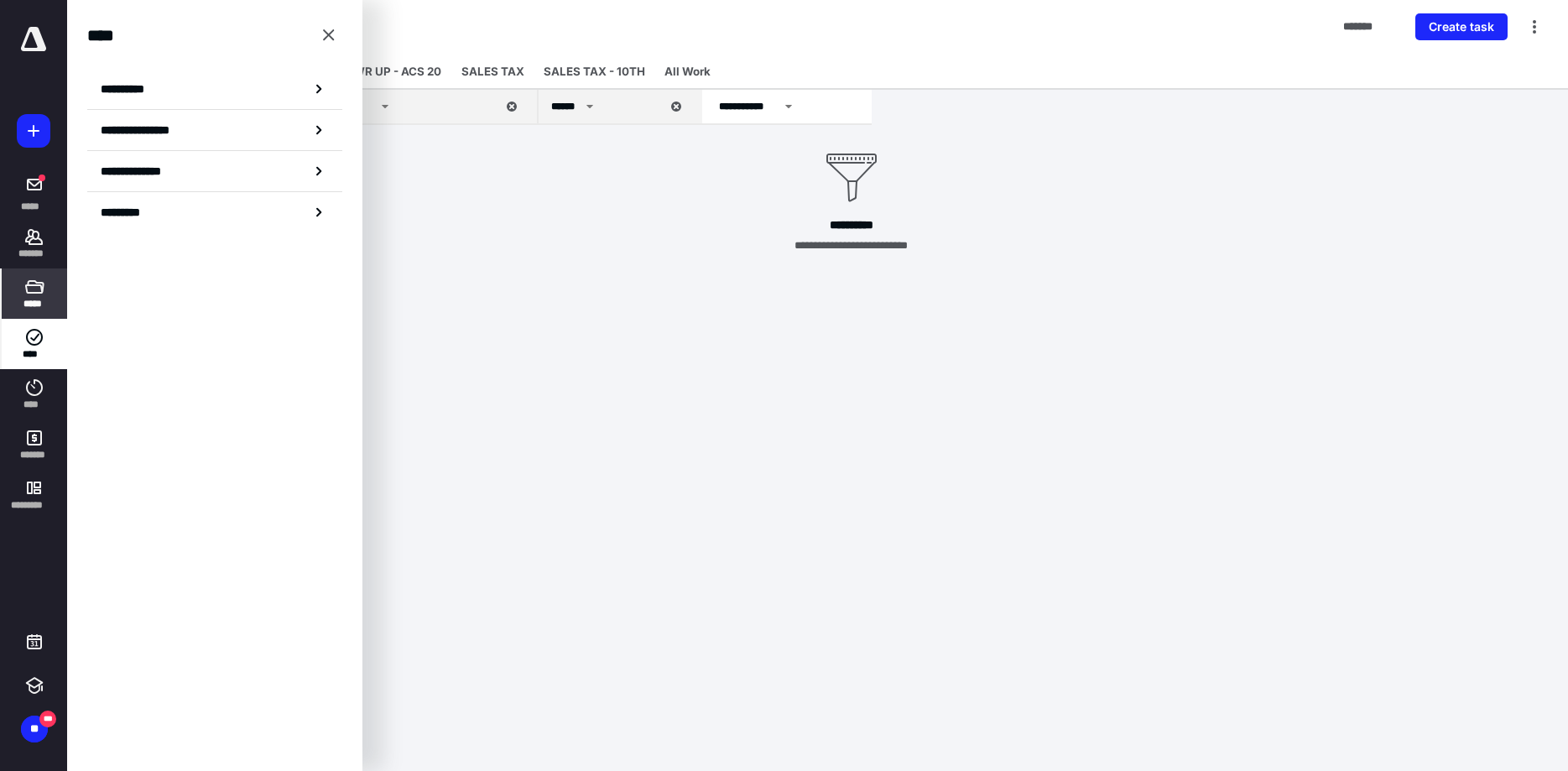 click 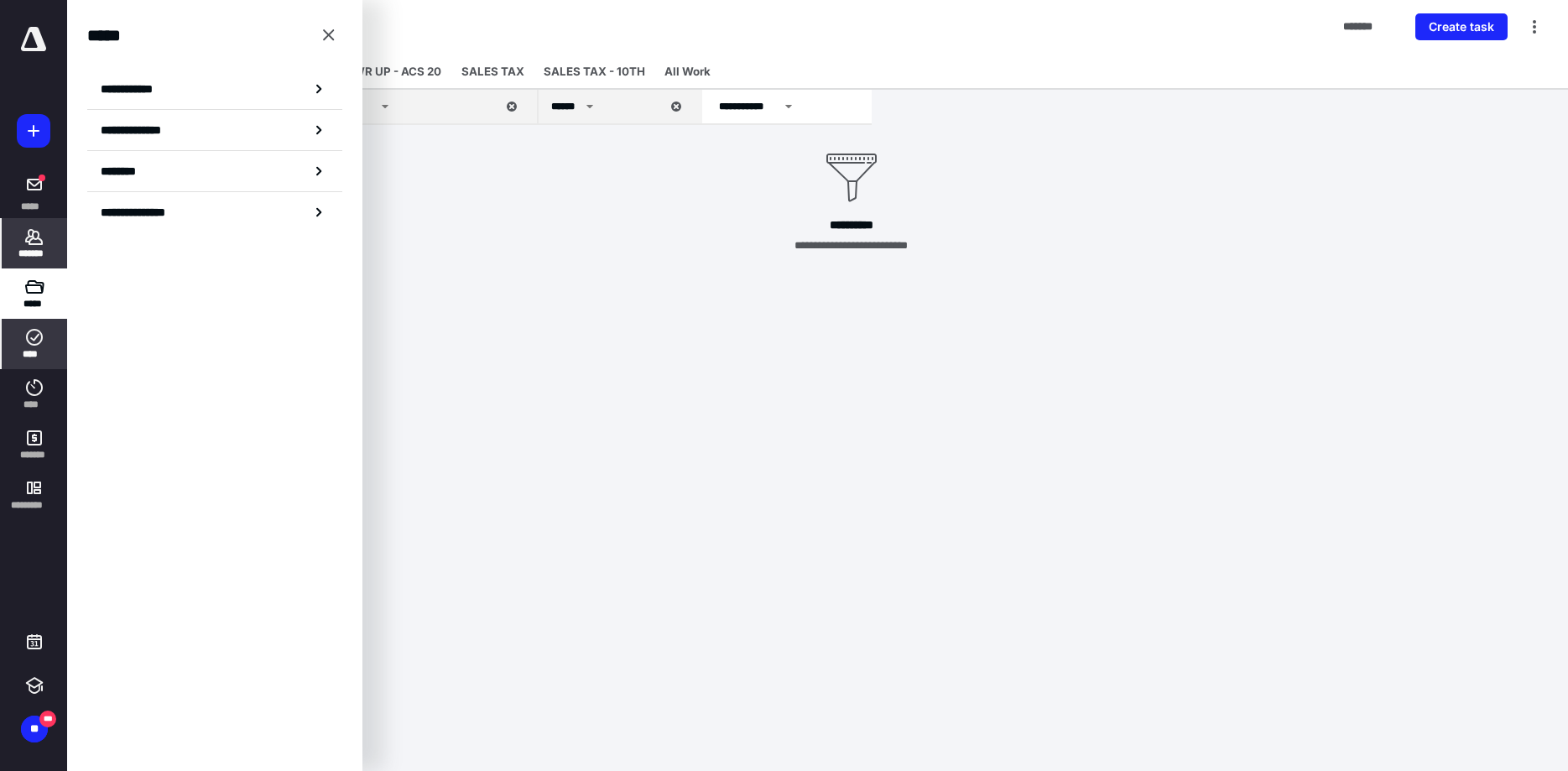 click on "*******" at bounding box center (34, 243) 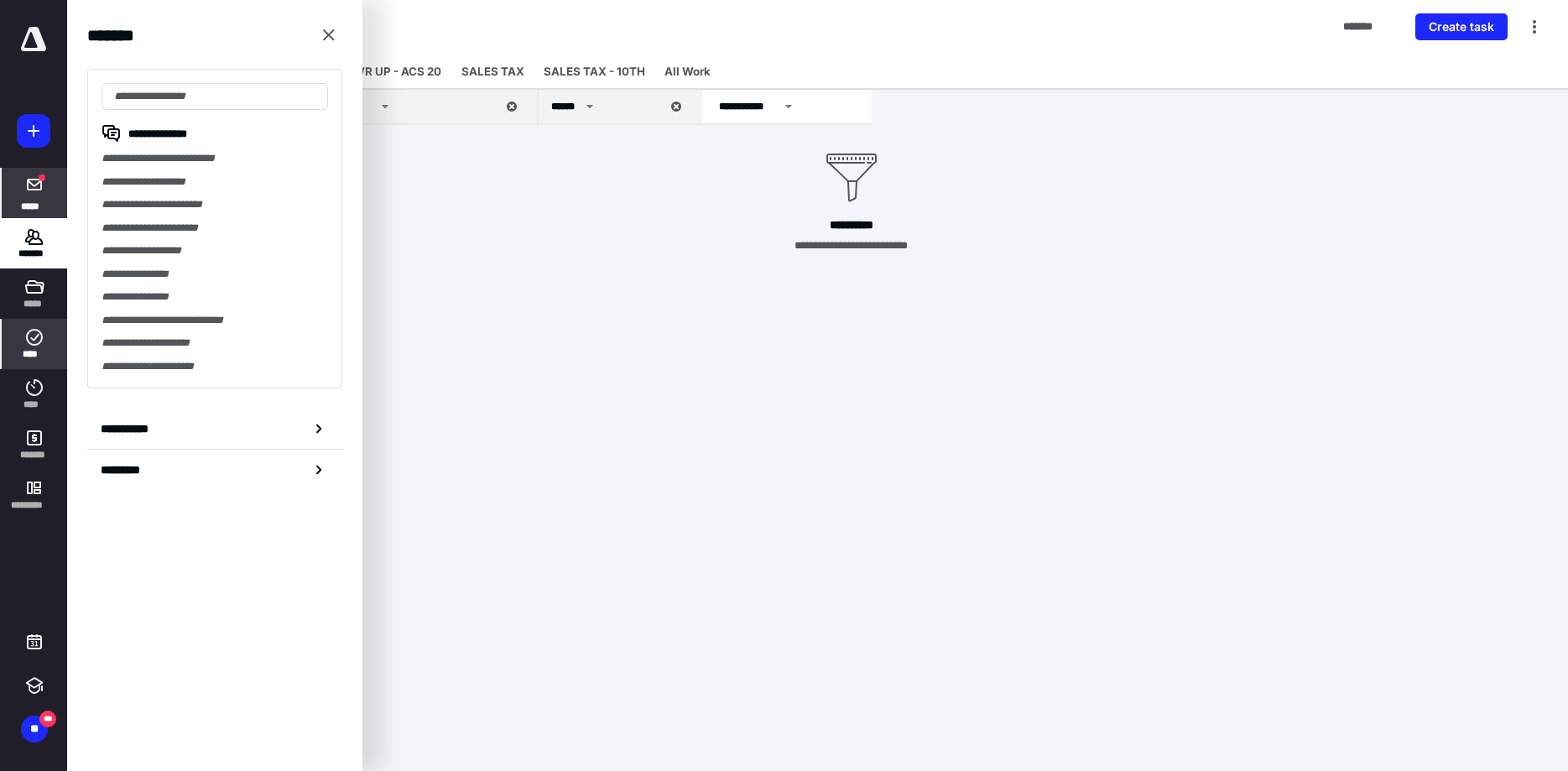 click on "*****" at bounding box center [30, 206] 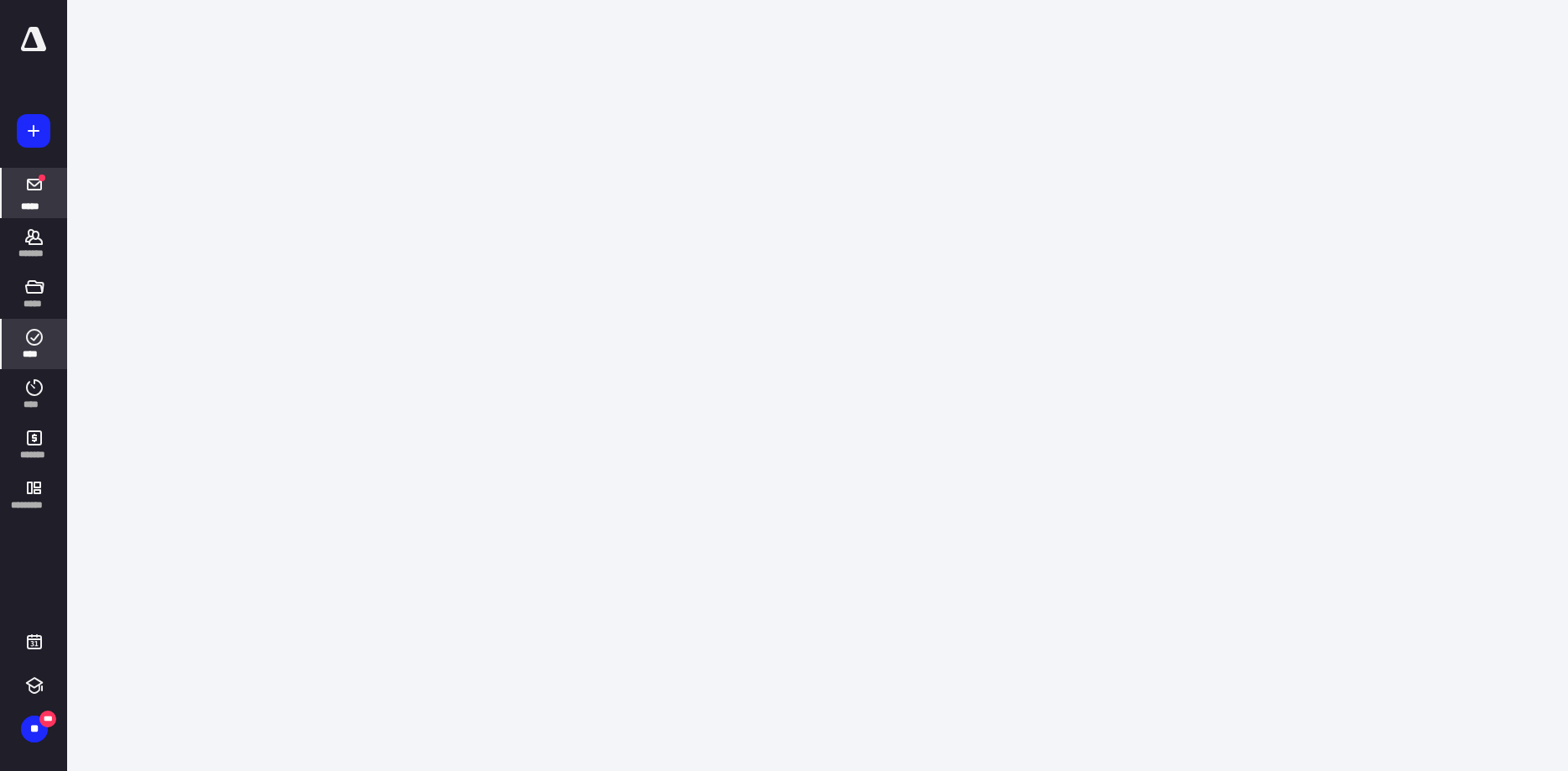 click on "*****" at bounding box center (30, 206) 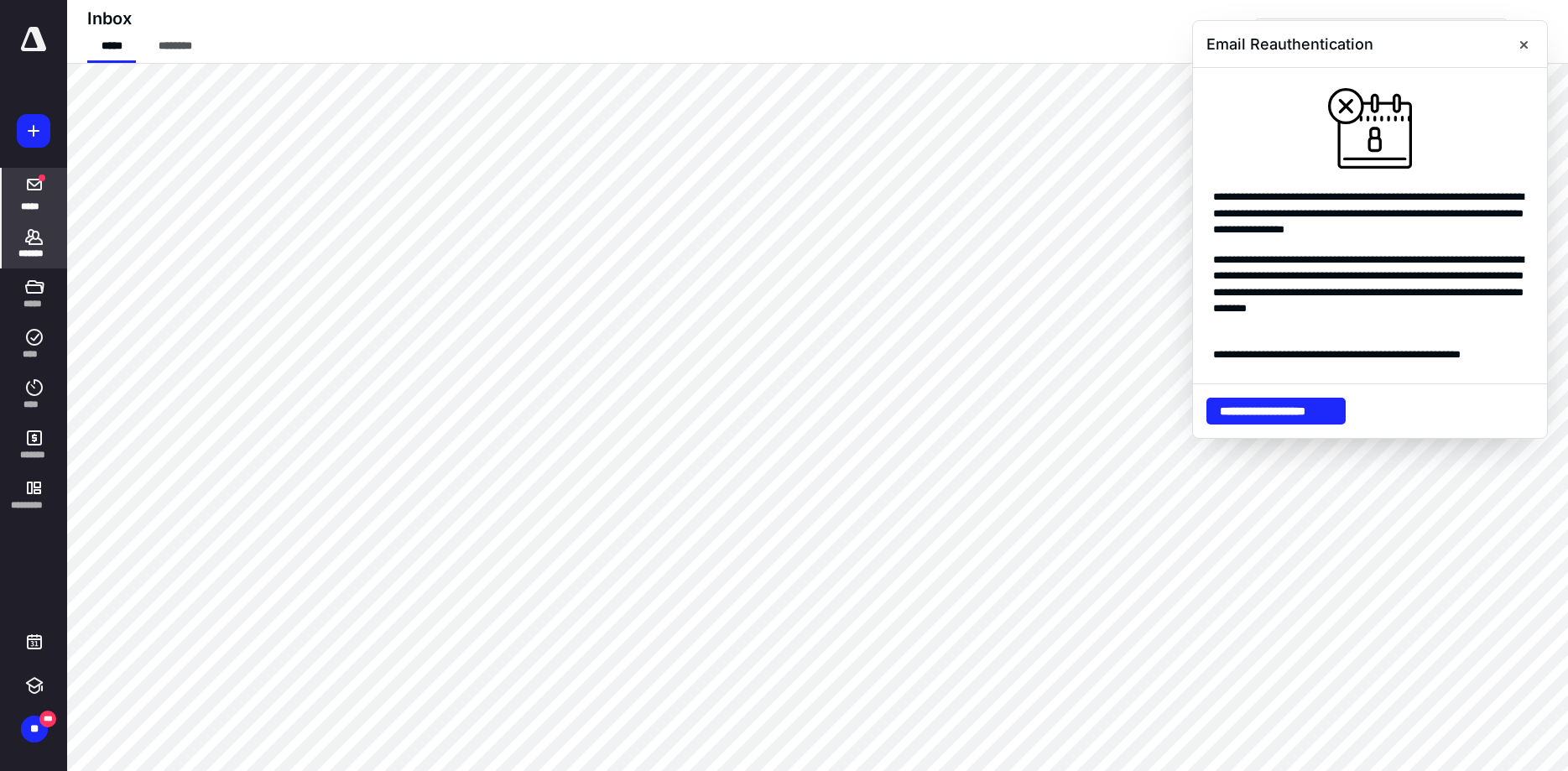 click 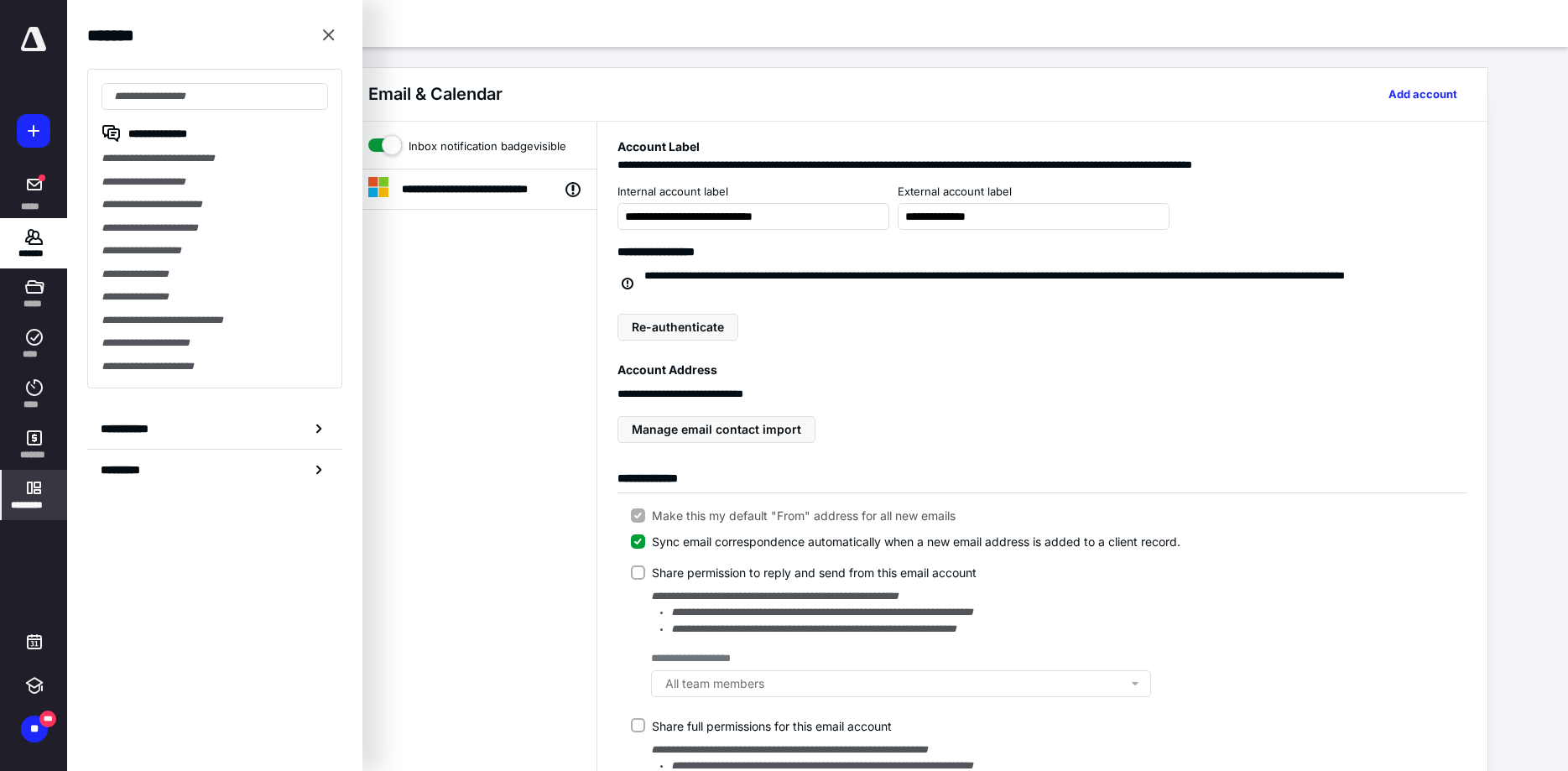 click on "**********" at bounding box center [472, 629] 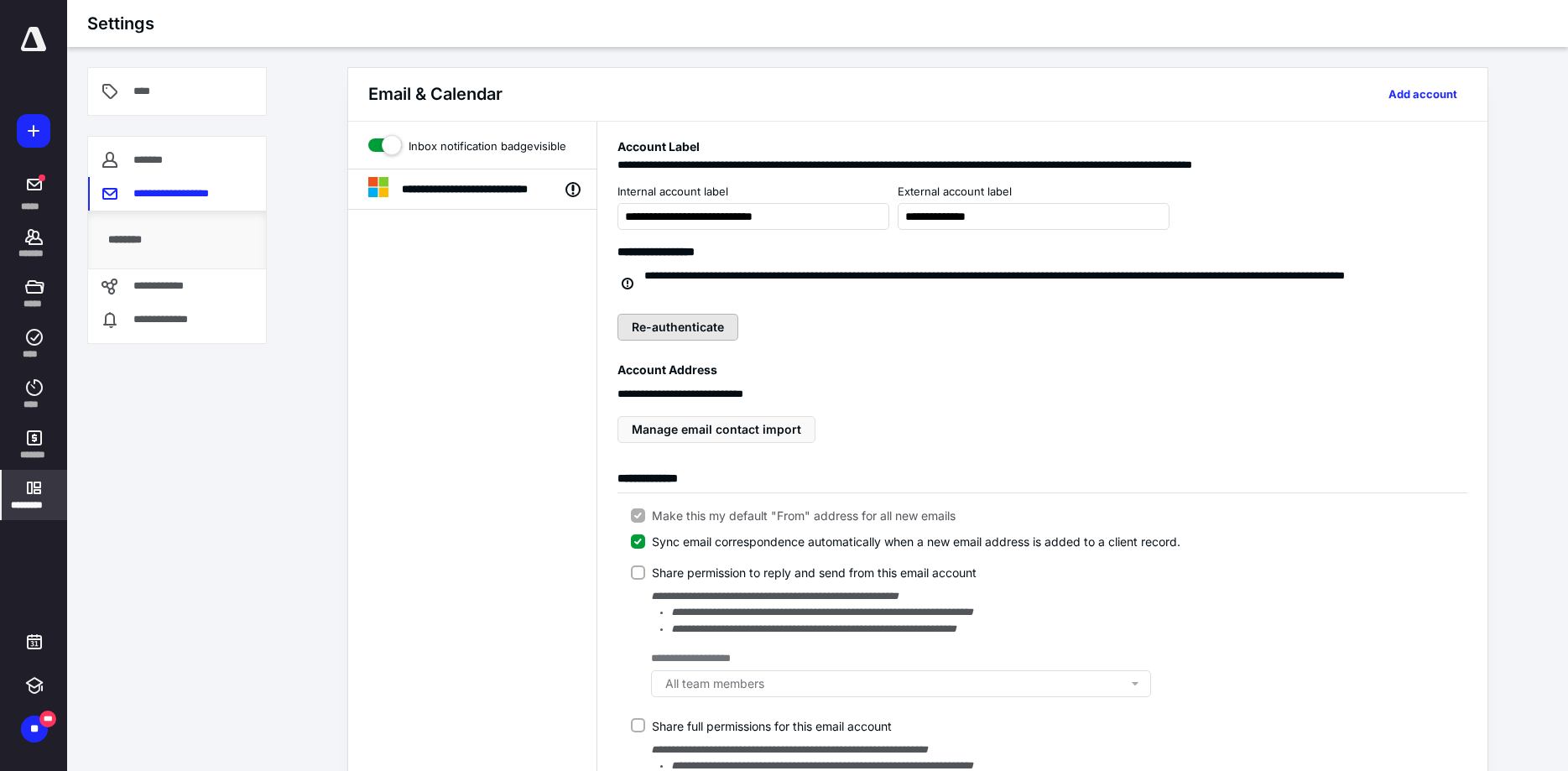 click on "Re-authenticate" at bounding box center [678, 327] 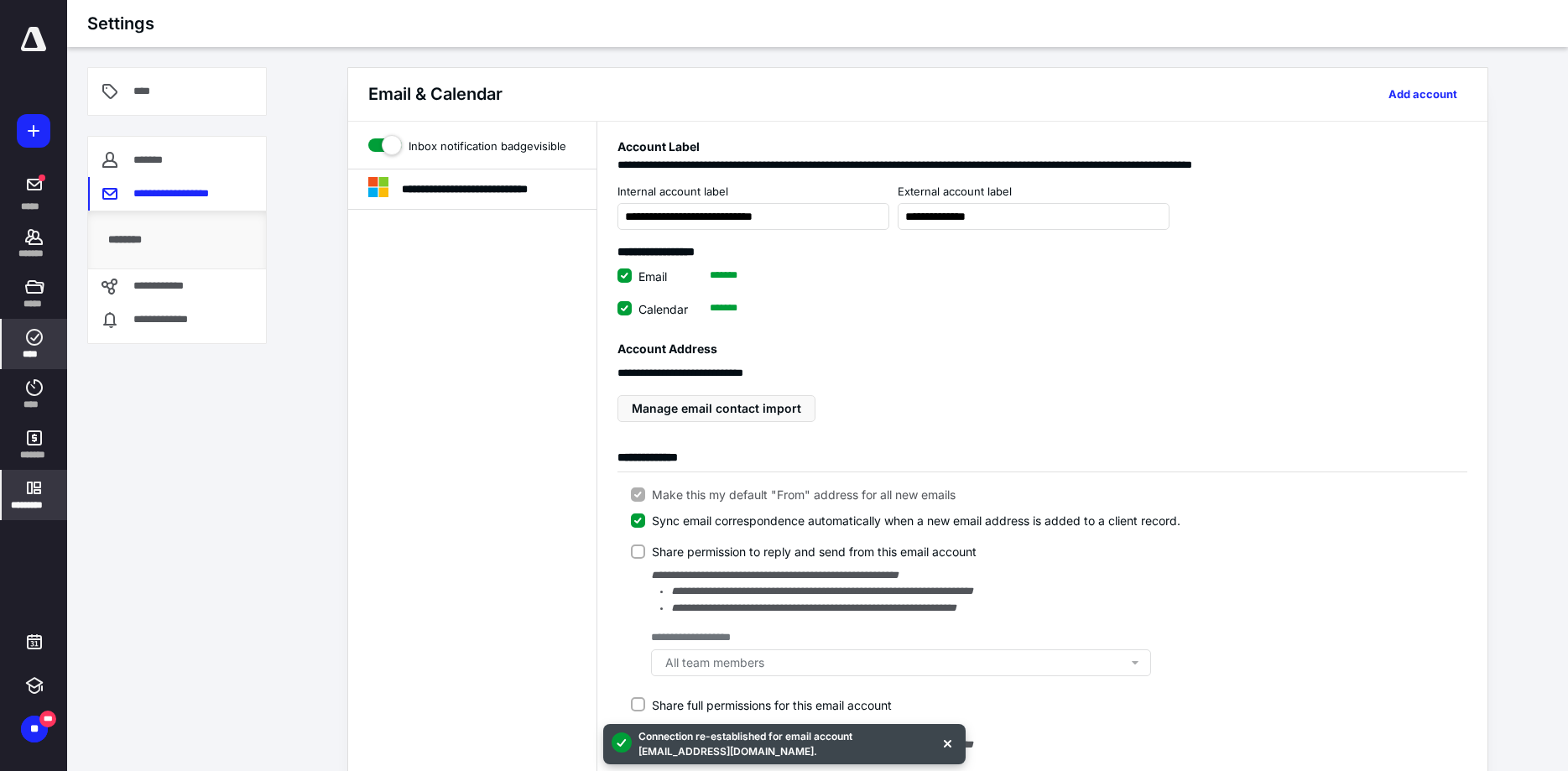 click 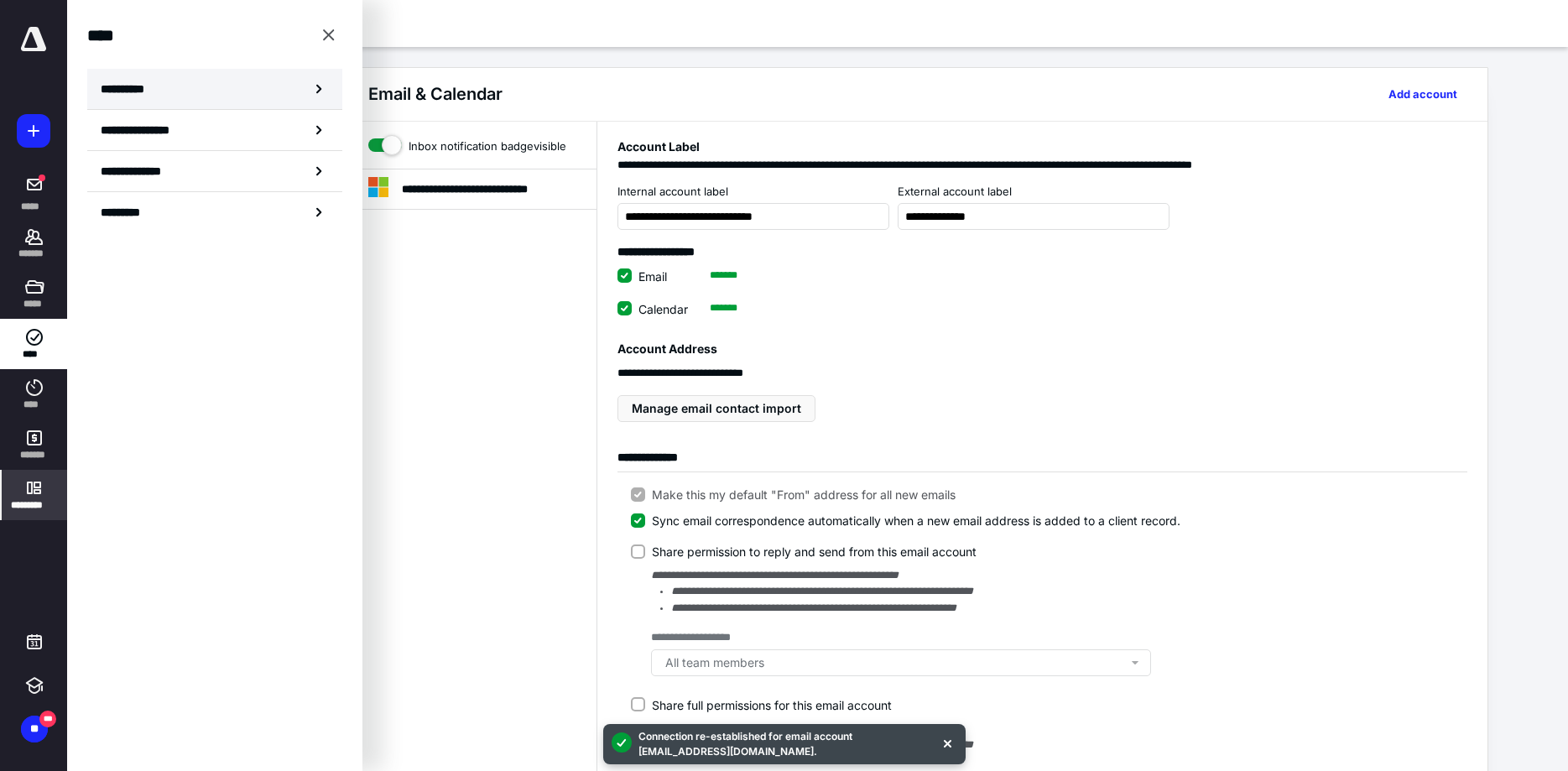 click on "**********" at bounding box center (215, 89) 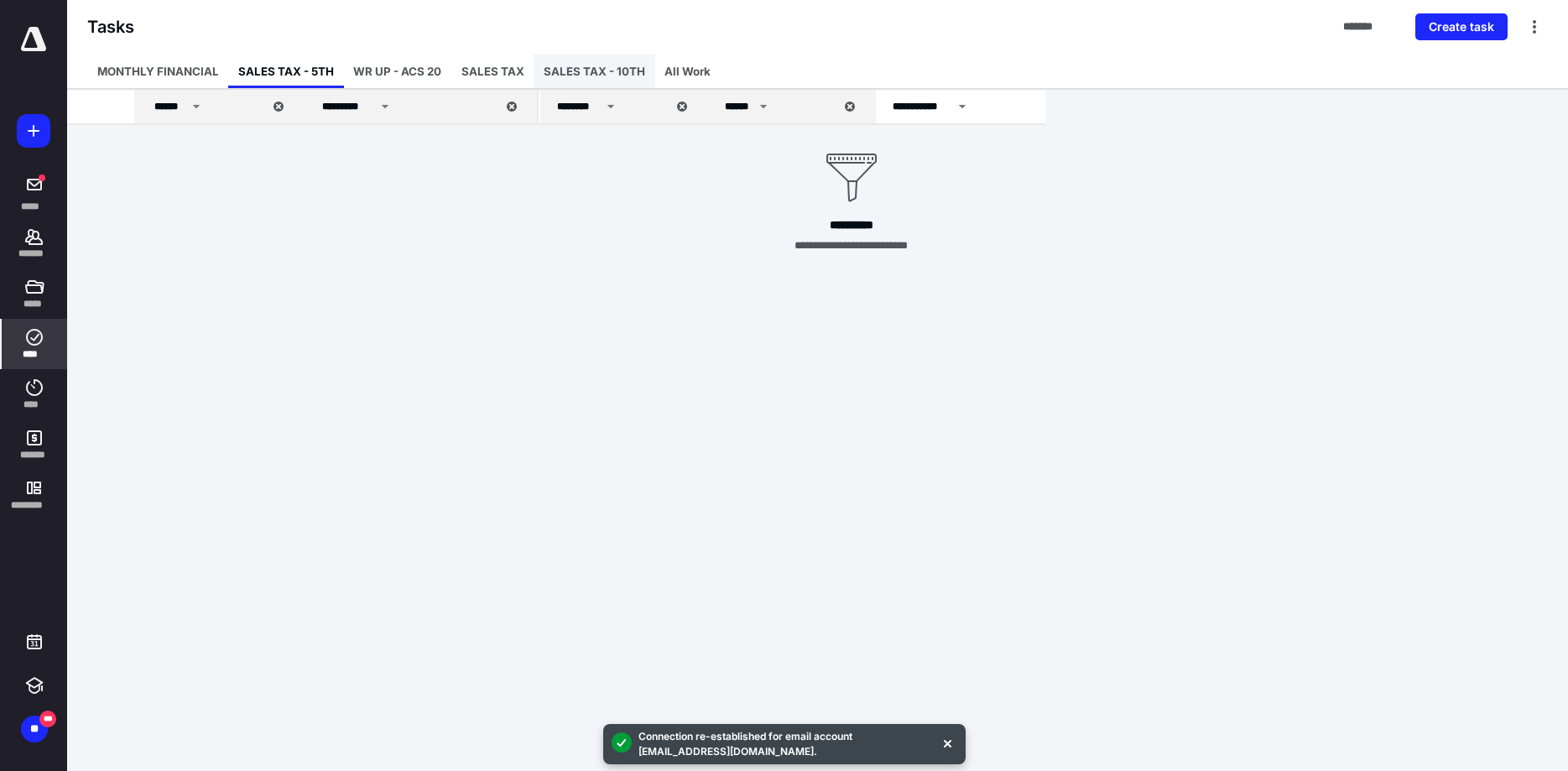 click on "SALES TAX - 10TH" at bounding box center (594, 71) 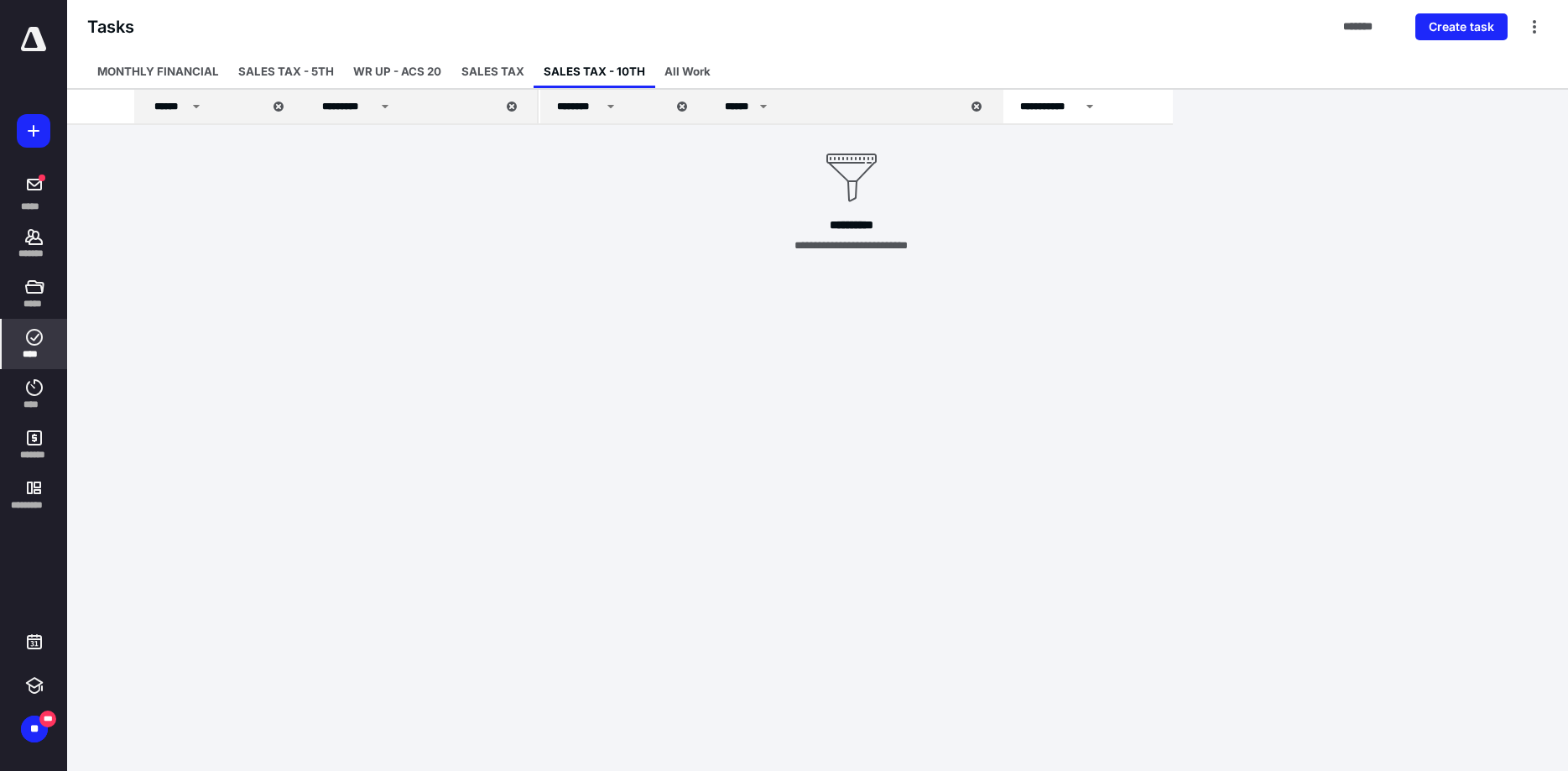click 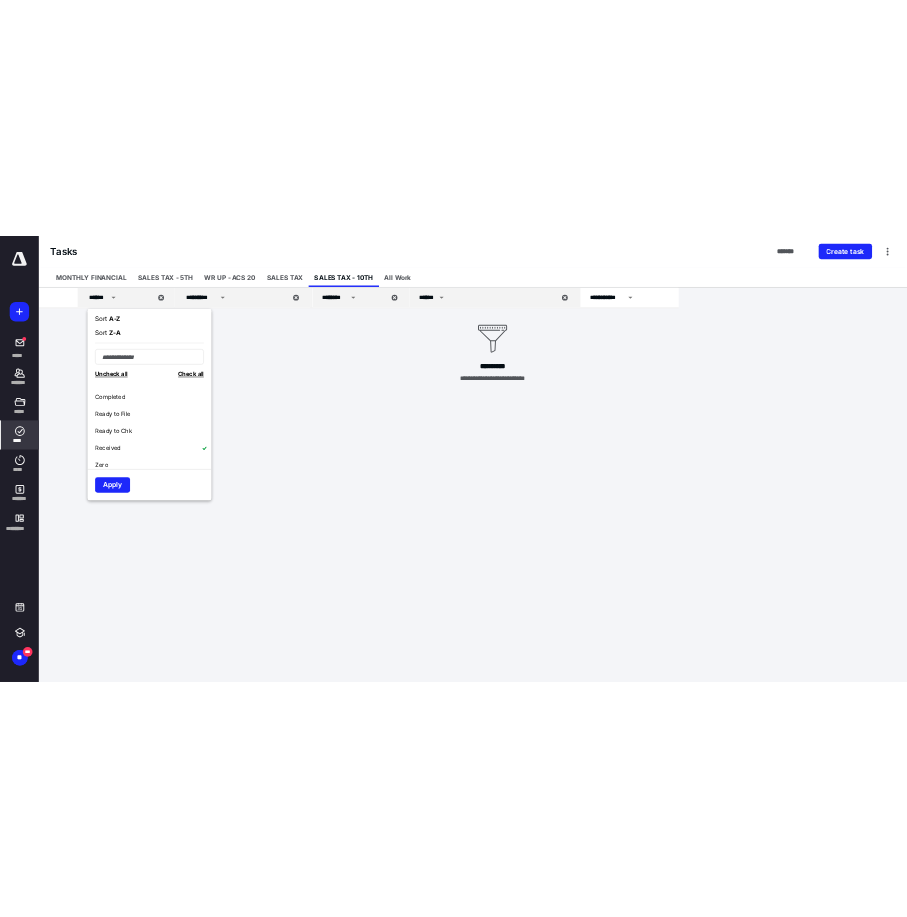 scroll, scrollTop: 270, scrollLeft: 0, axis: vertical 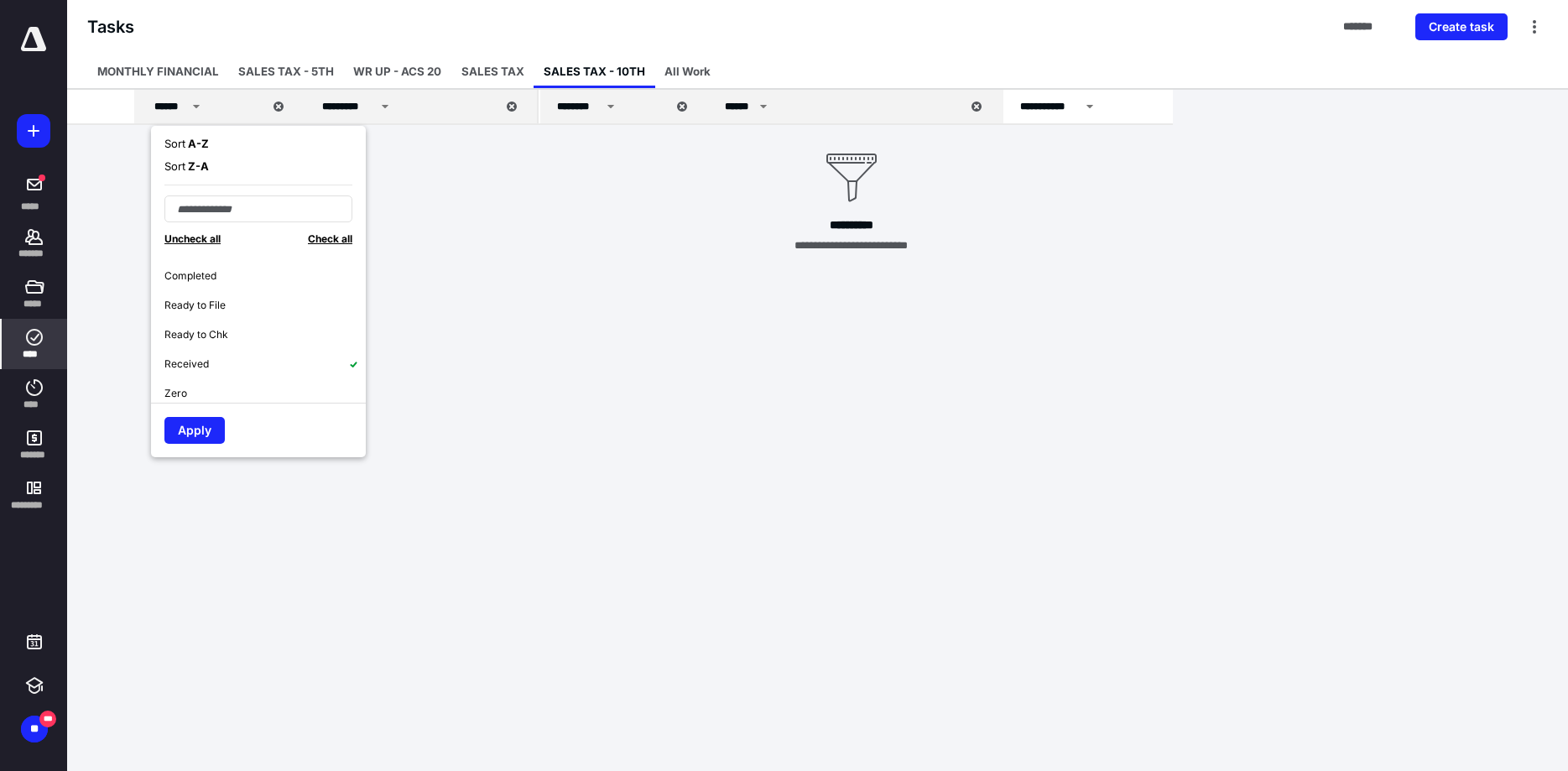 click on "**********" at bounding box center [851, 181] 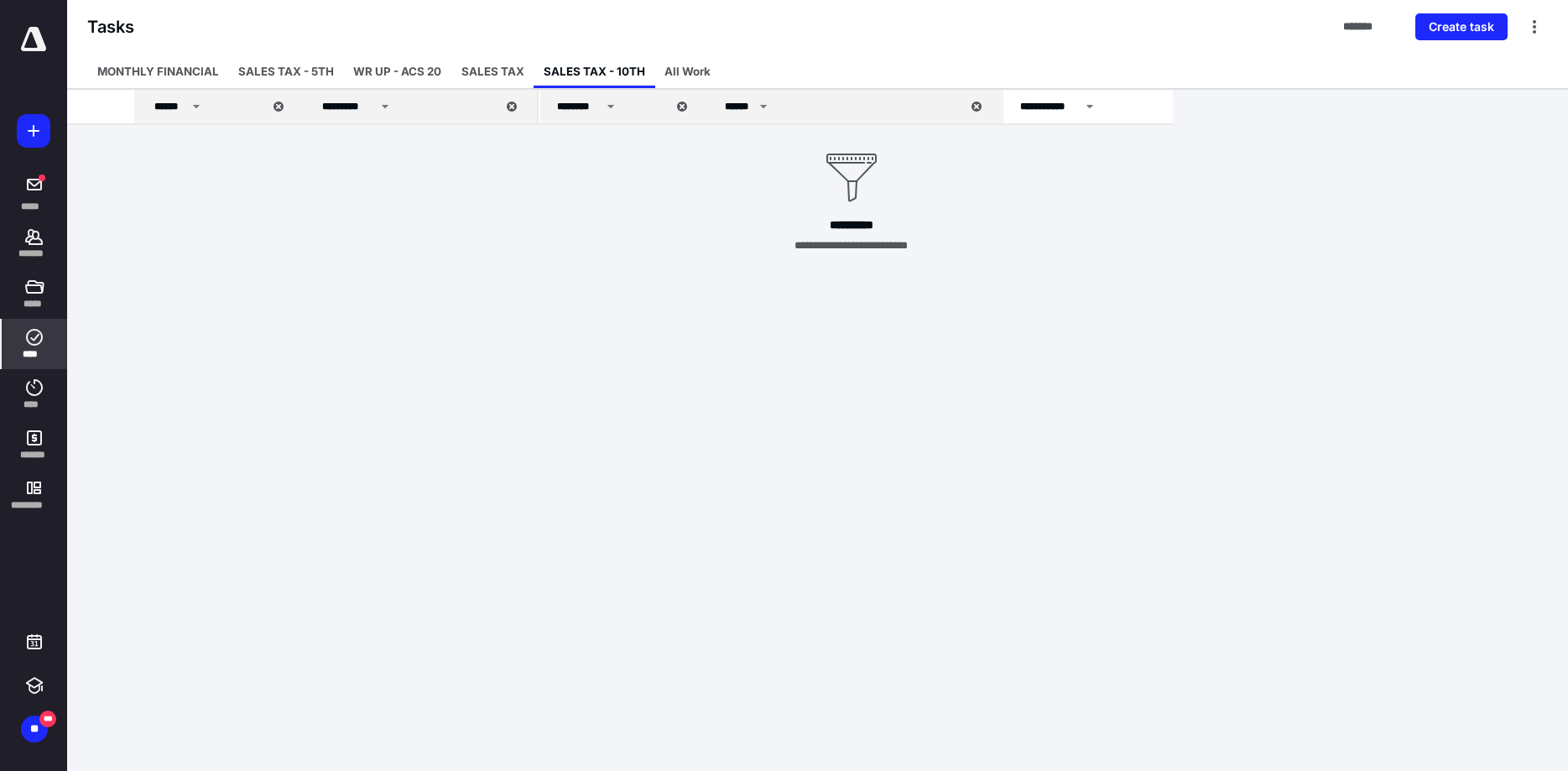 click on "********" at bounding box center [579, 107] 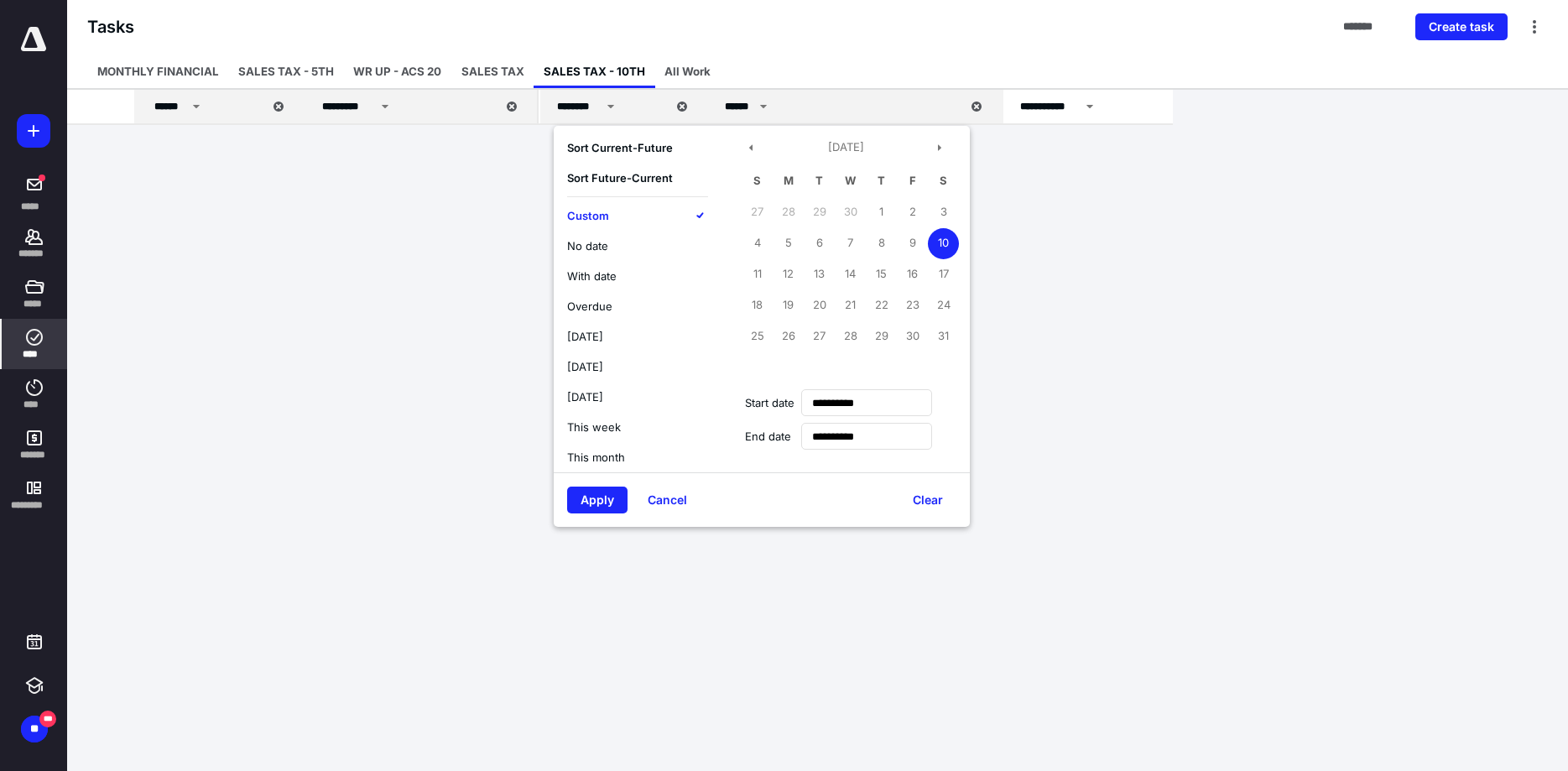 click on "[DATE] S M T W T F S 27 28 29 30 1 2 3 4 5 6 7 8 9 10 11 12 13 14 15 16 17 18 19 20 21 22 23 24 25 26 27 28 29 30 31" at bounding box center (846, 259) 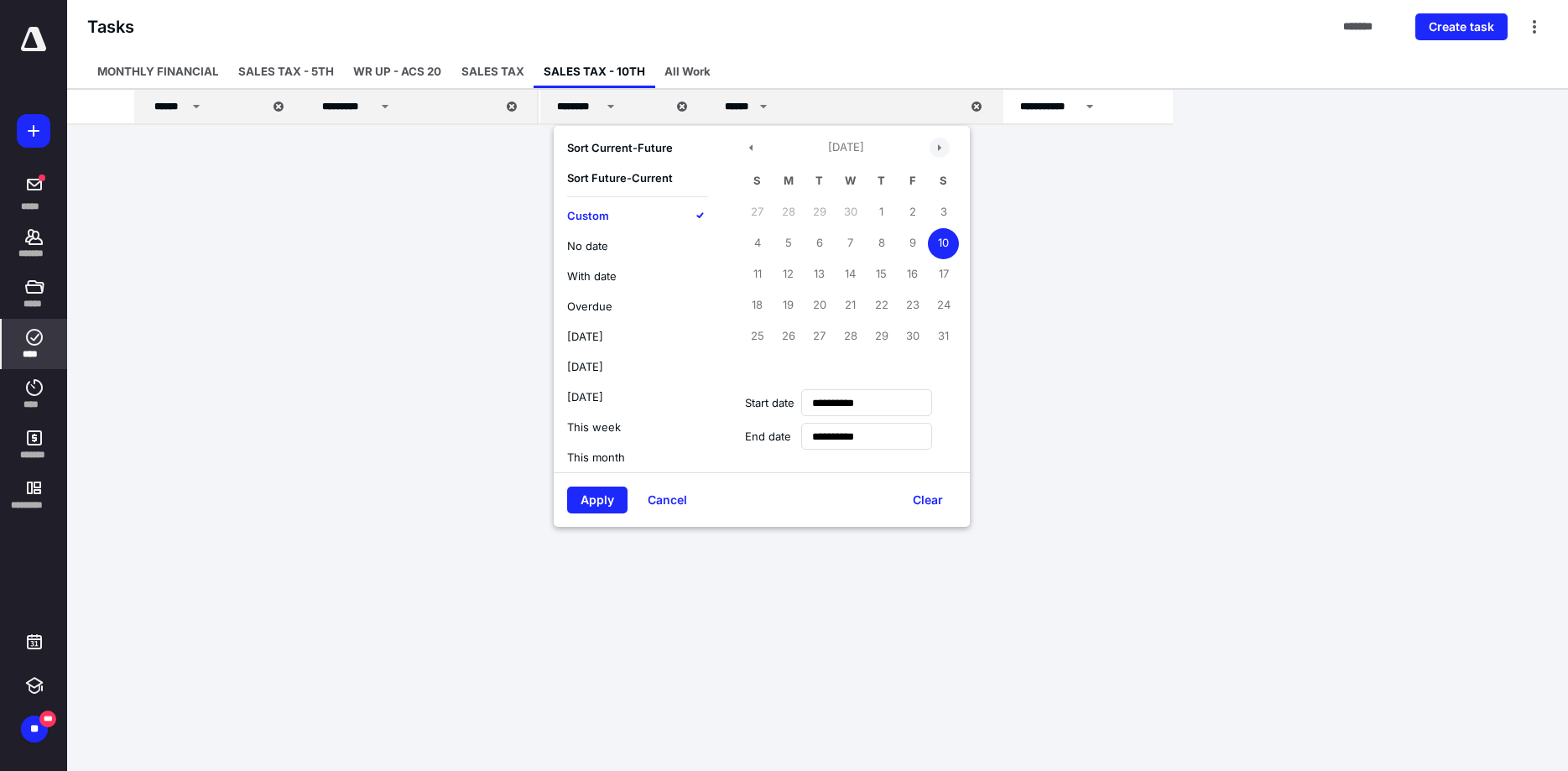 click at bounding box center (940, 148) 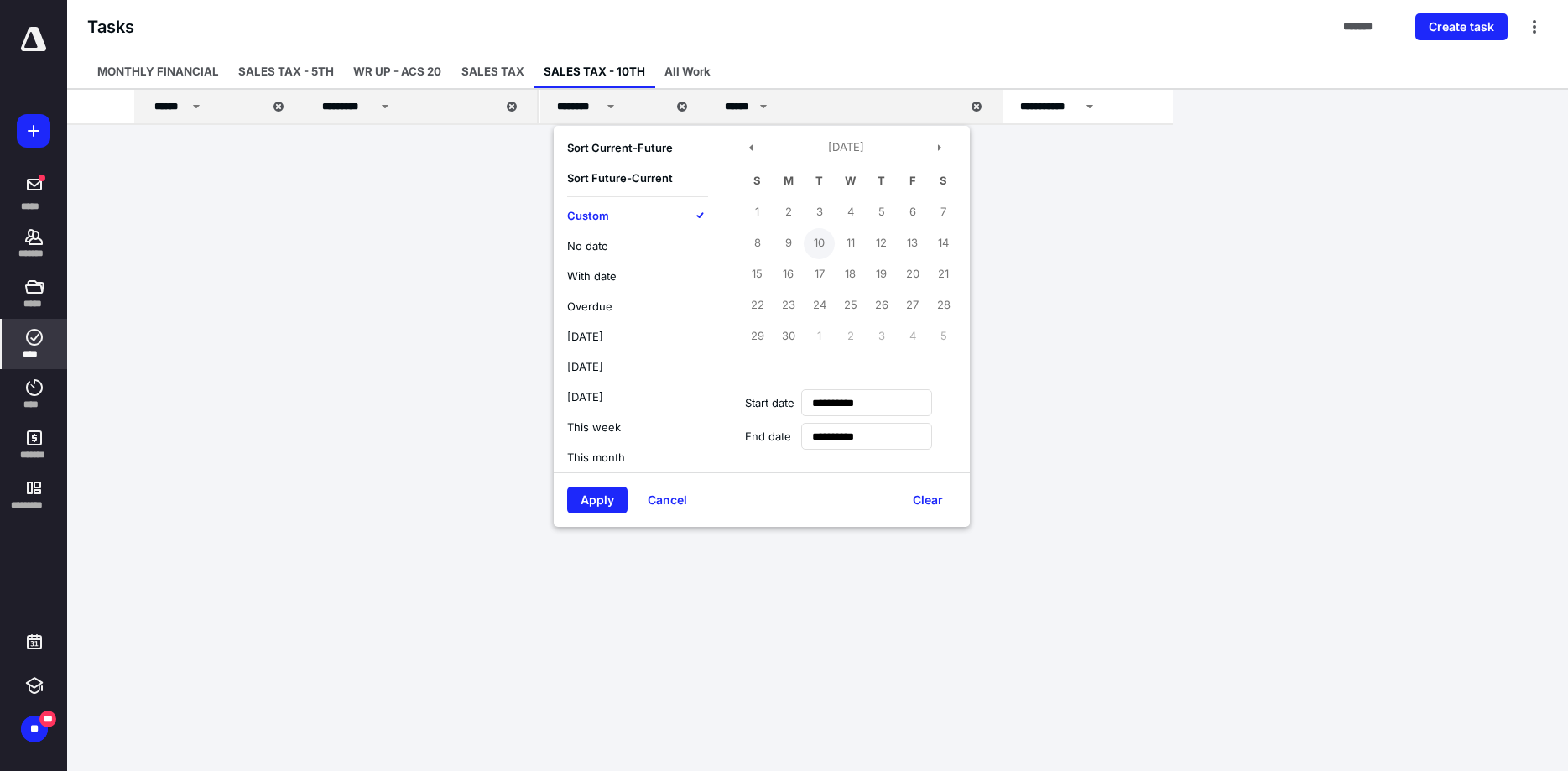 click on "10" at bounding box center (819, 243) 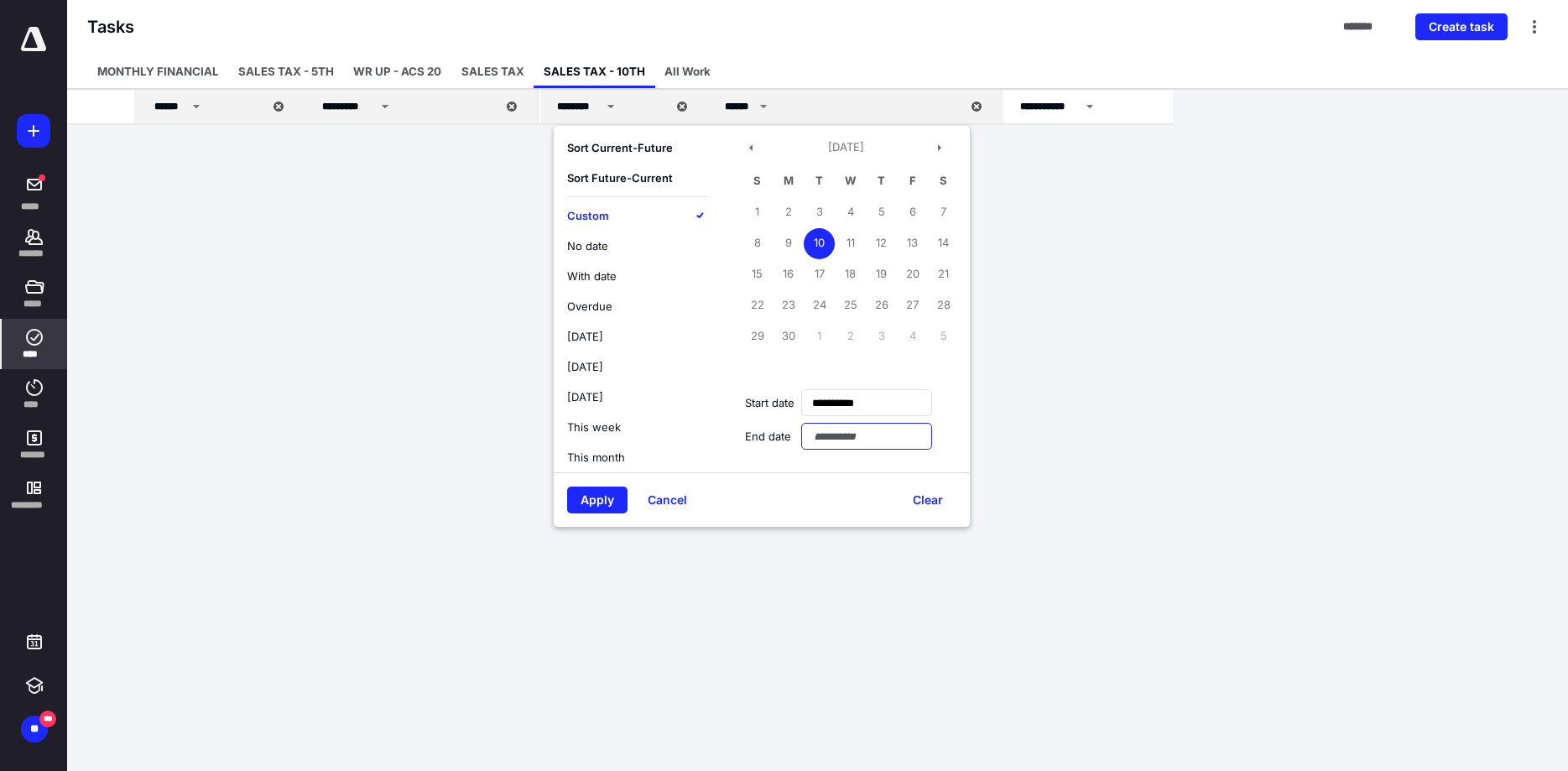 click at bounding box center [867, 436] 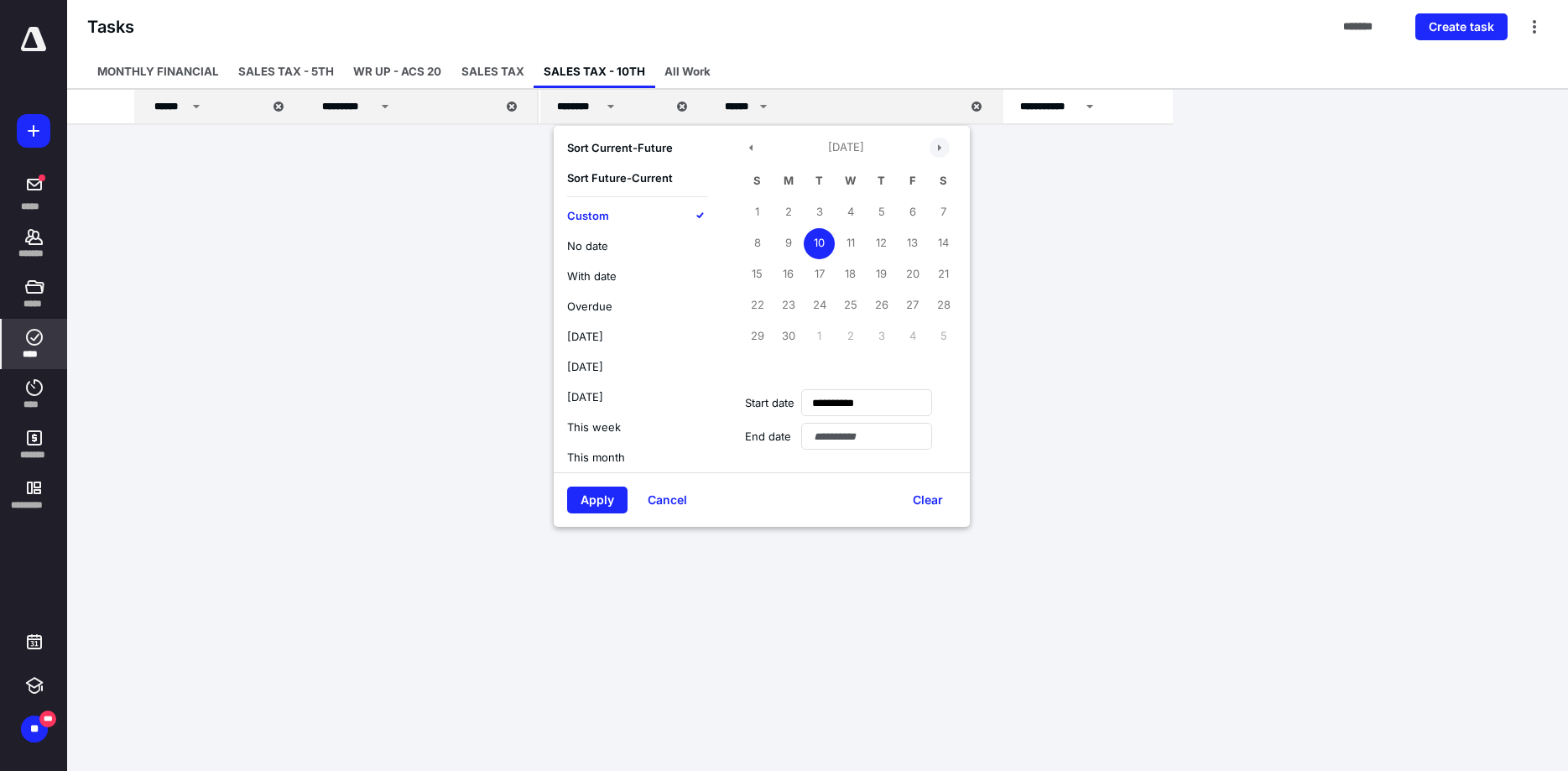 click at bounding box center [940, 148] 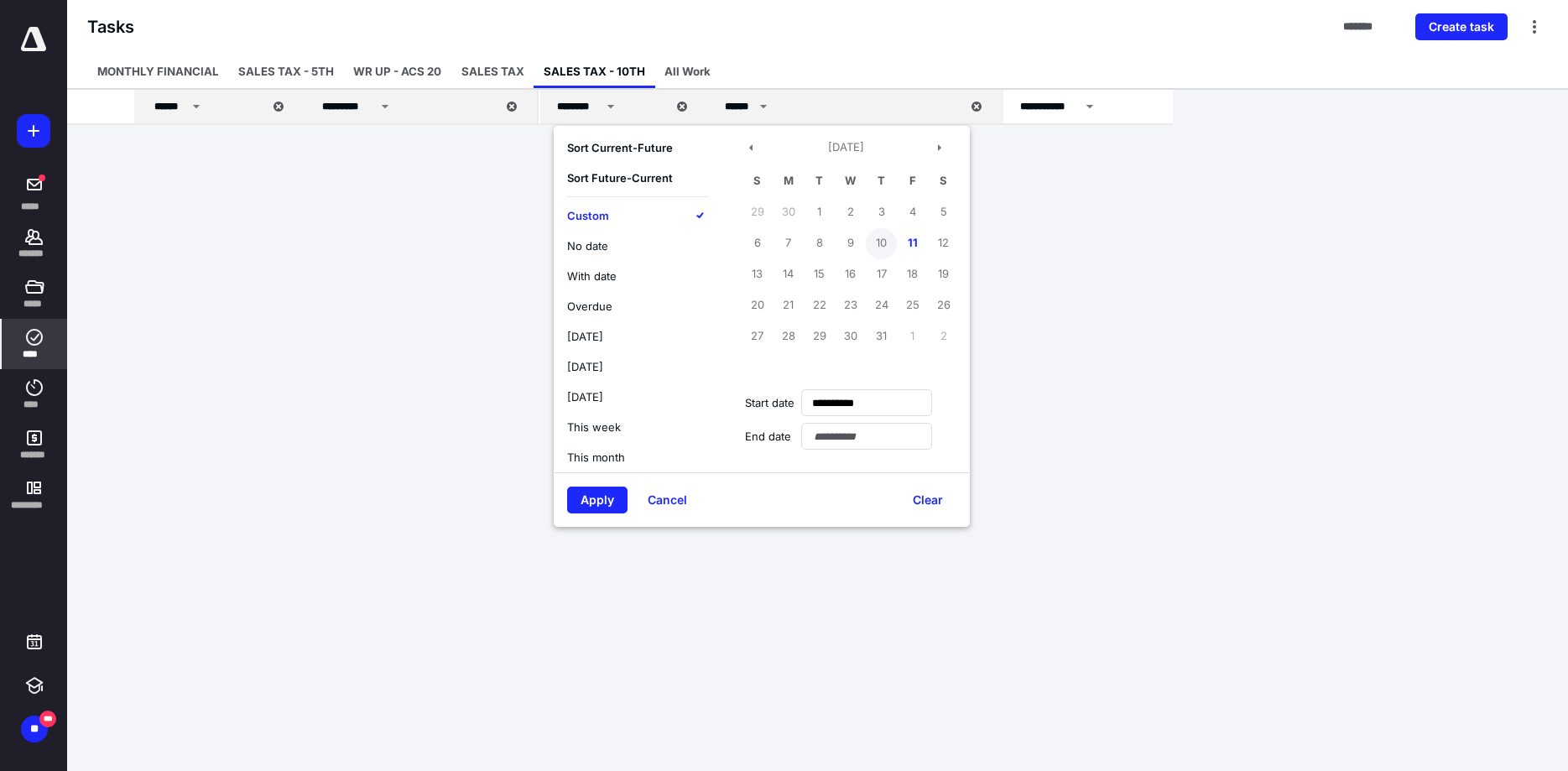 click on "10" at bounding box center (881, 243) 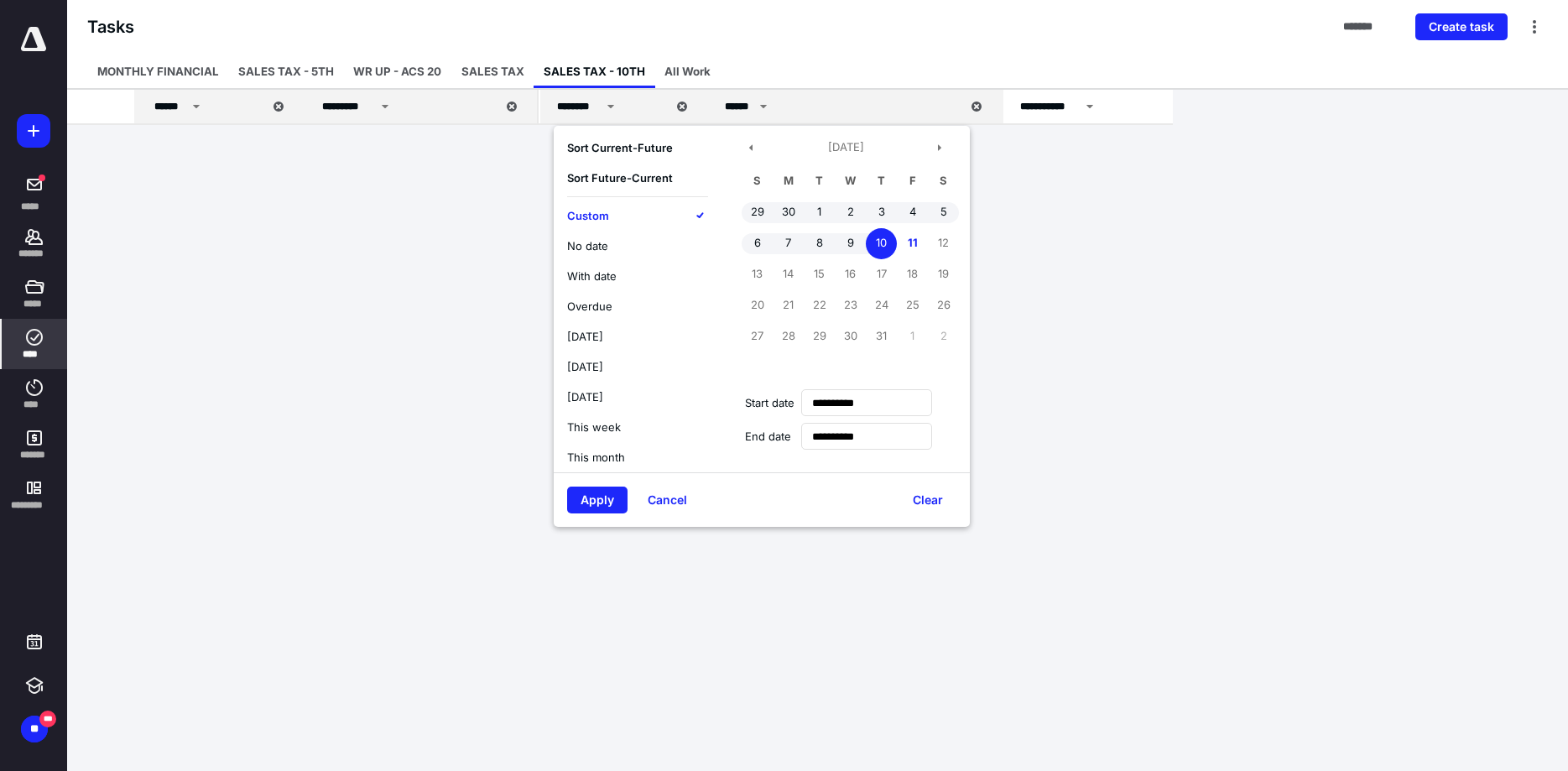 click on "**********" at bounding box center (867, 436) 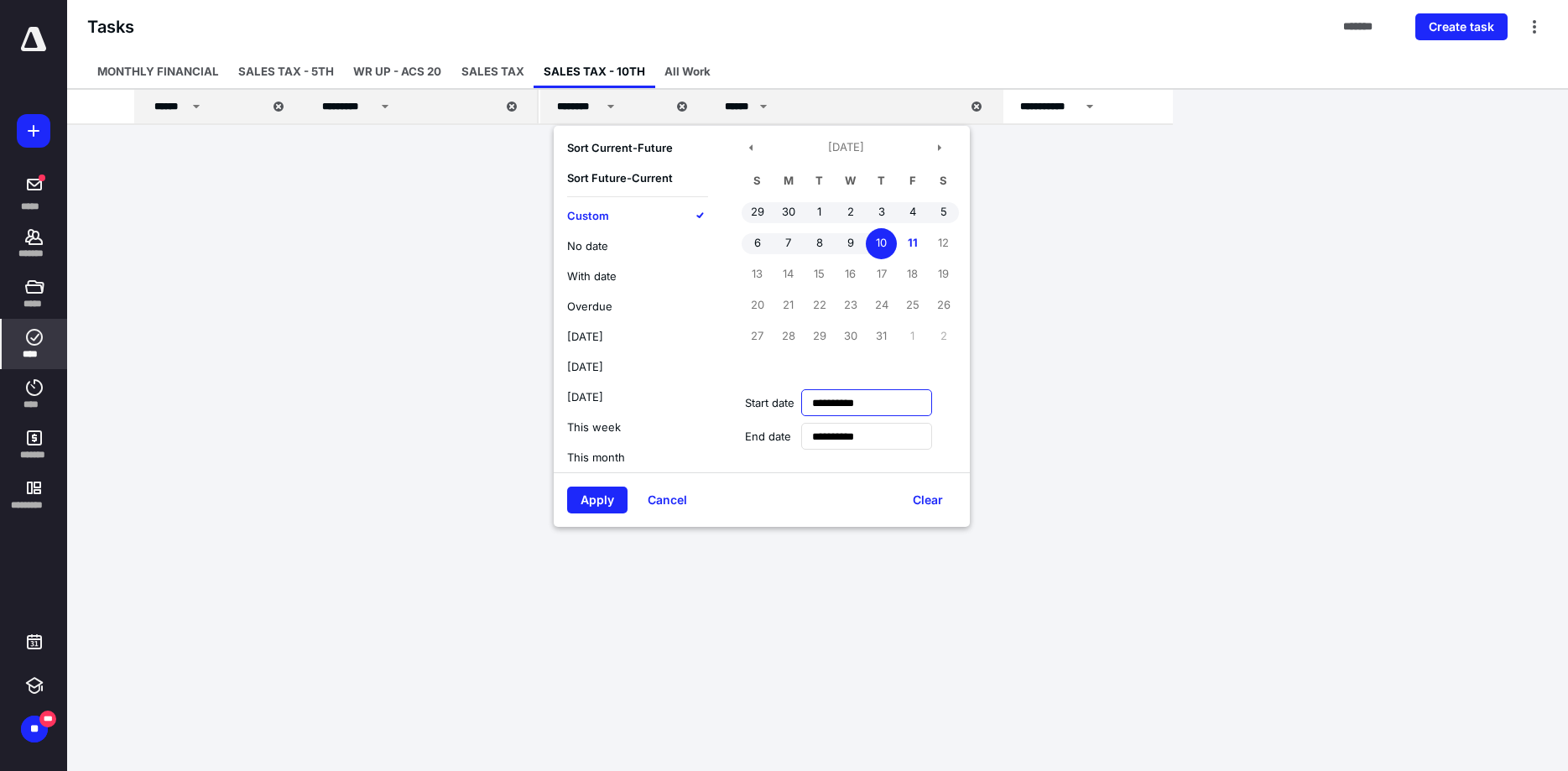 click on "**********" at bounding box center (867, 403) 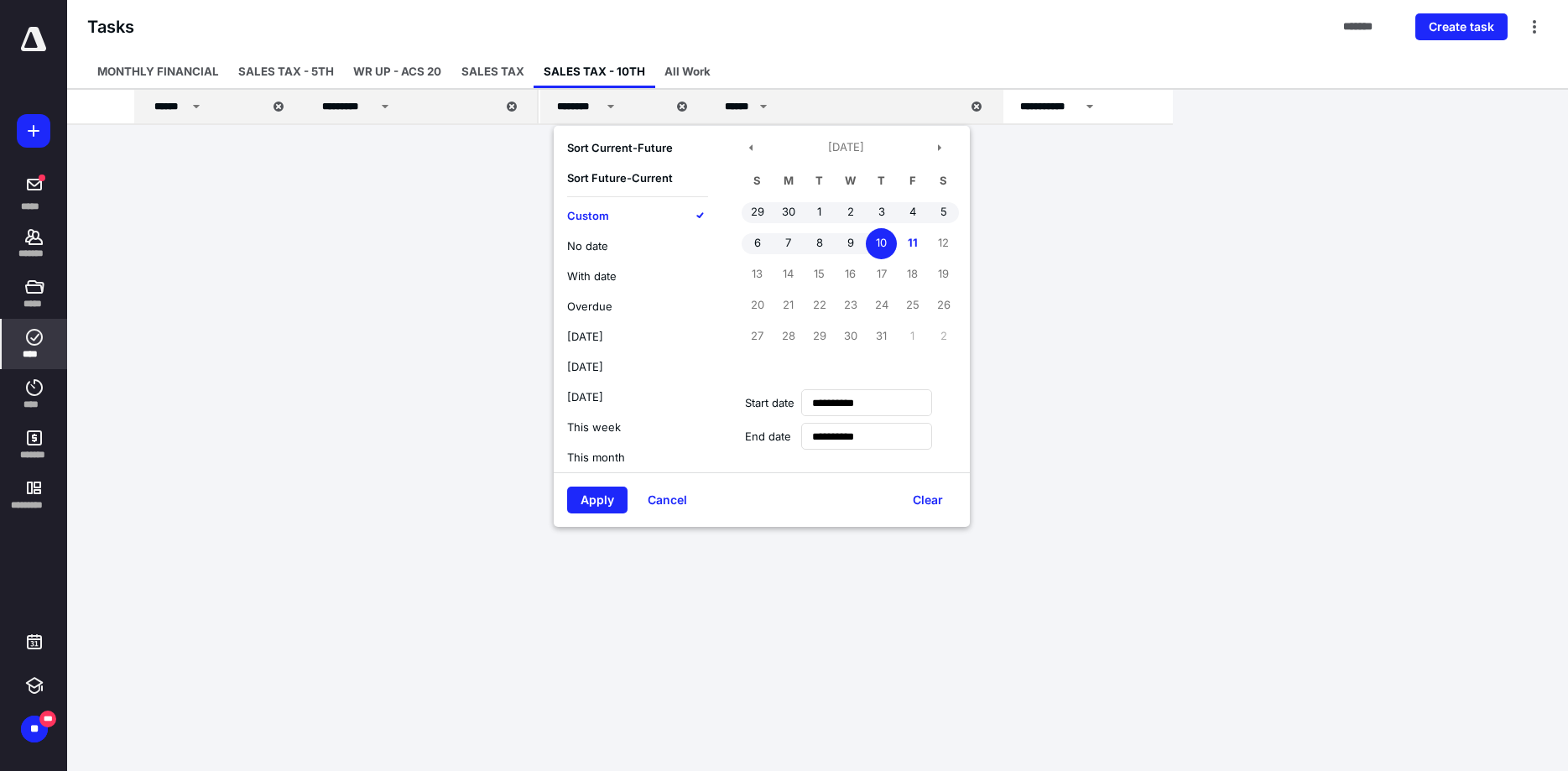 click on "10" at bounding box center [881, 243] 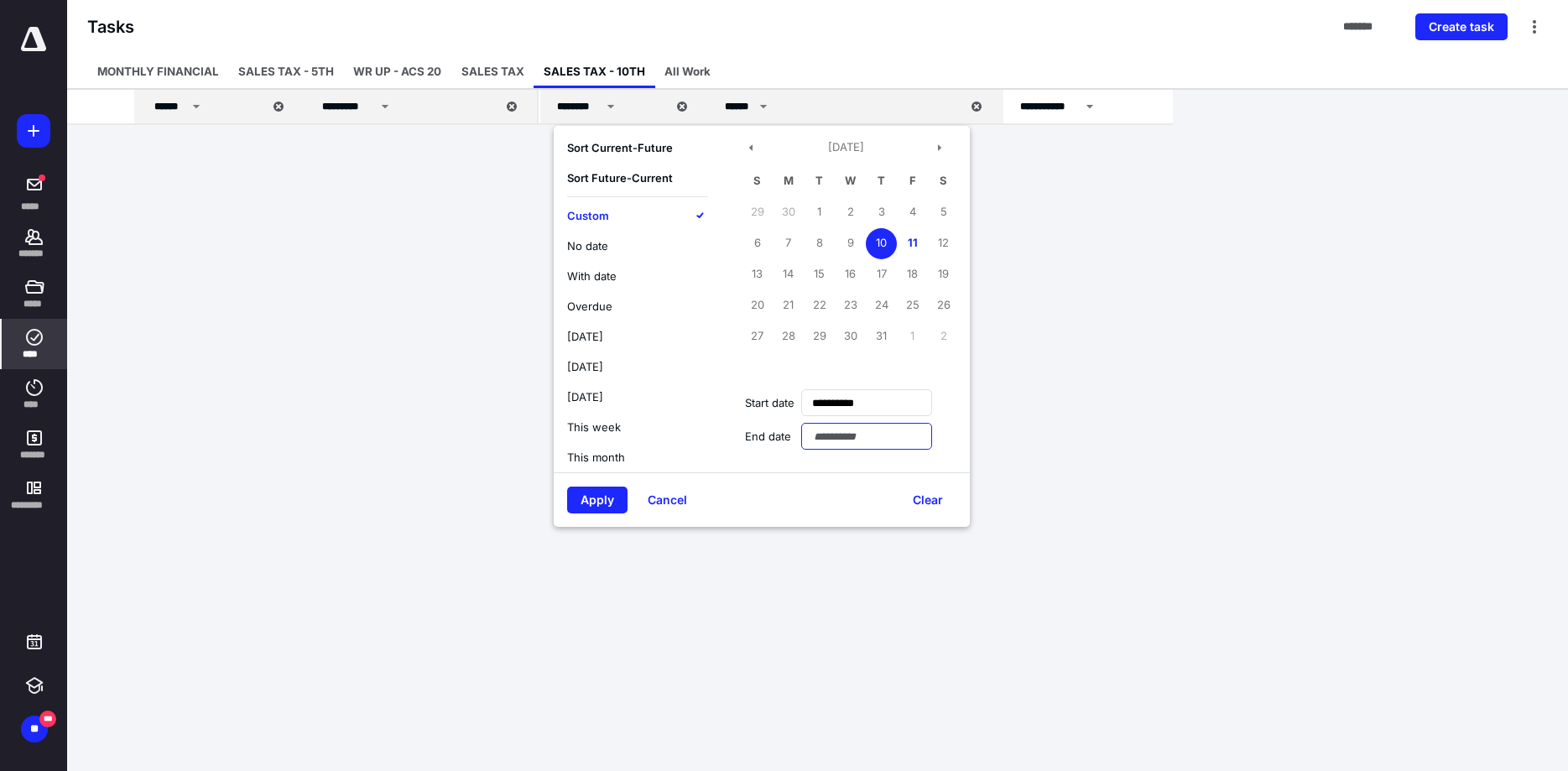 click at bounding box center (867, 436) 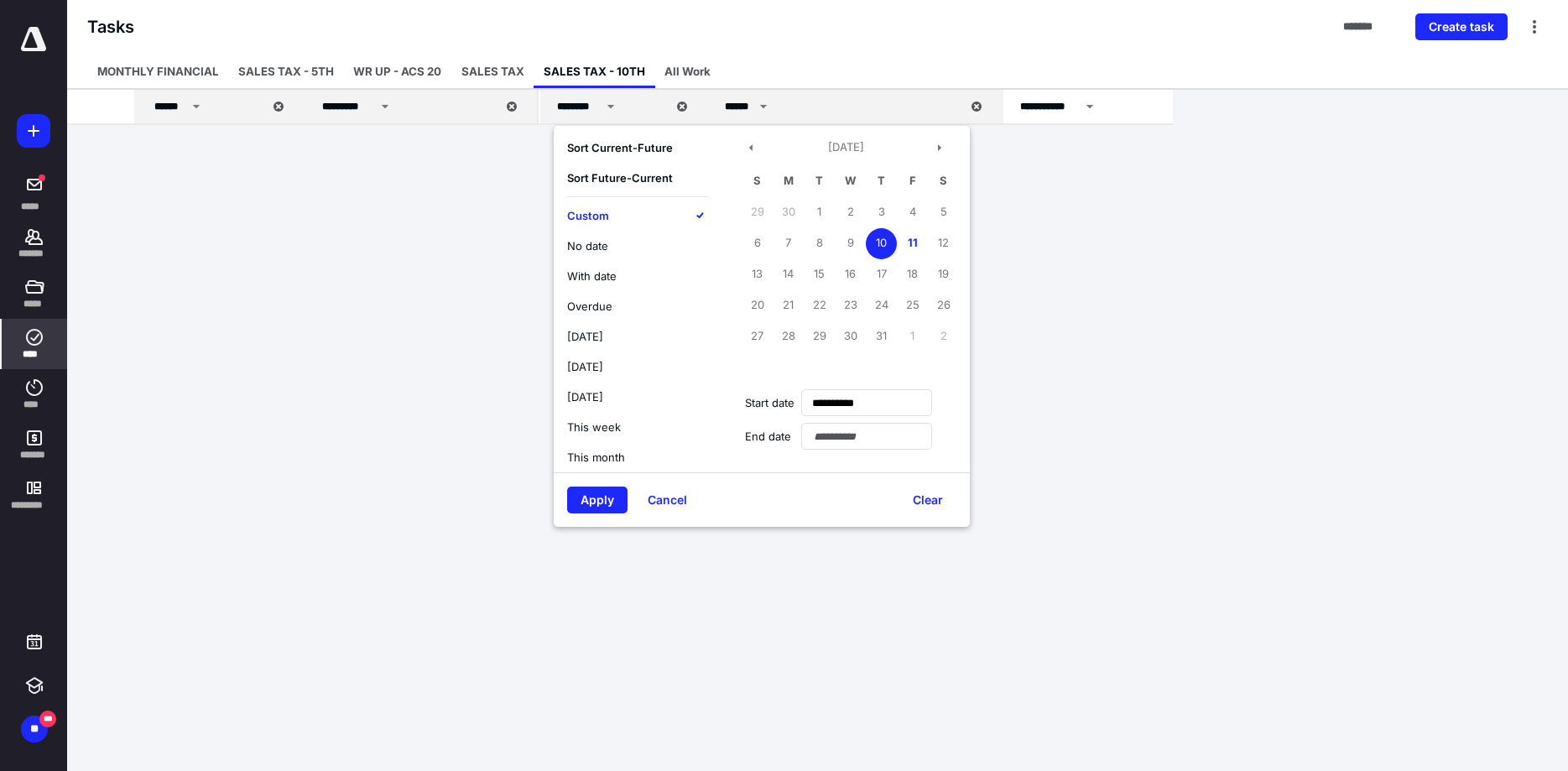 click on "10" at bounding box center [881, 243] 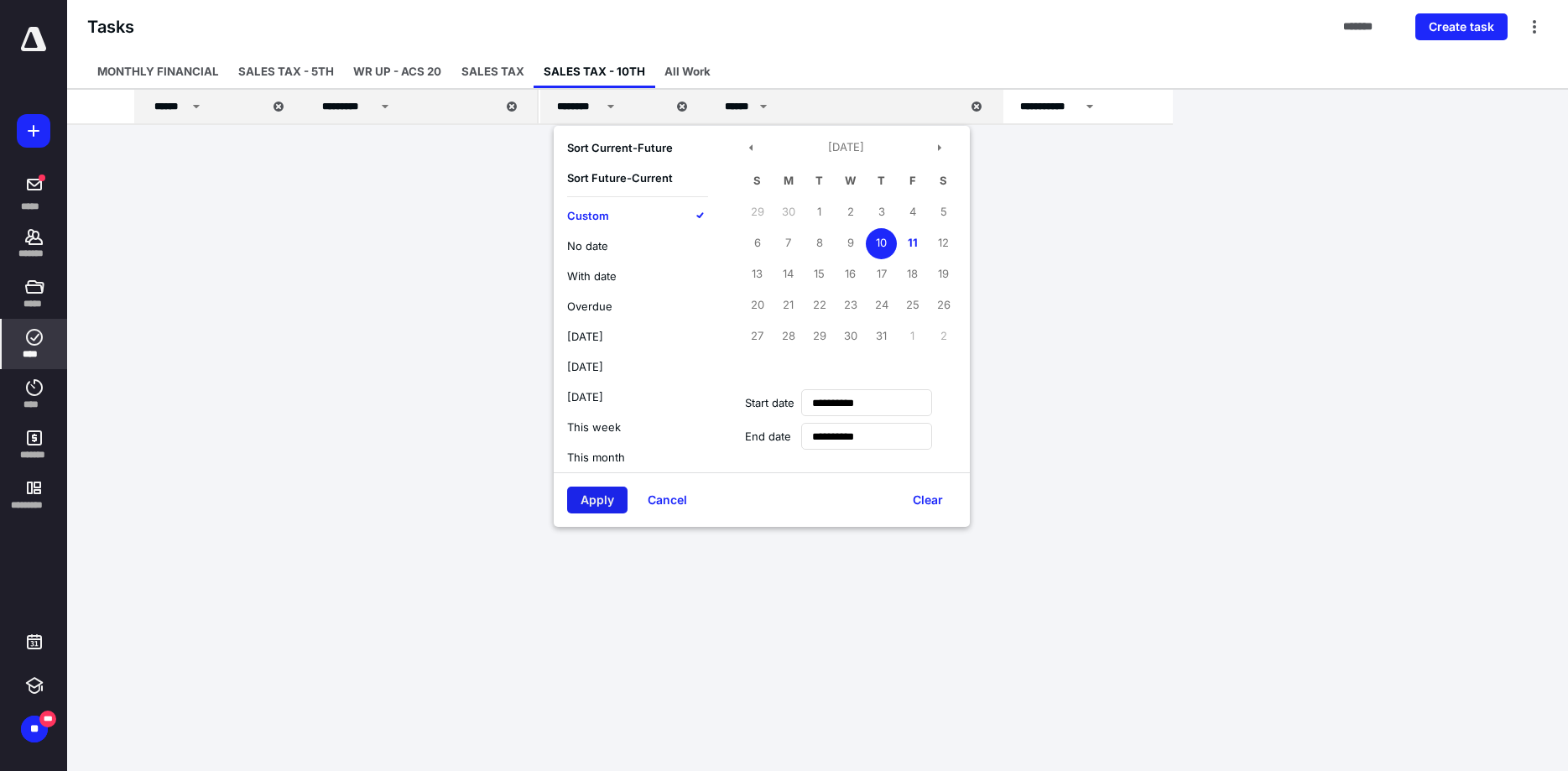 click on "Apply" at bounding box center [597, 500] 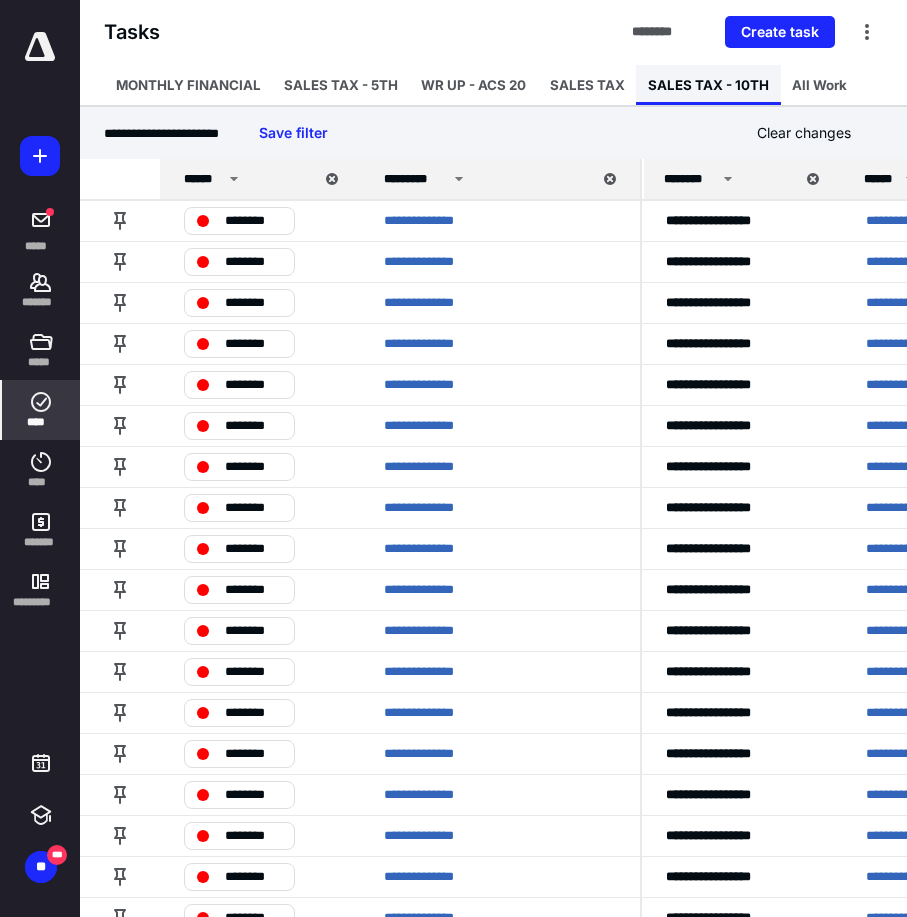 click on "SALES TAX - 10TH" at bounding box center [708, 85] 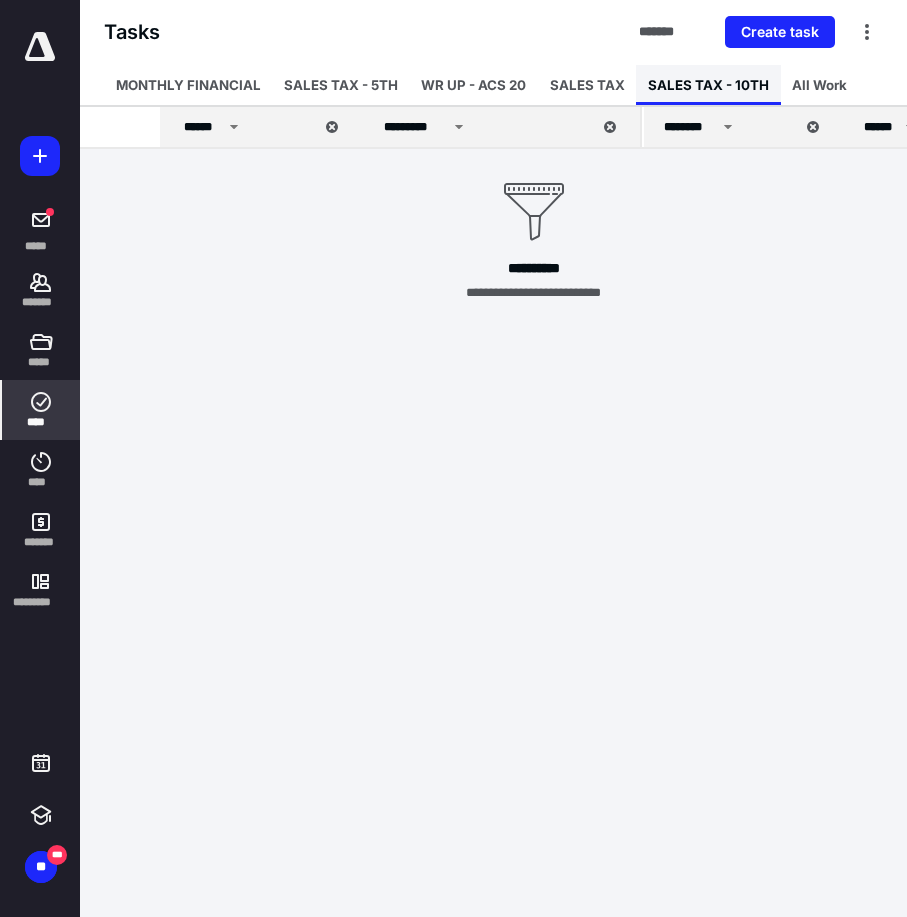 click on "SALES TAX - 10TH" at bounding box center [708, 85] 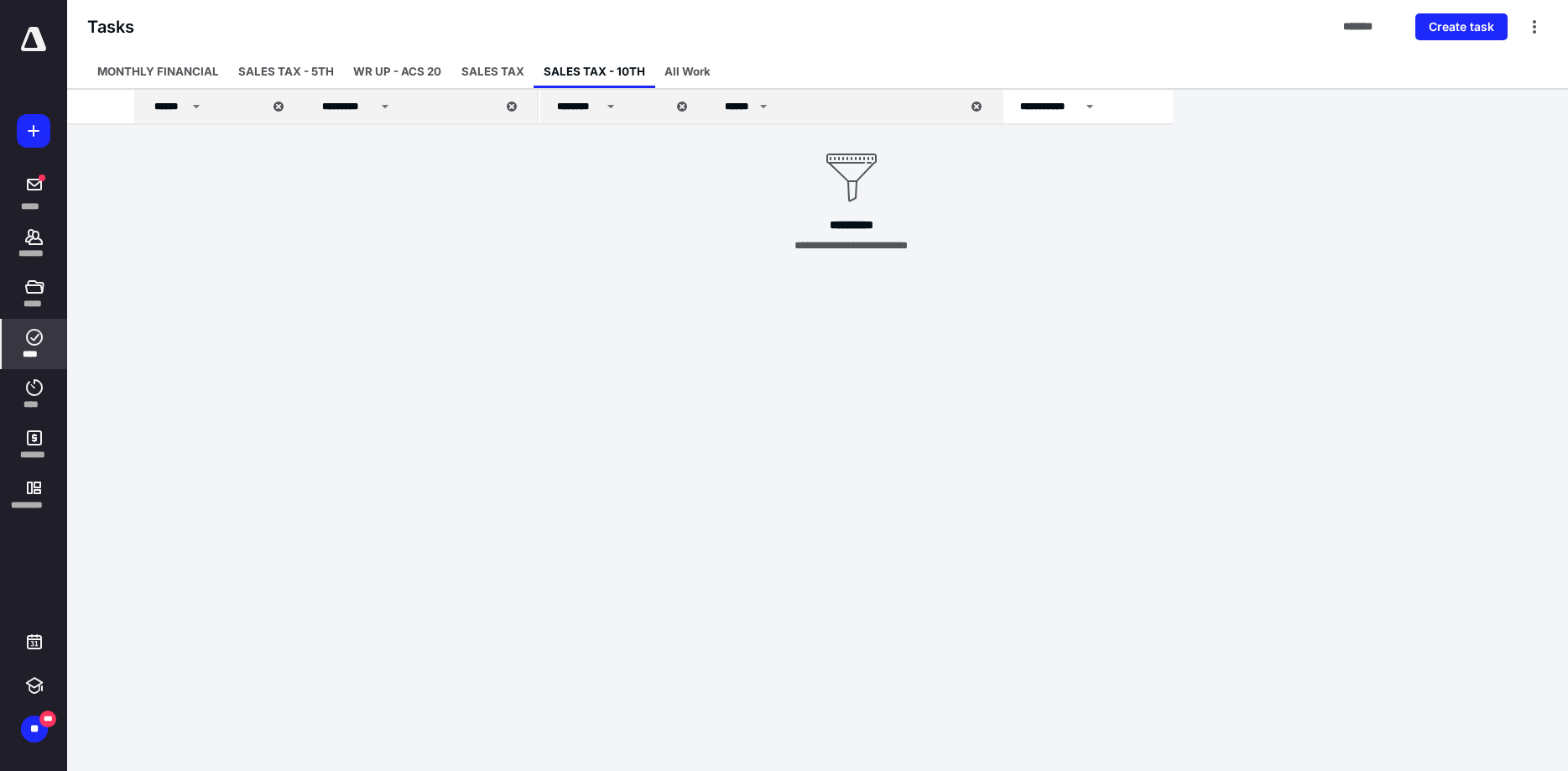 click on "********" at bounding box center (579, 107) 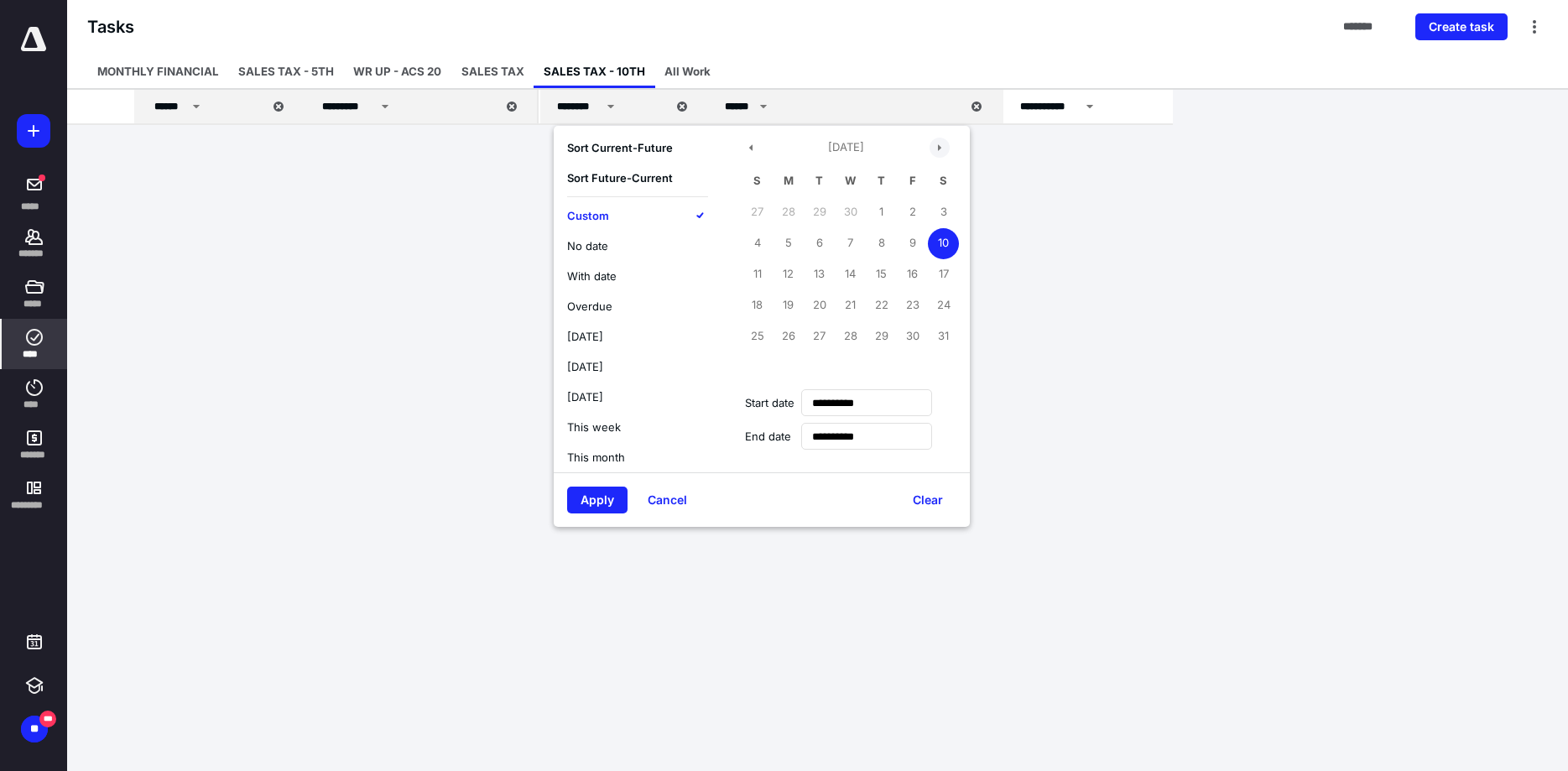 click at bounding box center [940, 148] 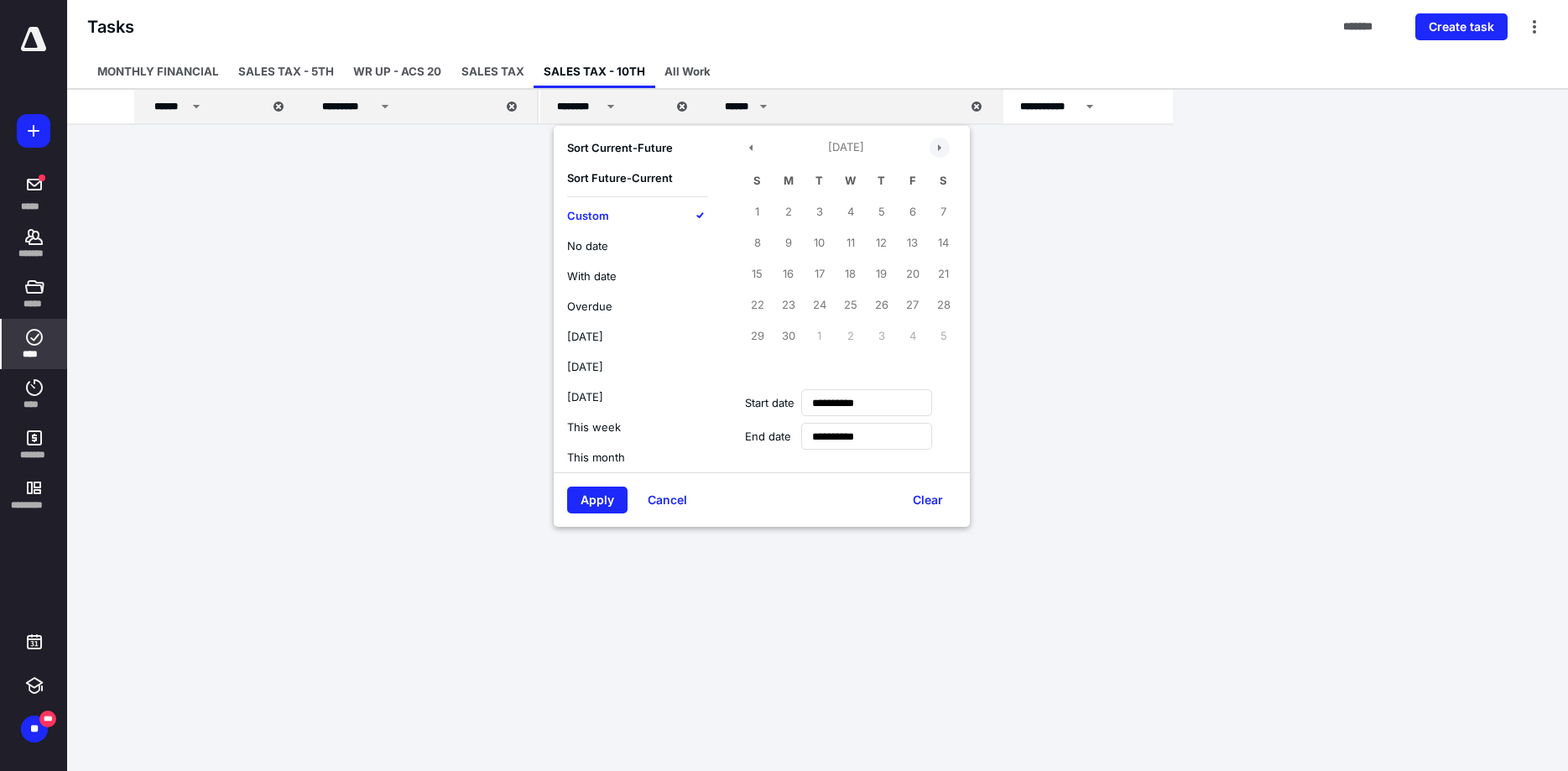 click at bounding box center (940, 148) 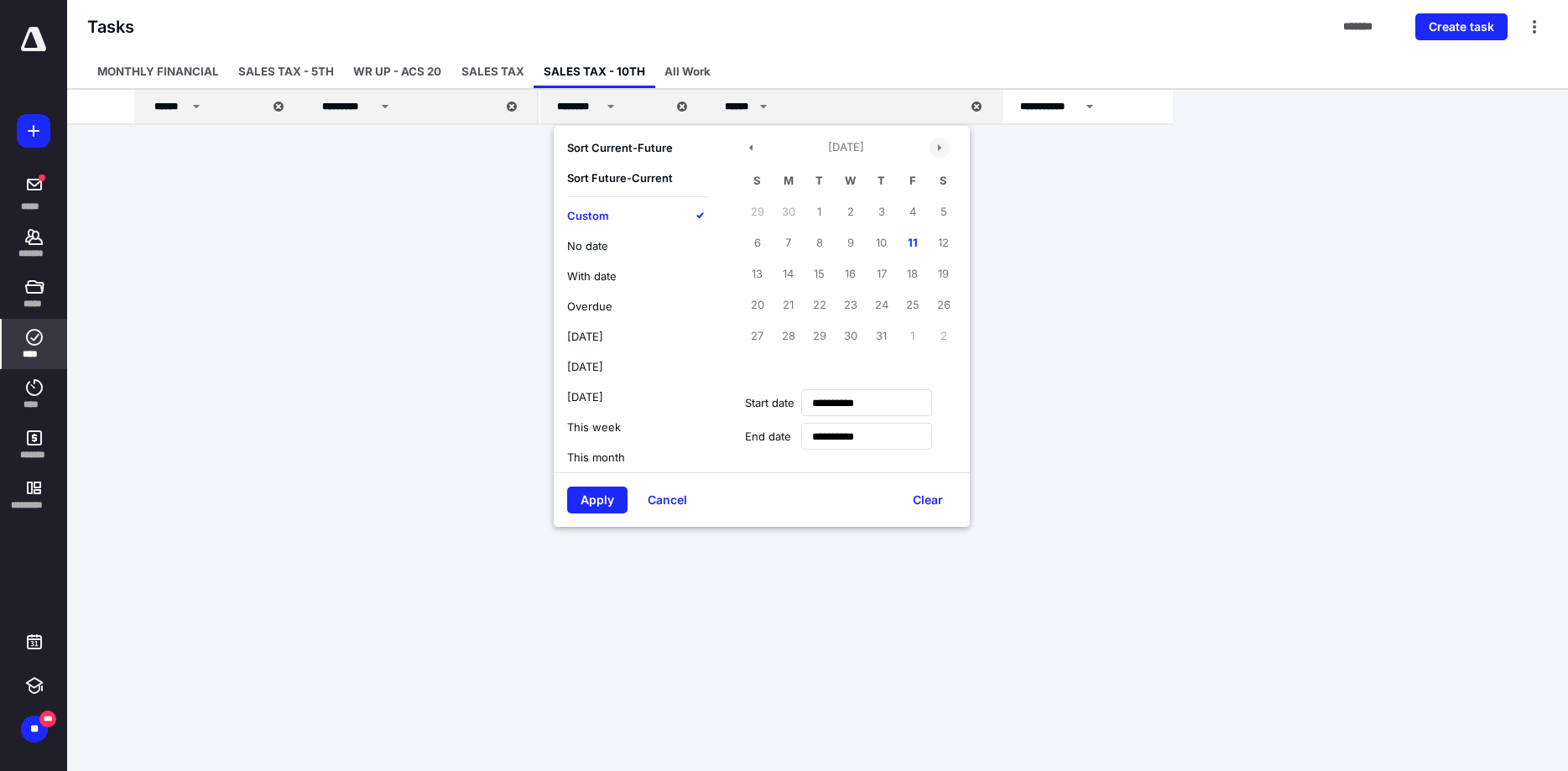 click at bounding box center [940, 148] 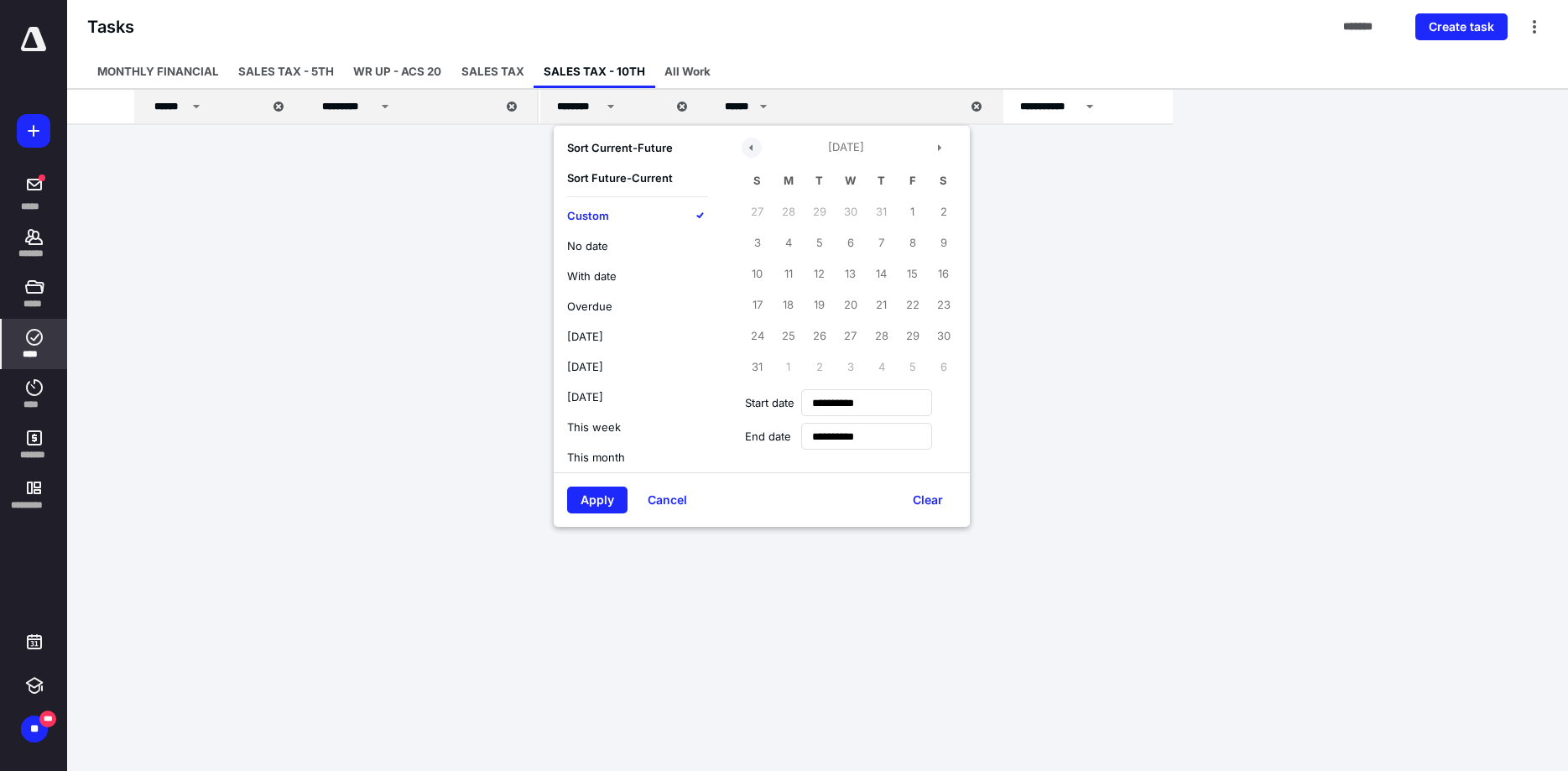 click at bounding box center [752, 148] 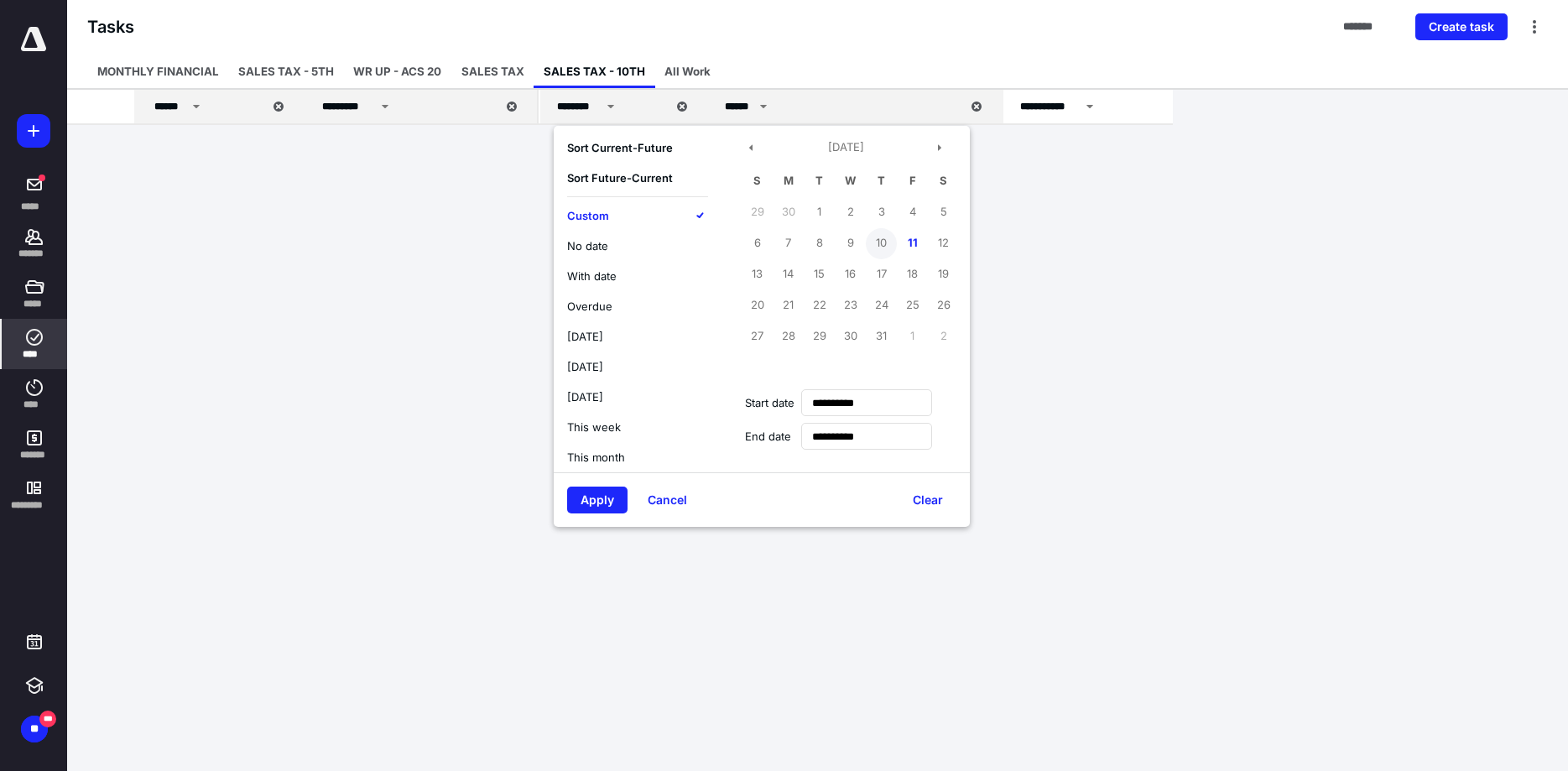 click on "10" at bounding box center (881, 243) 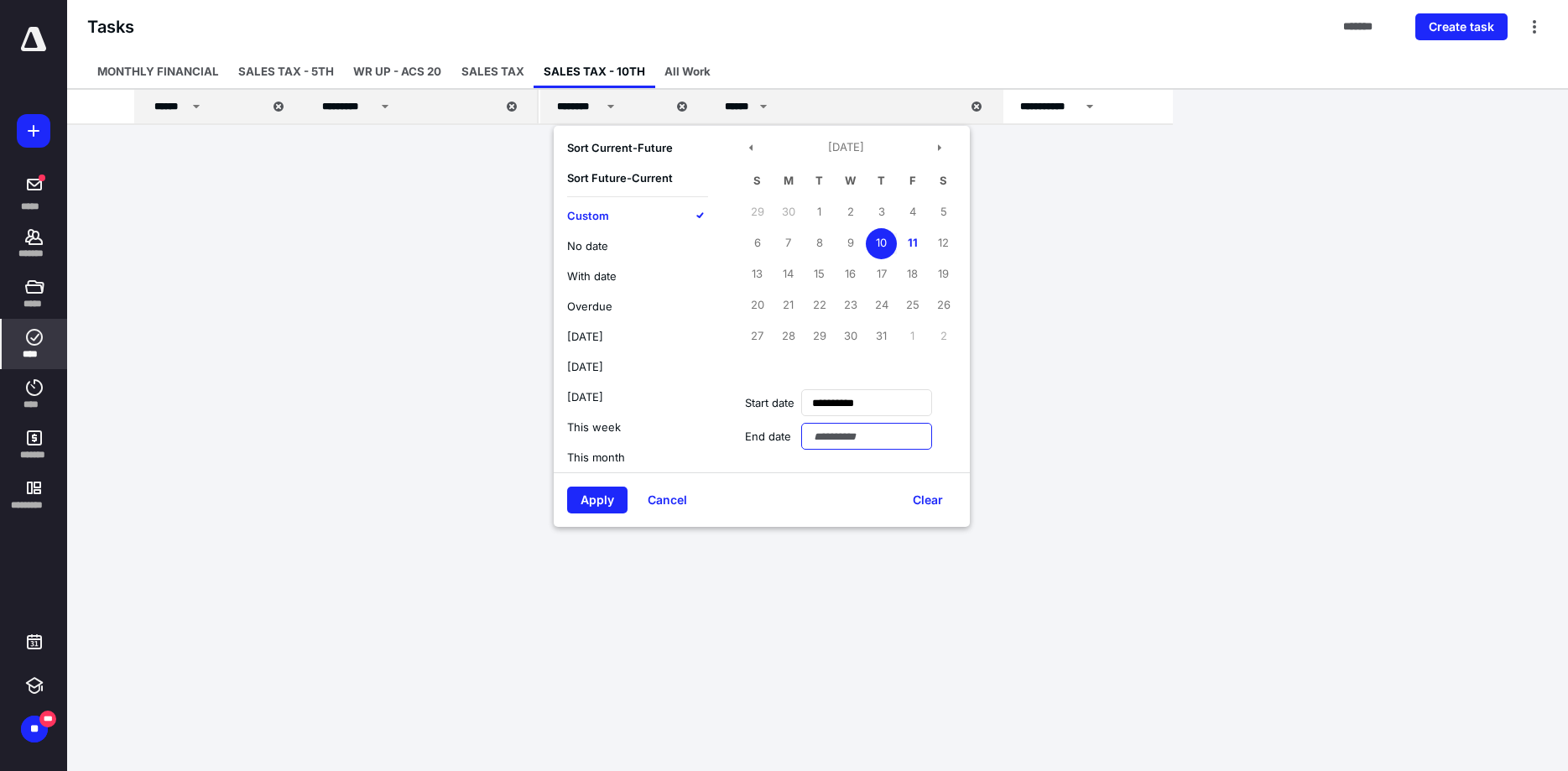 click at bounding box center (867, 436) 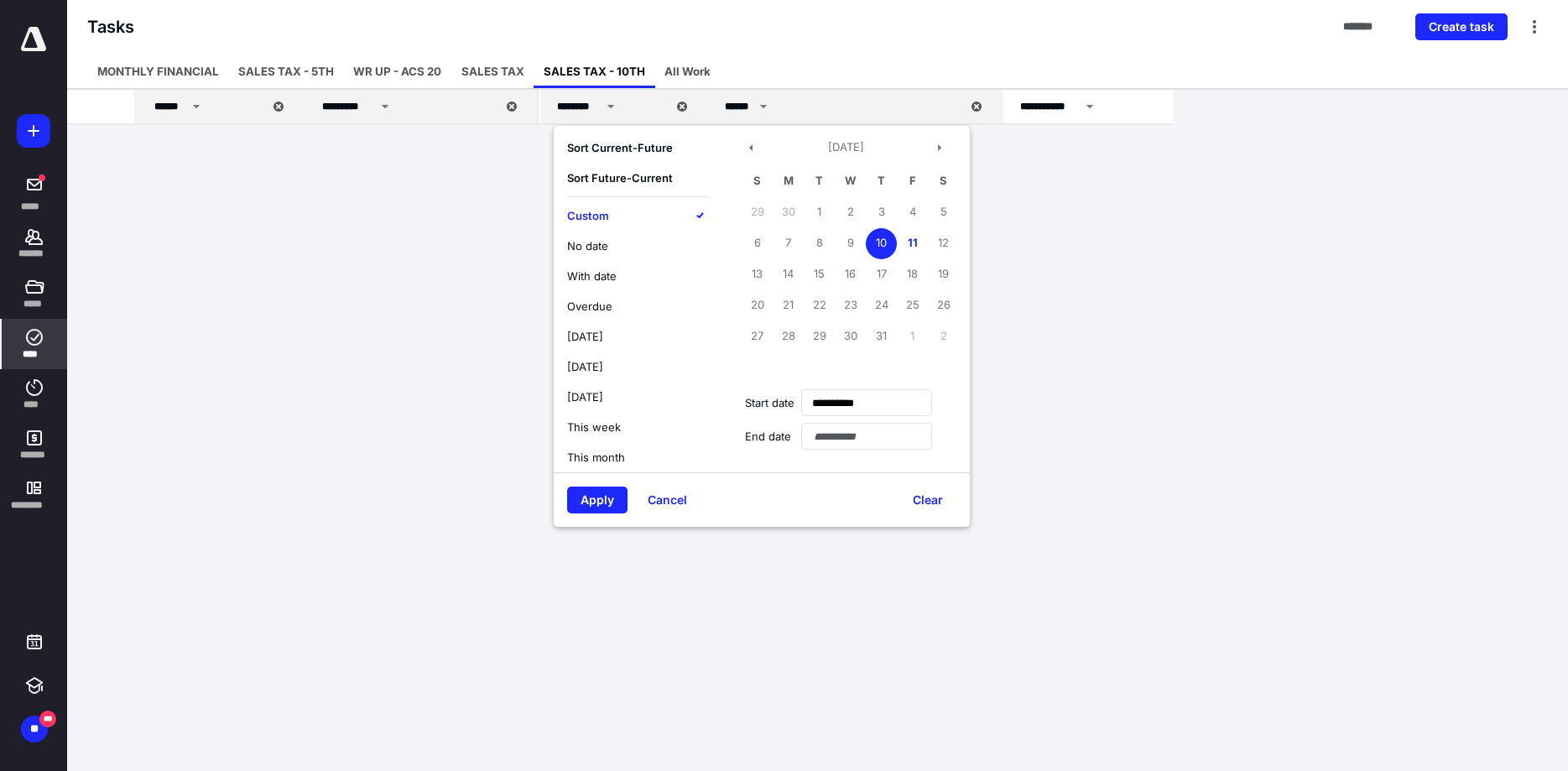 click on "10" at bounding box center [881, 243] 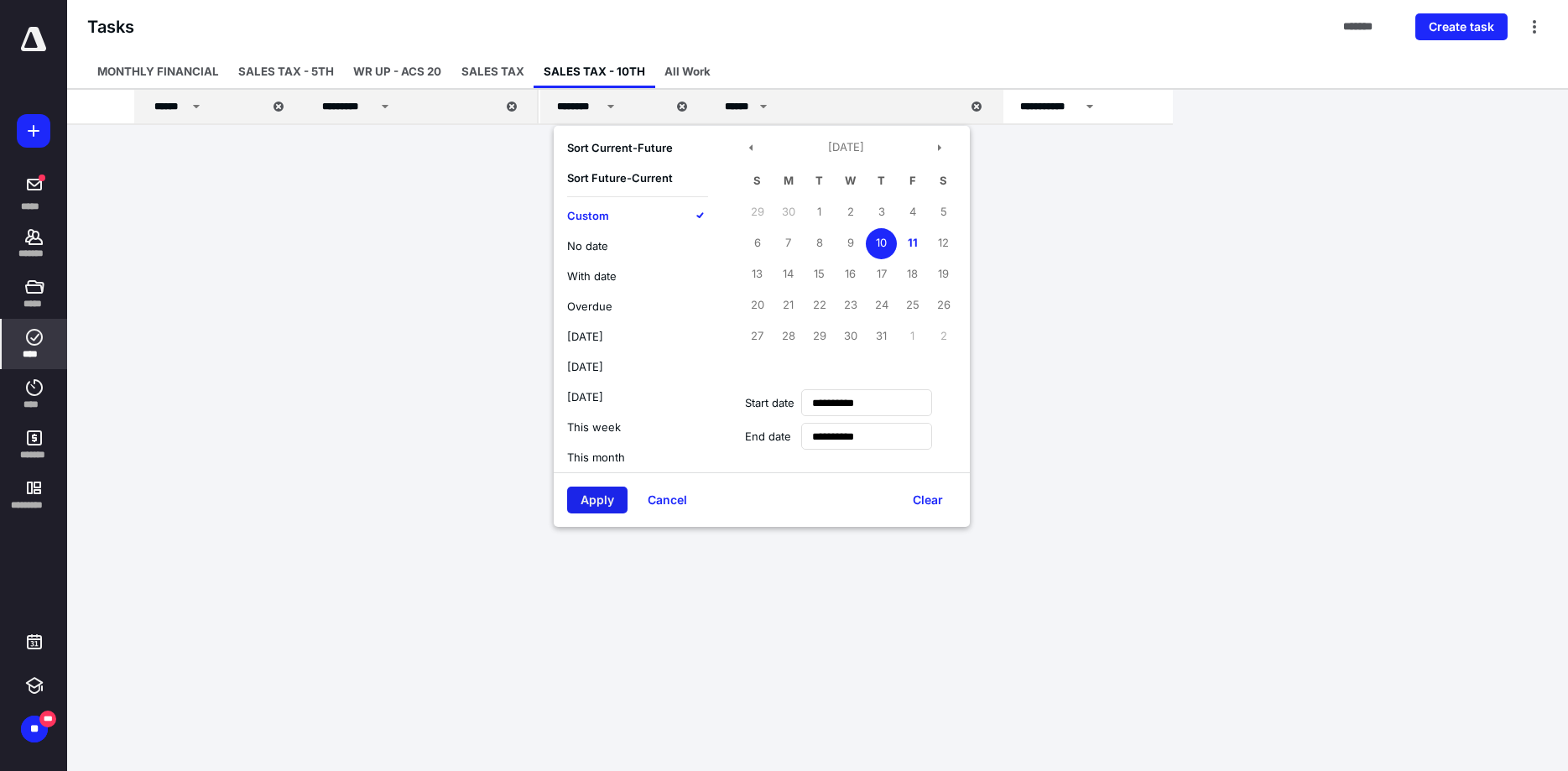 click on "Apply" at bounding box center [597, 500] 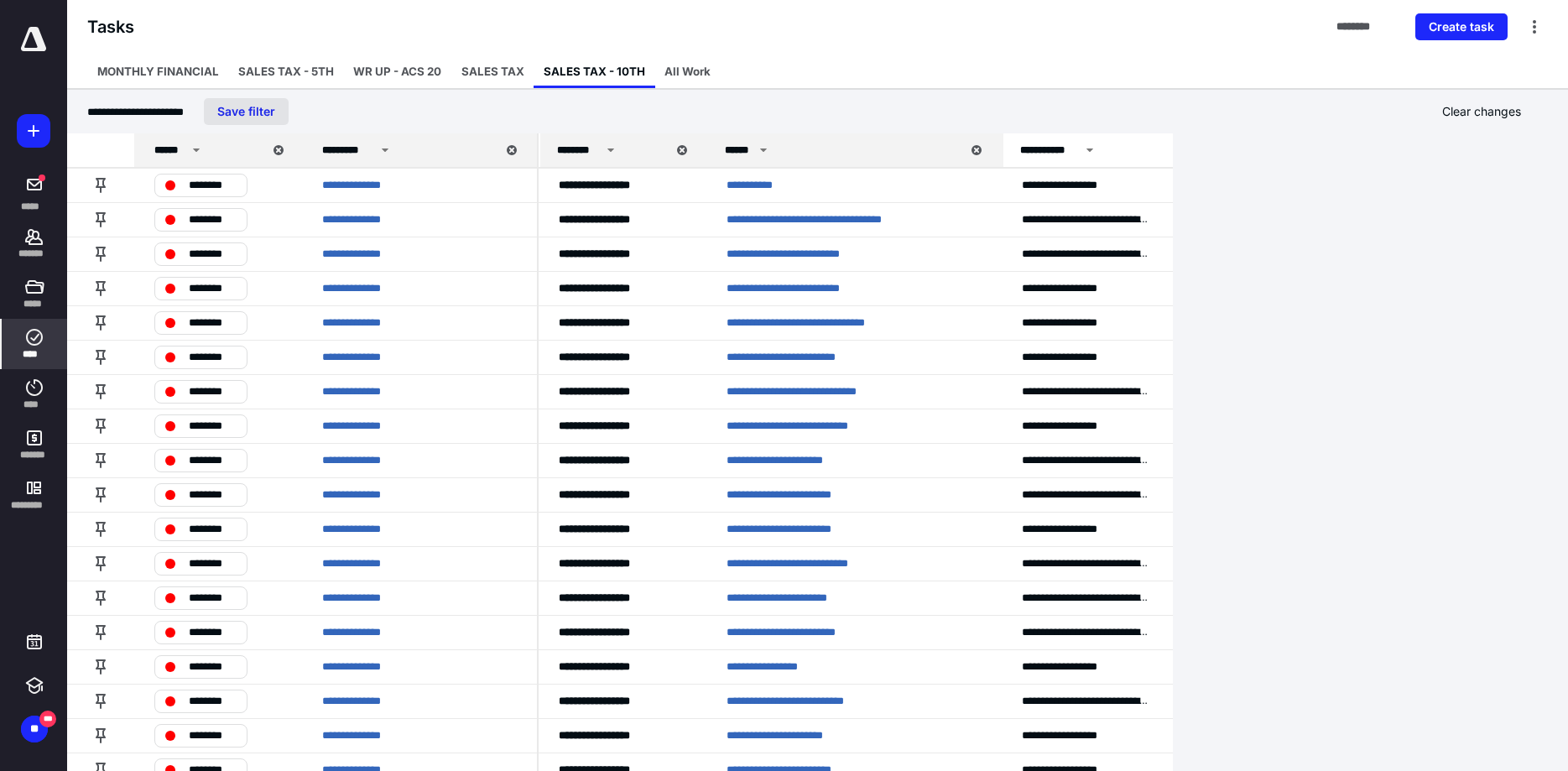 click on "Save filter" at bounding box center [246, 112] 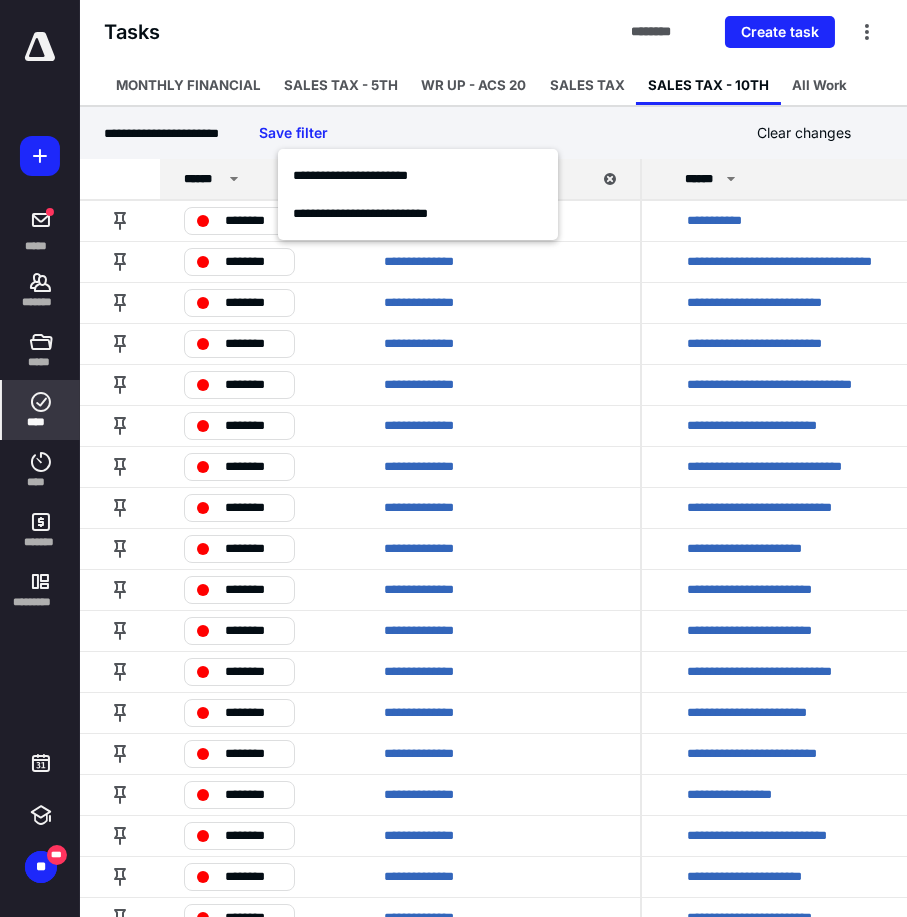 scroll, scrollTop: 0, scrollLeft: 194, axis: horizontal 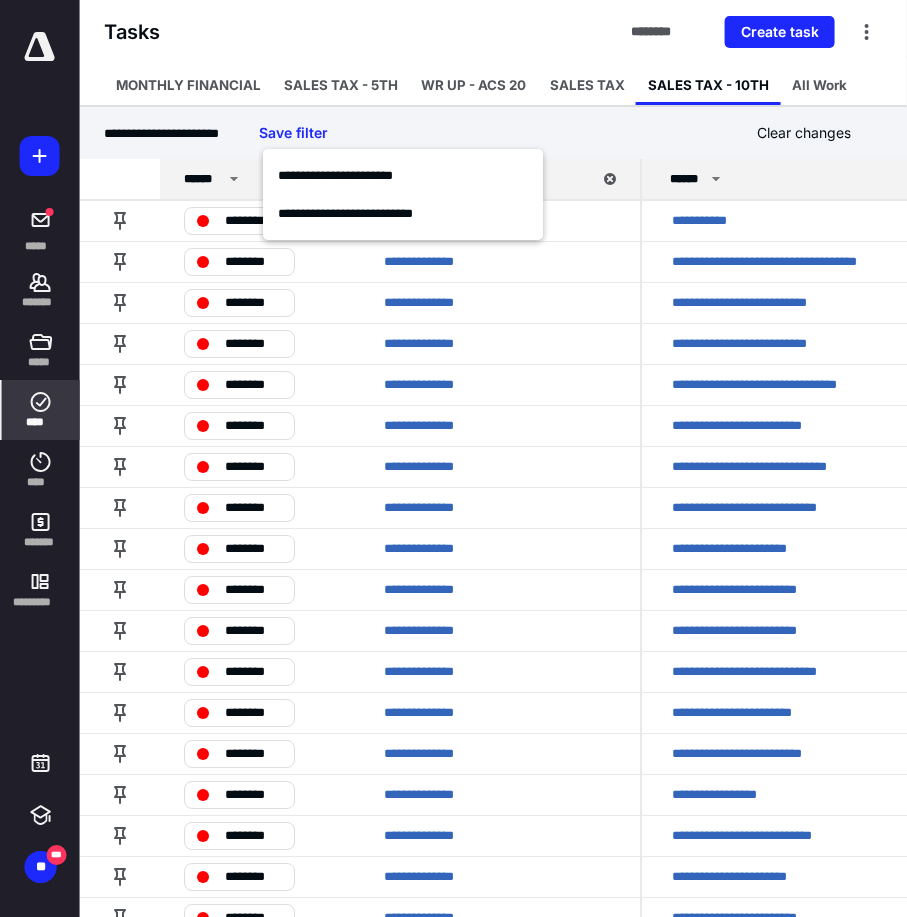 click on "**********" at bounding box center (493, 133) 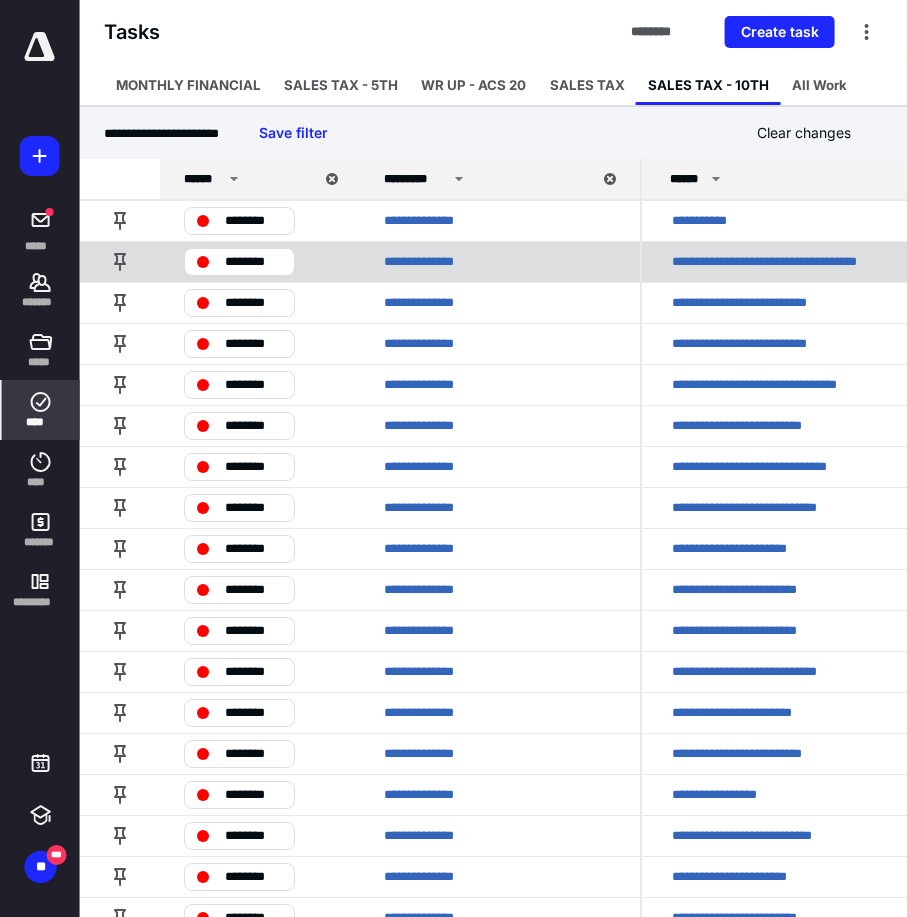 click on "**********" at bounding box center (815, 262) 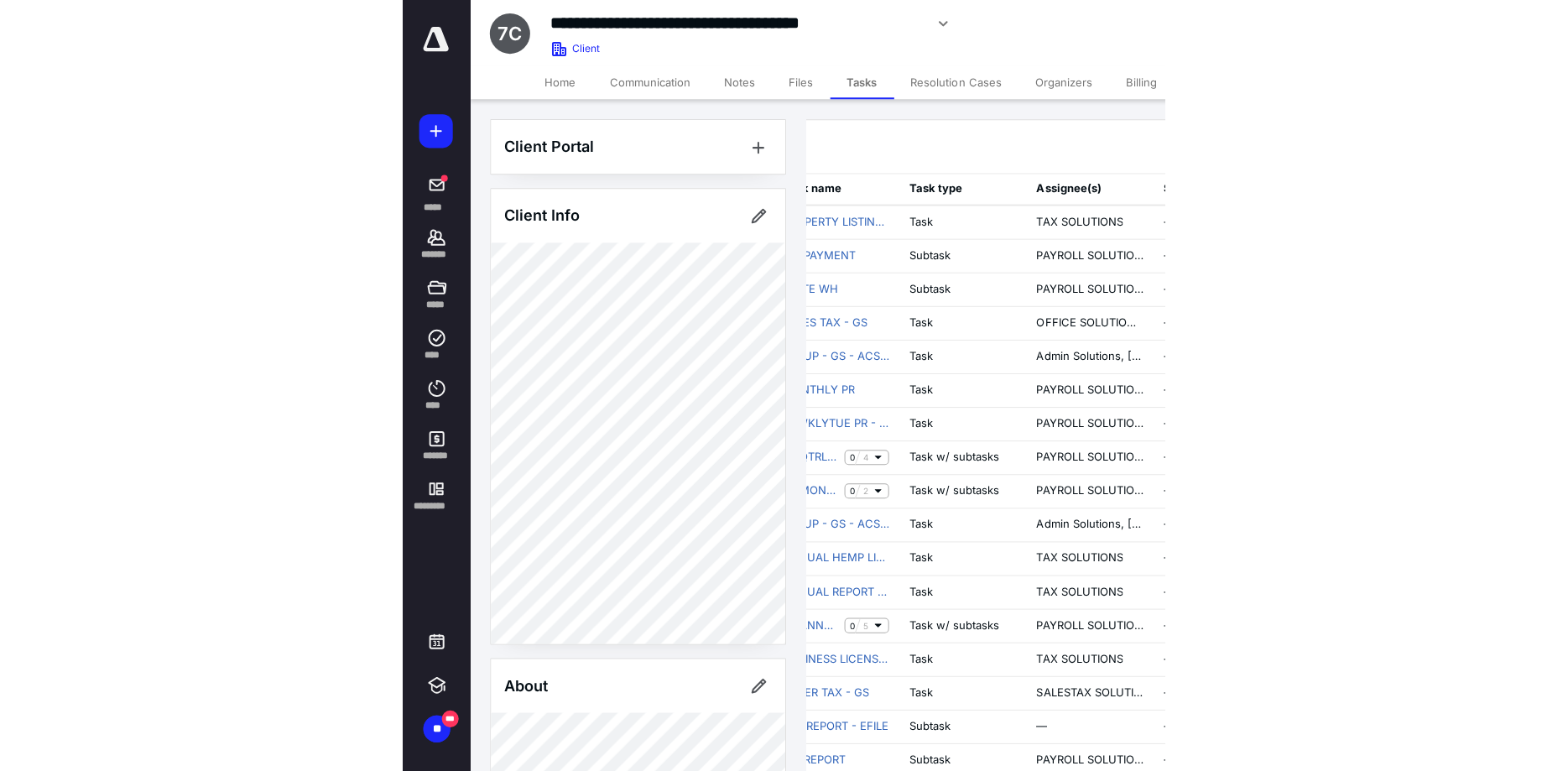 scroll, scrollTop: 0, scrollLeft: 0, axis: both 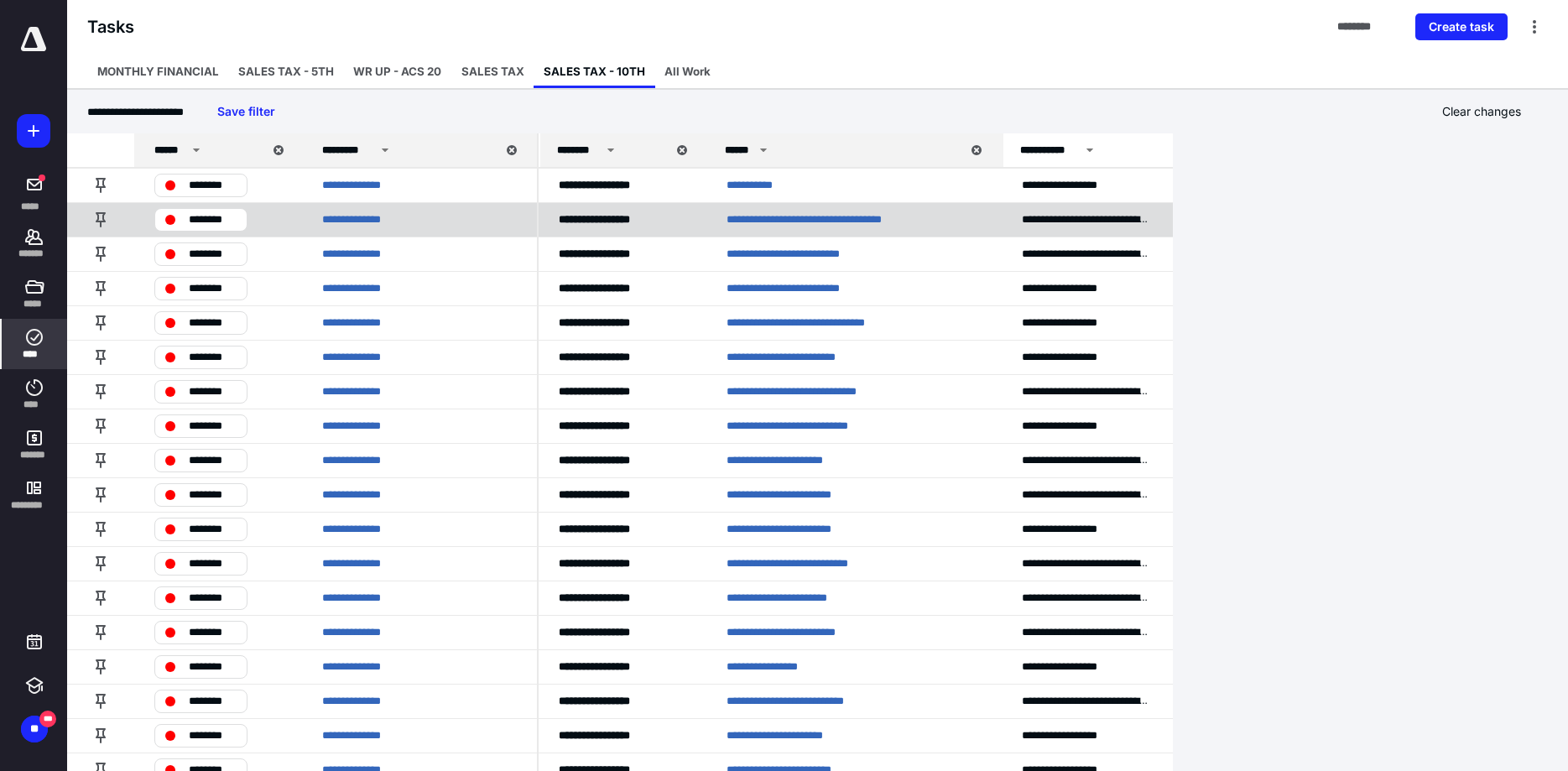 click on "********" at bounding box center [212, 220] 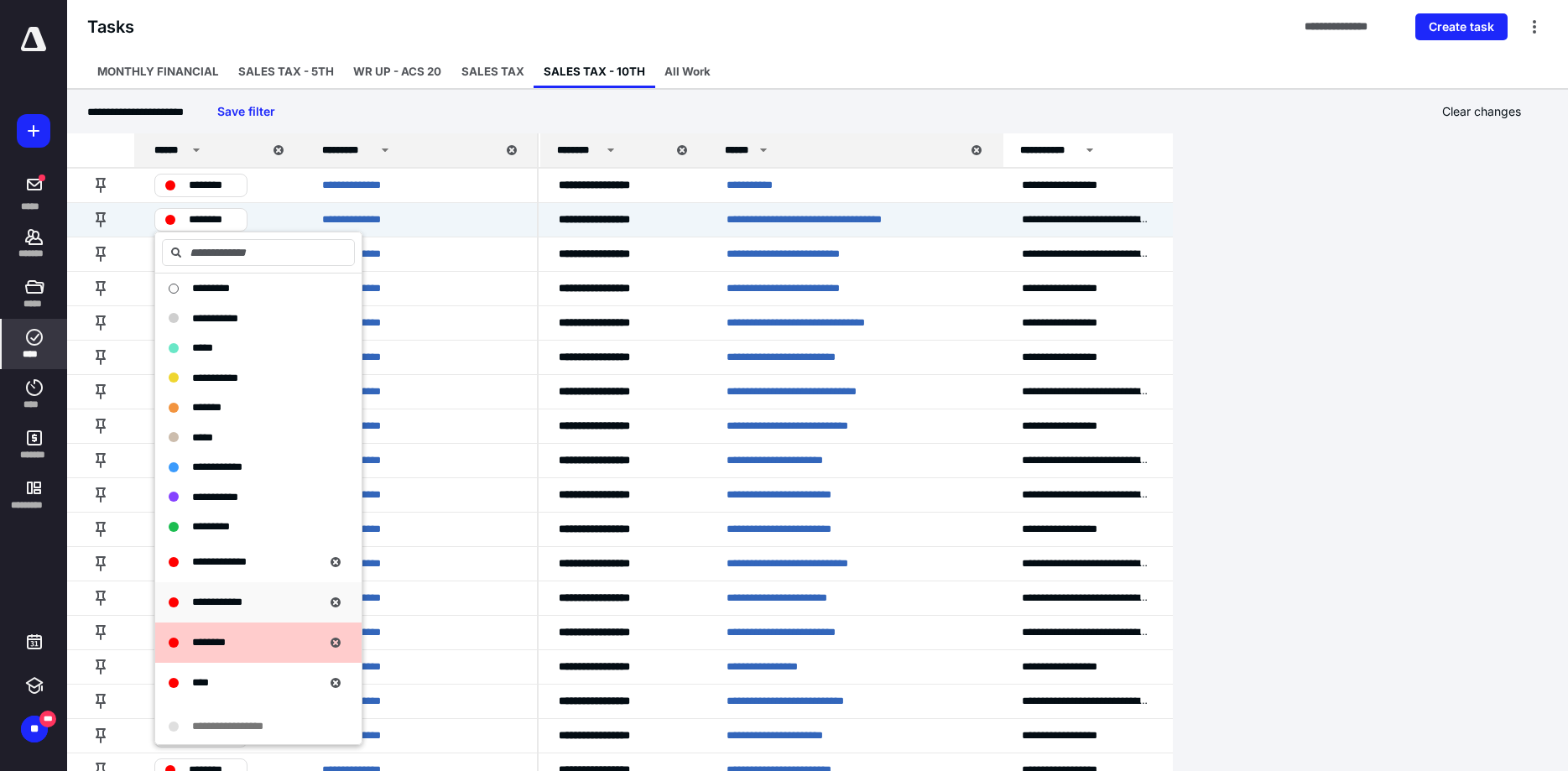 click on "**********" at bounding box center (258, 602) 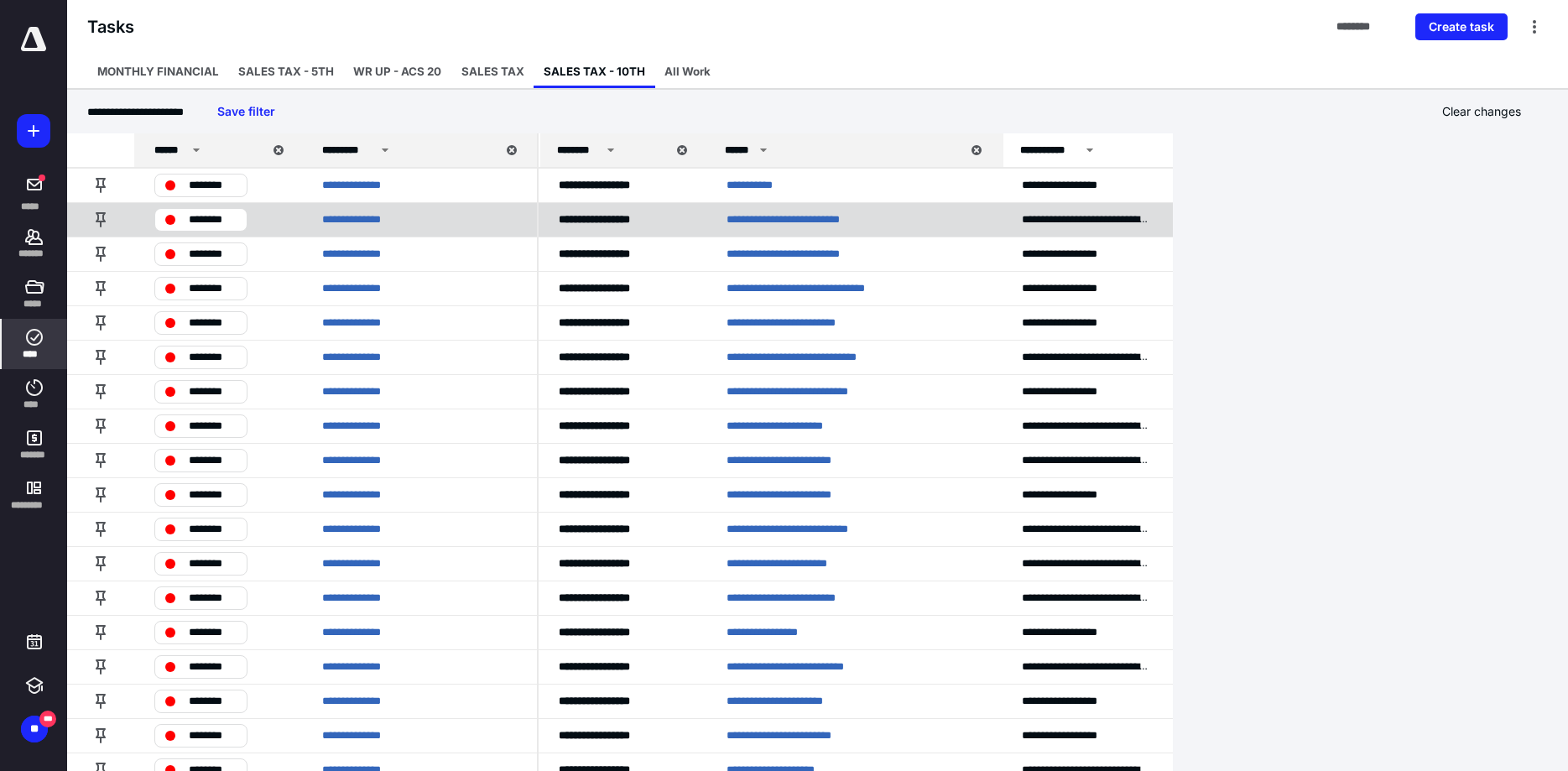click on "**********" at bounding box center [854, 219] 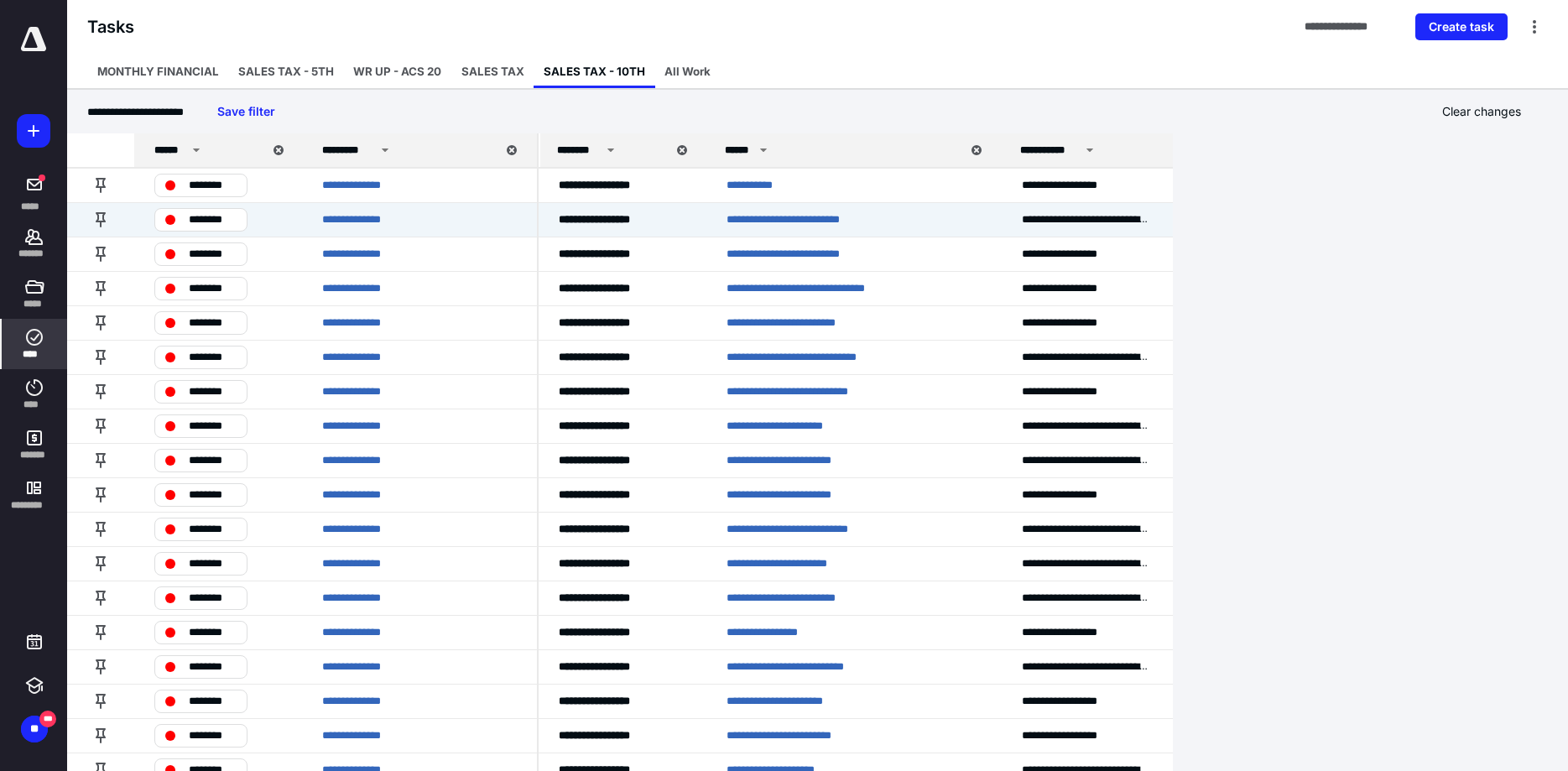 click 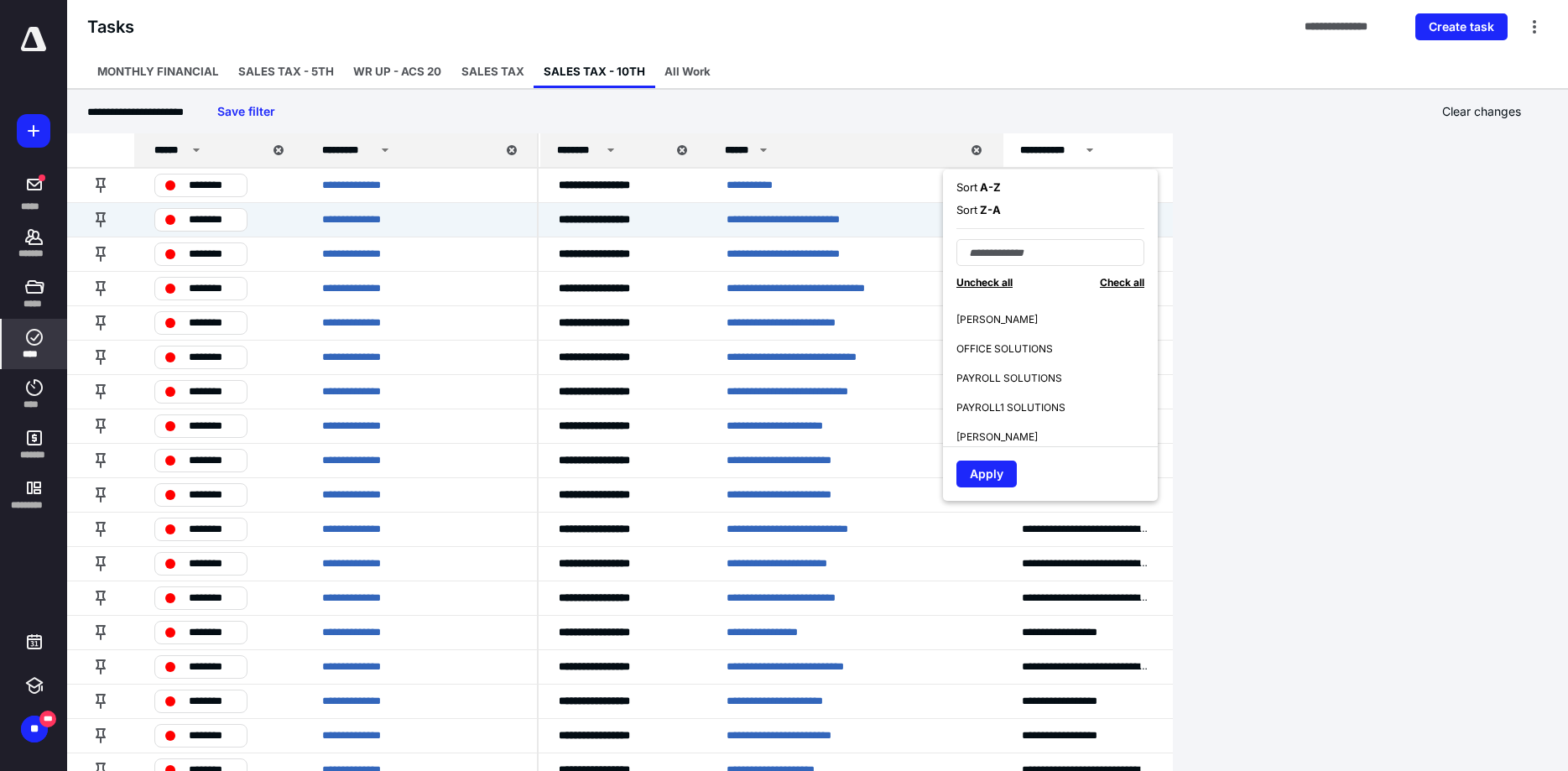 scroll, scrollTop: 323, scrollLeft: 0, axis: vertical 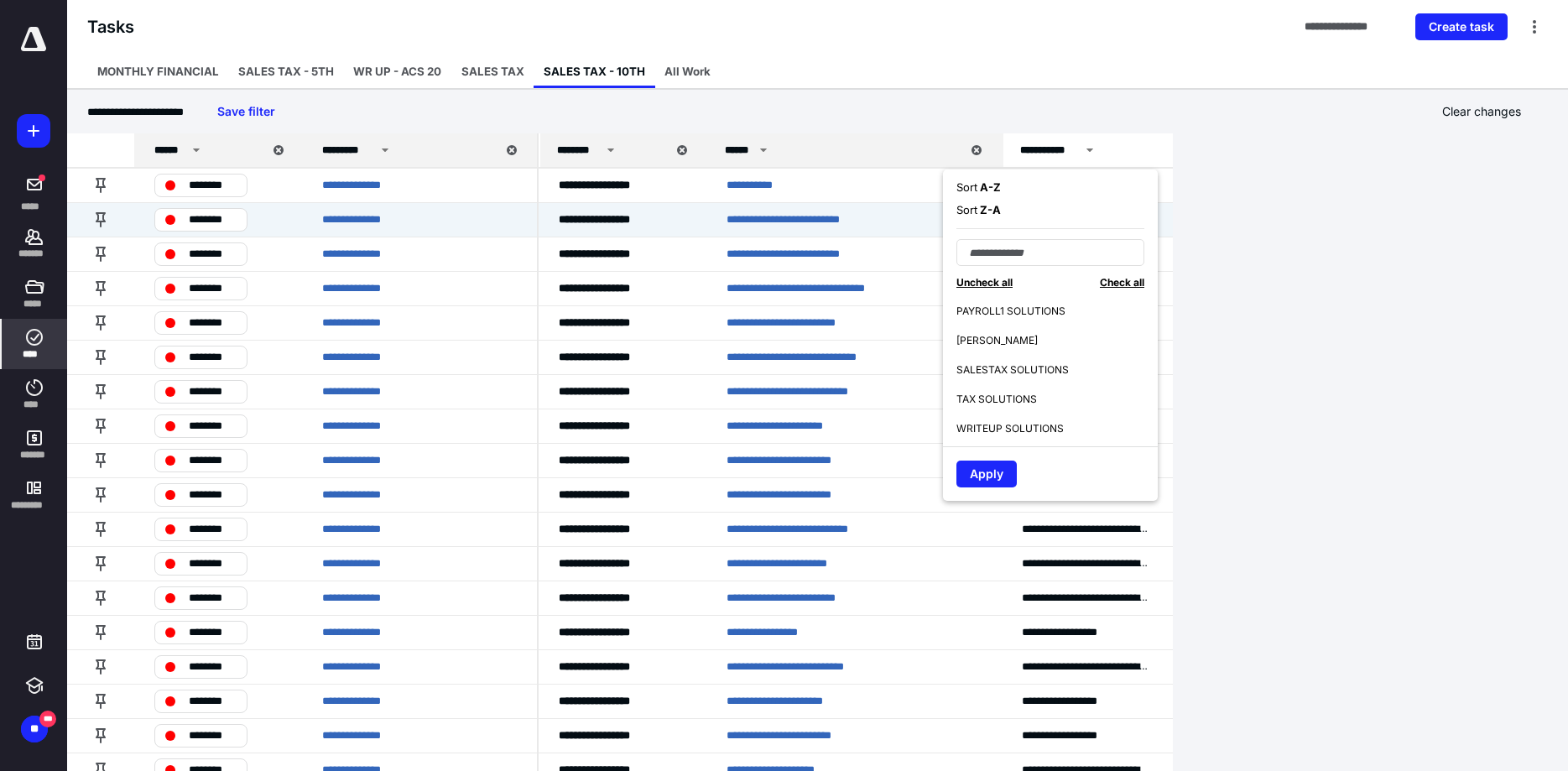 click on "**********" at bounding box center [817, 27] 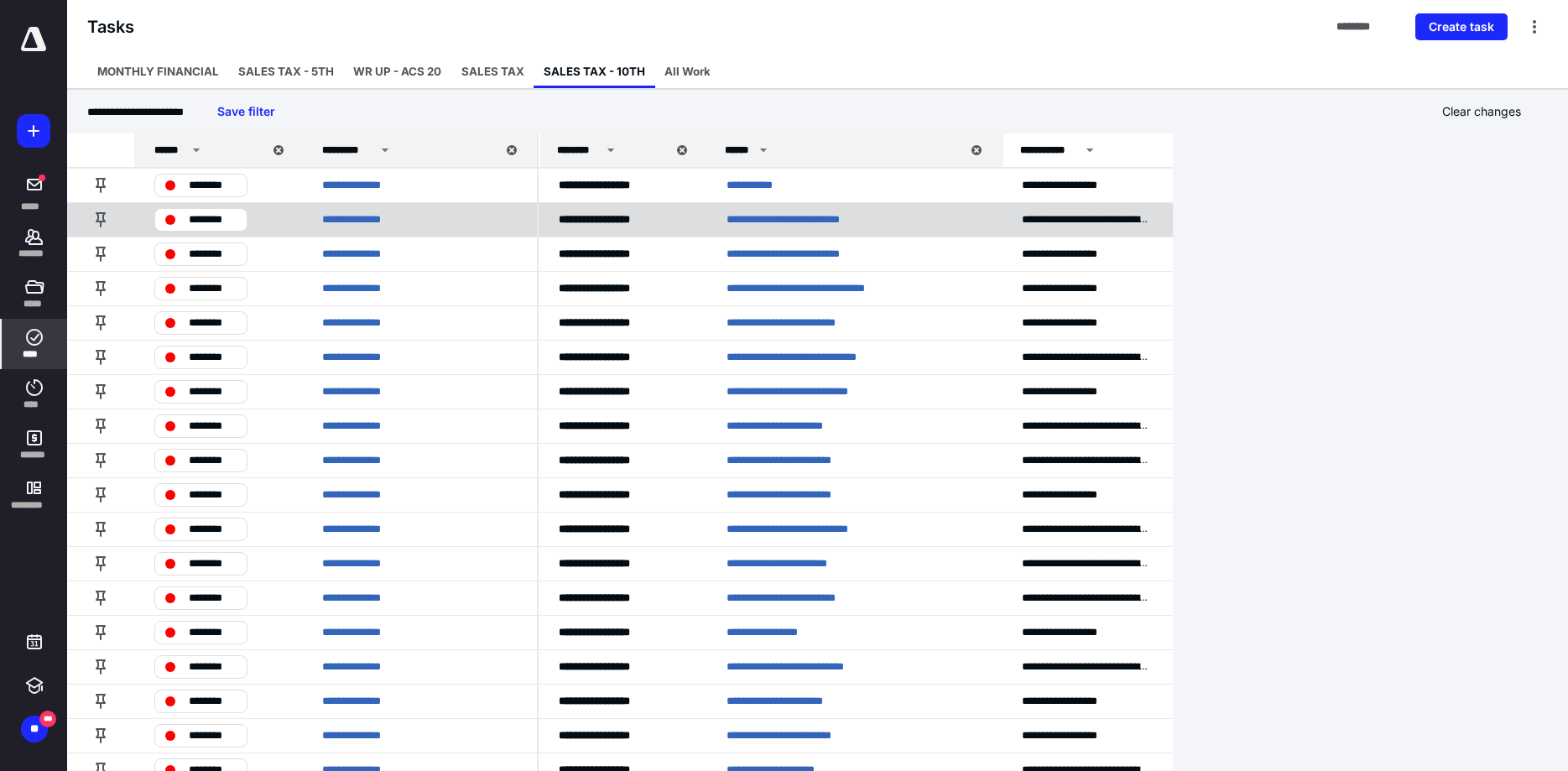 click on "**********" at bounding box center [815, 220] 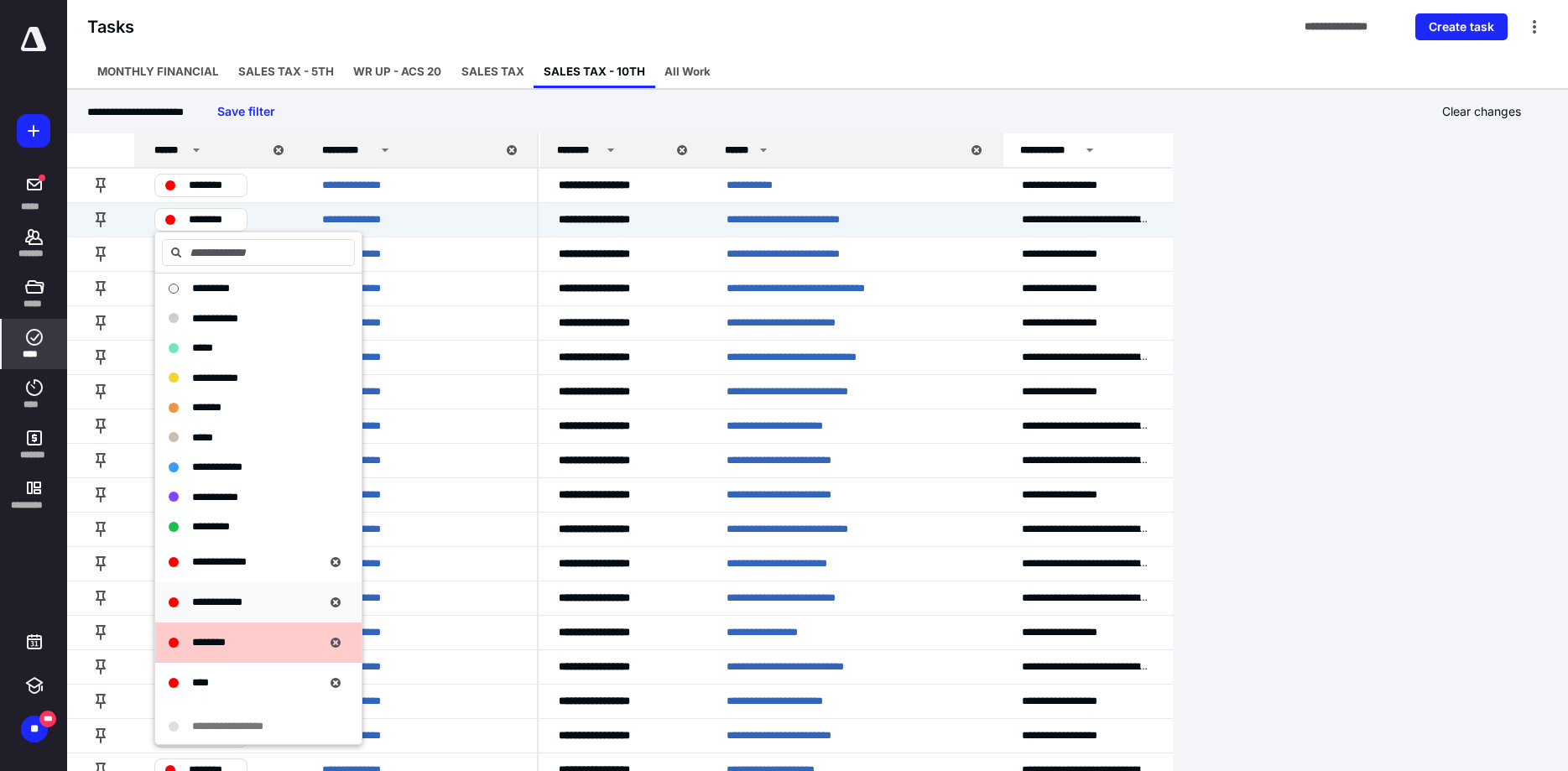 click on "**********" at bounding box center (258, 602) 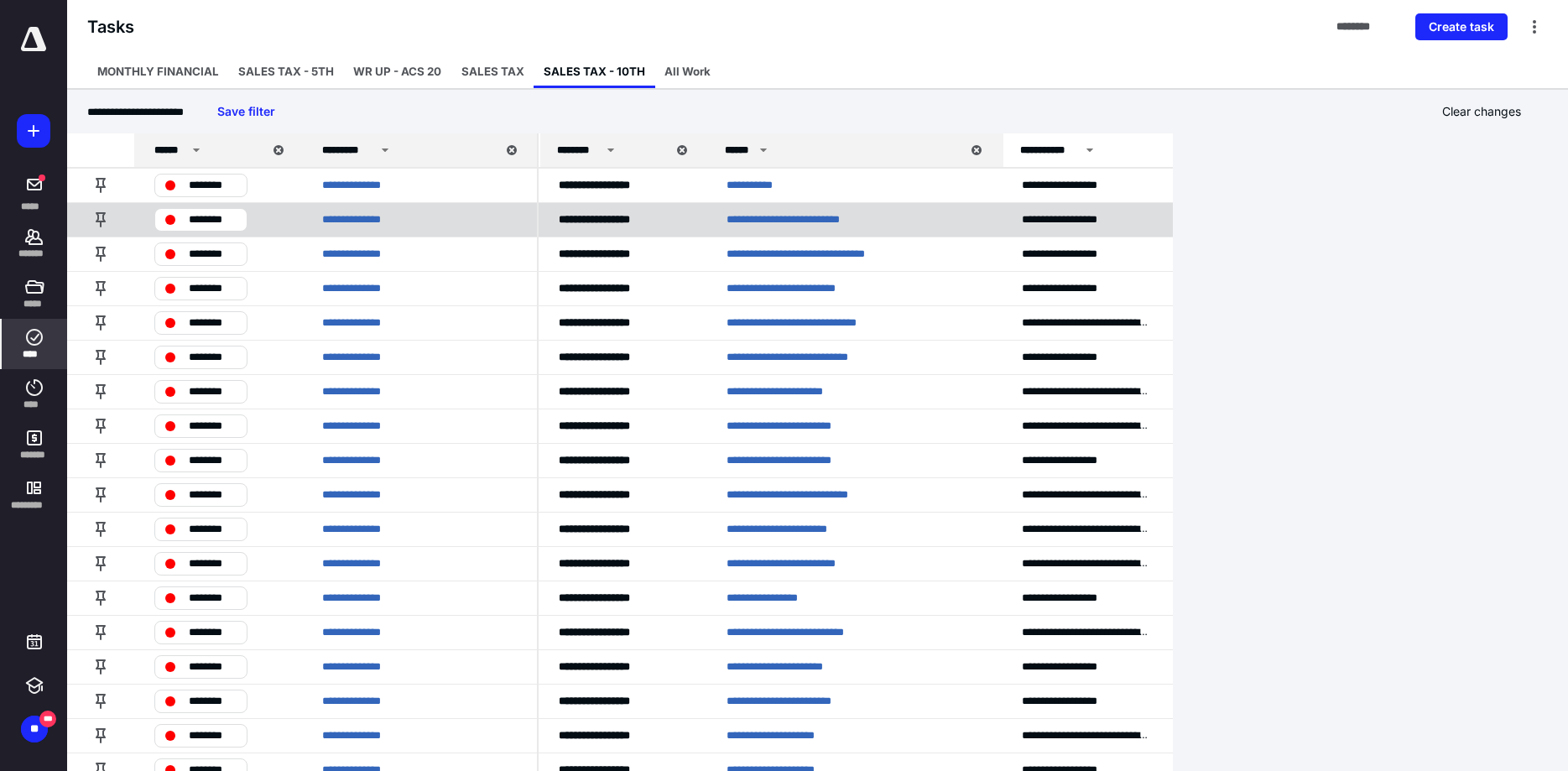 click on "**********" at bounding box center (815, 220) 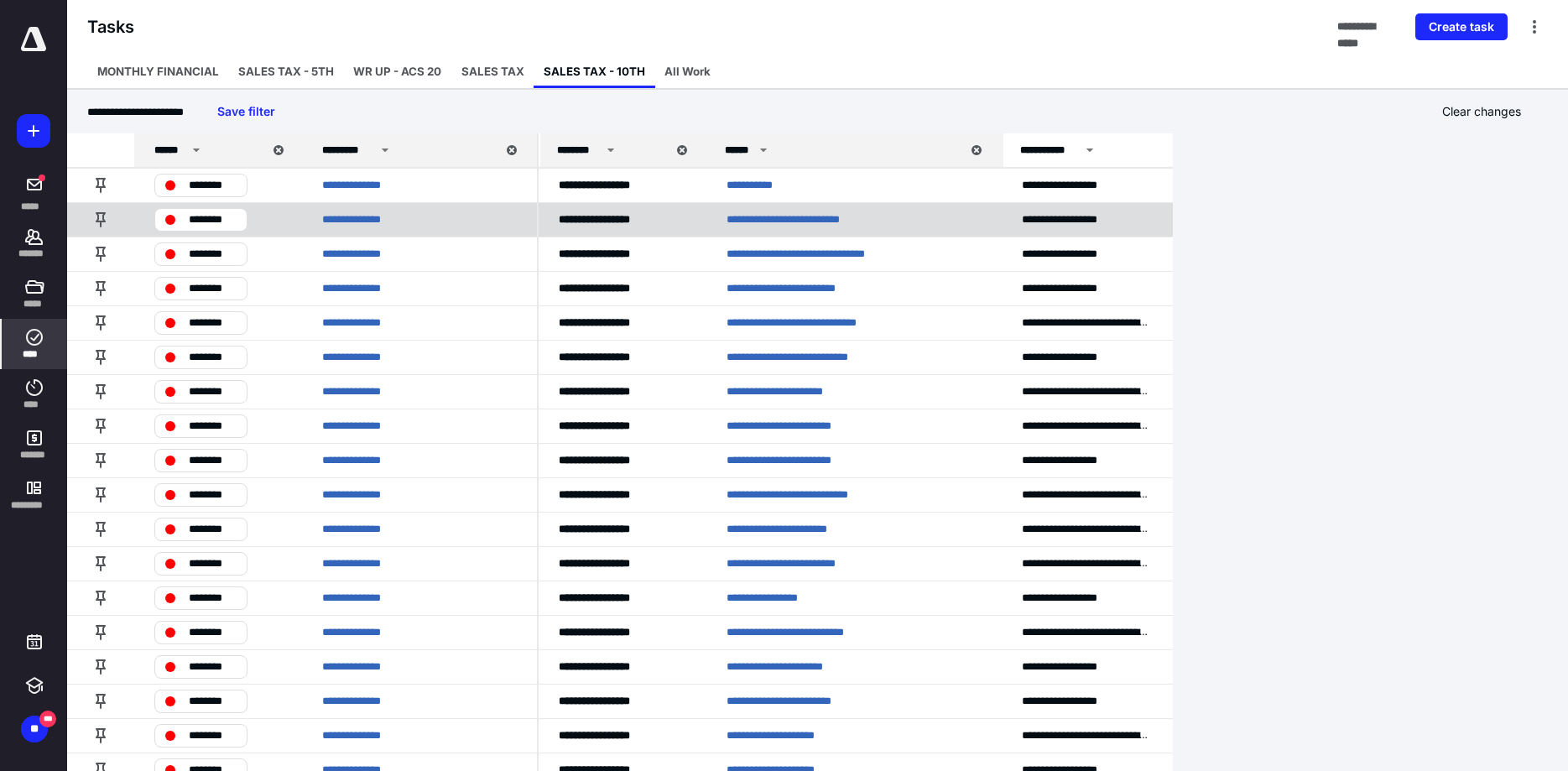 click on "********" at bounding box center [212, 220] 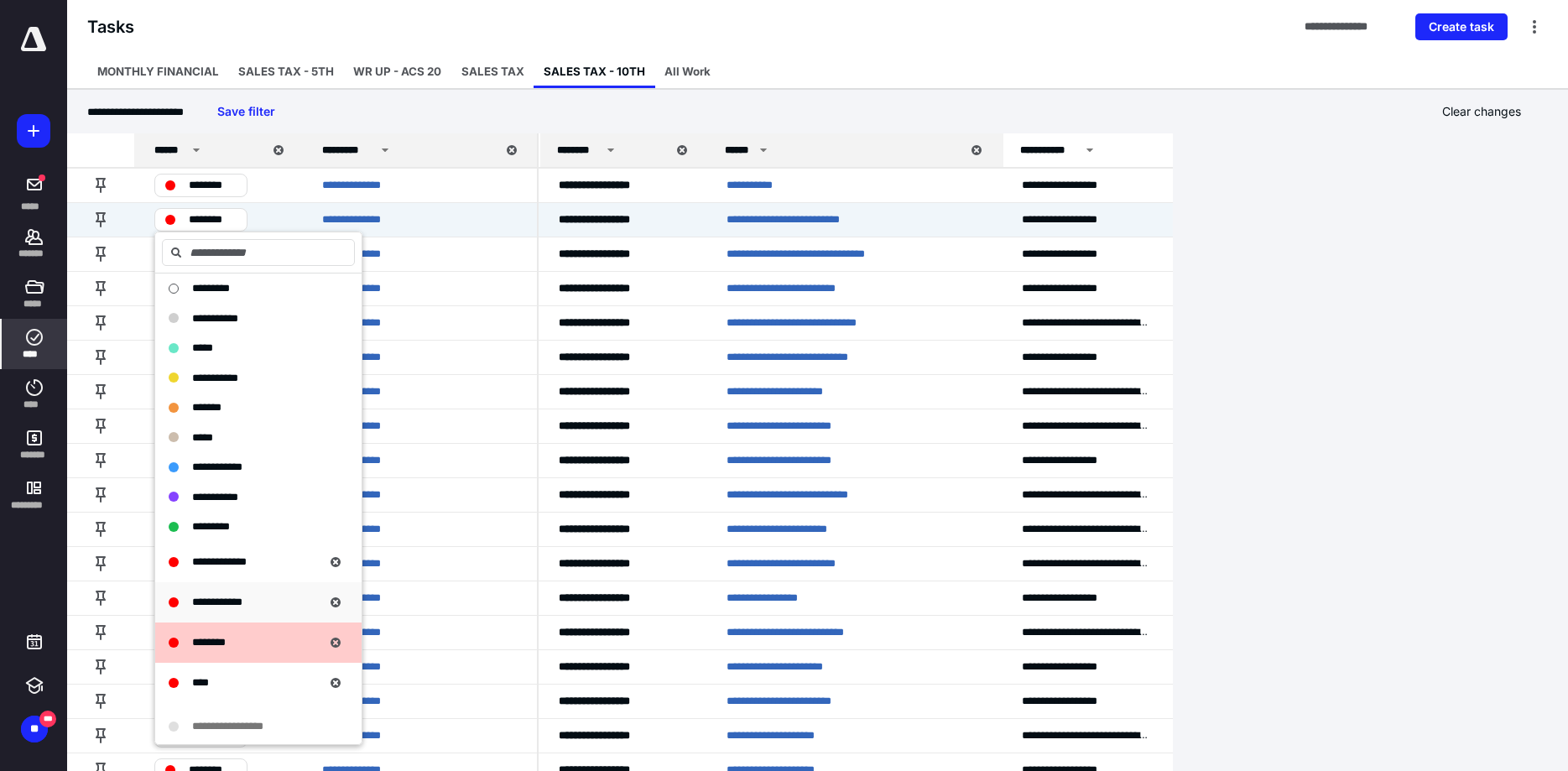 click on "**********" at bounding box center (217, 602) 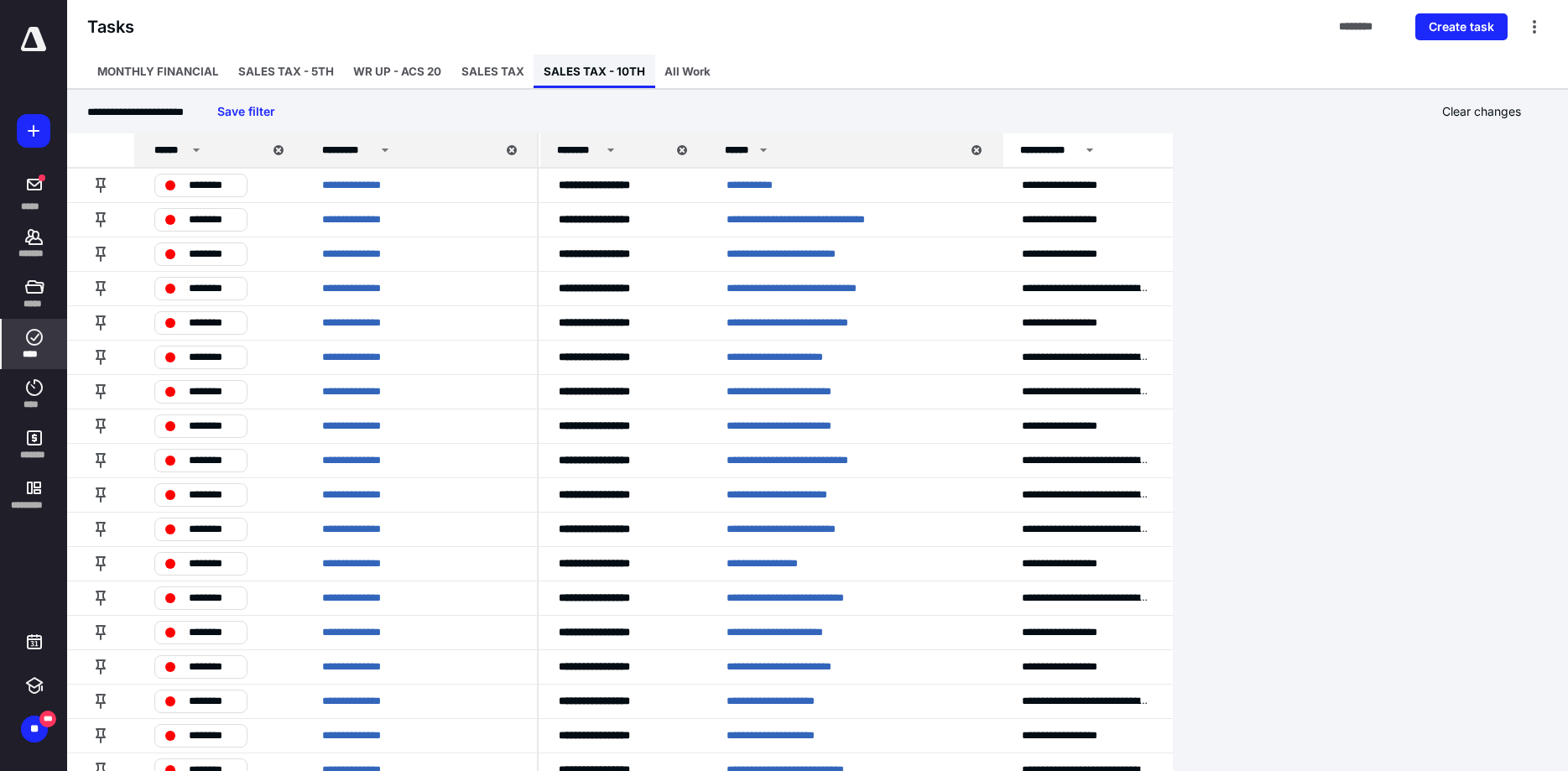 click on "SALES TAX - 10TH" at bounding box center (594, 71) 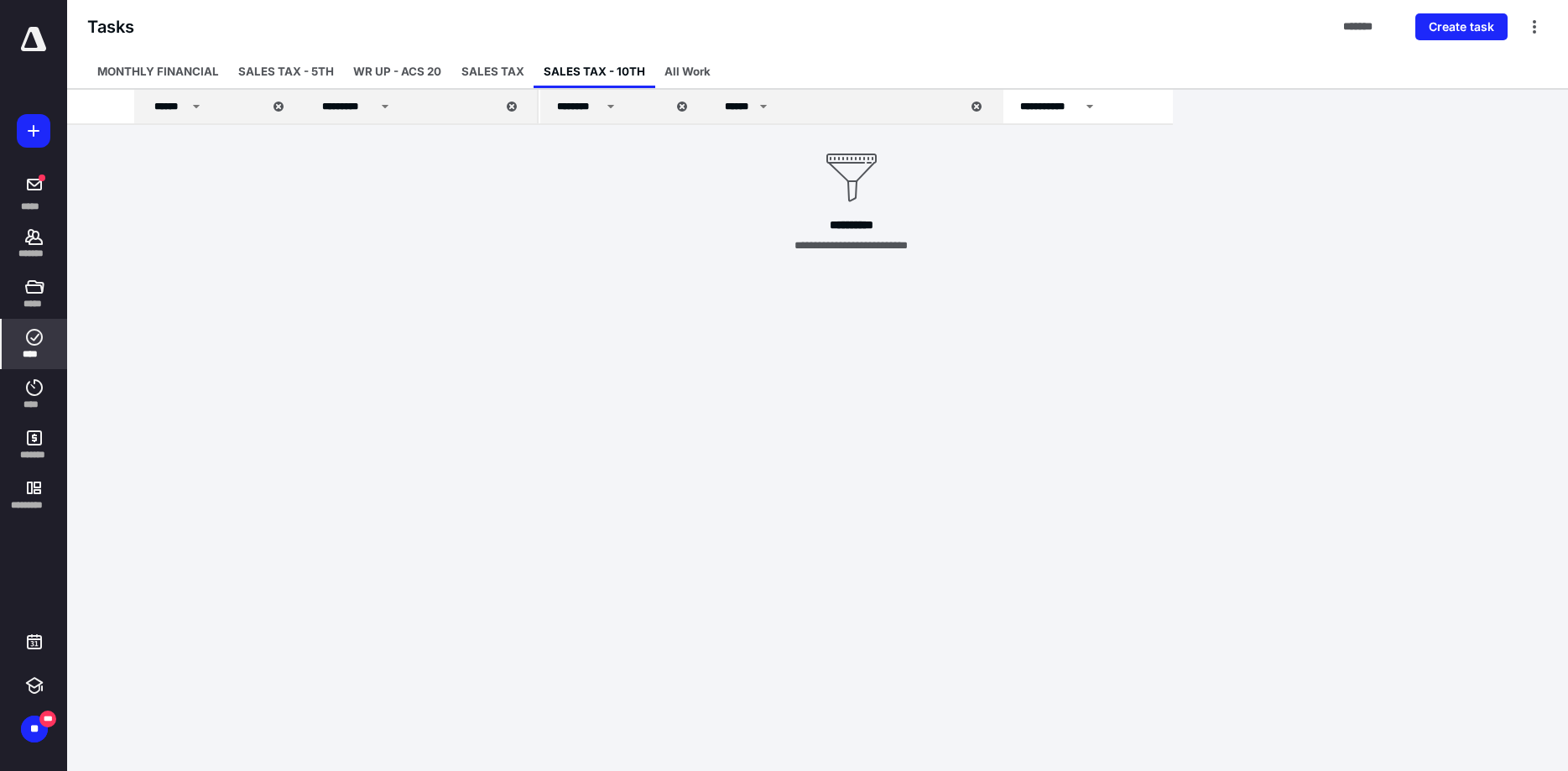 click on "SALES TAX - 10TH" at bounding box center [594, 71] 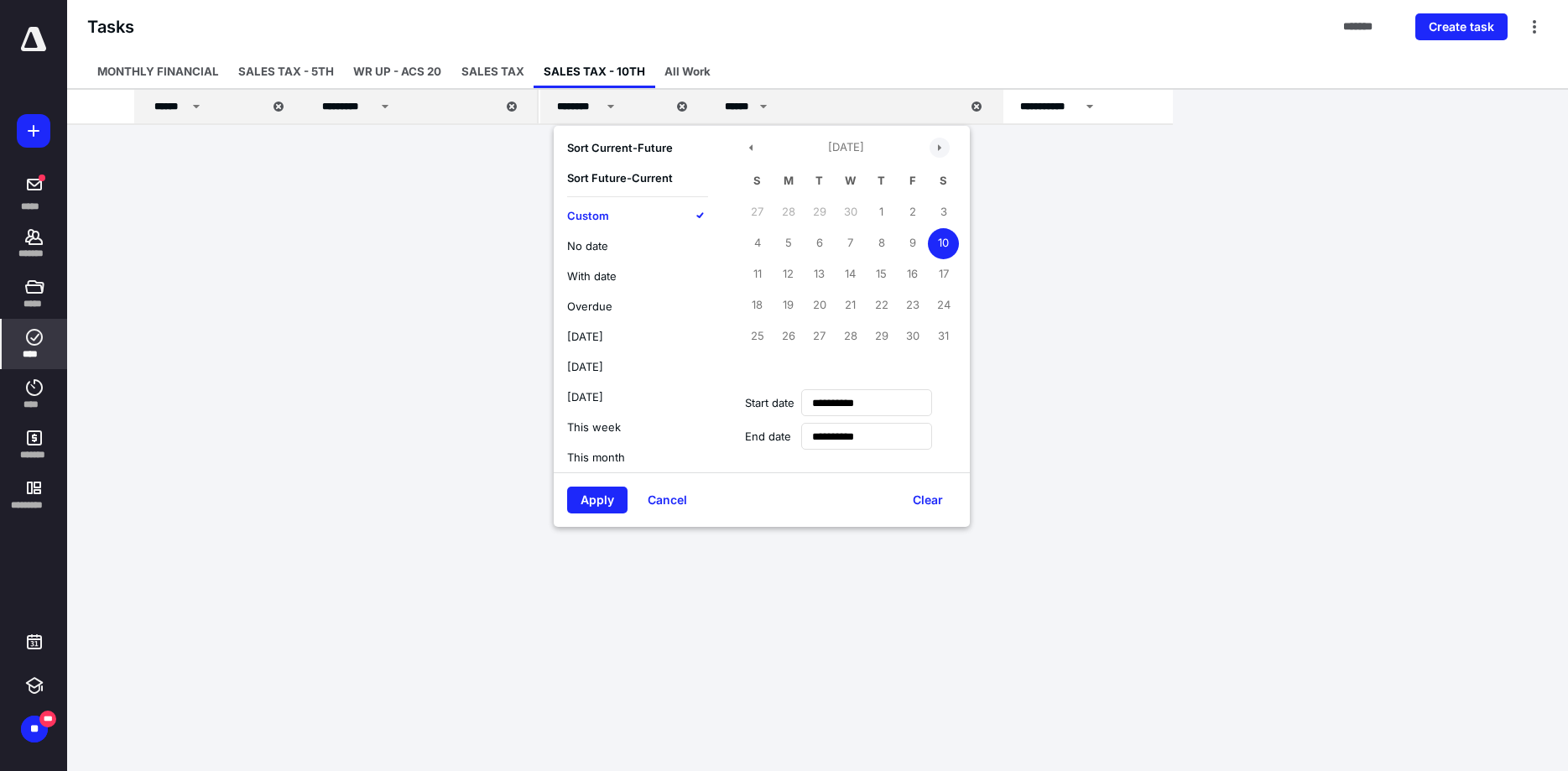 click at bounding box center [940, 148] 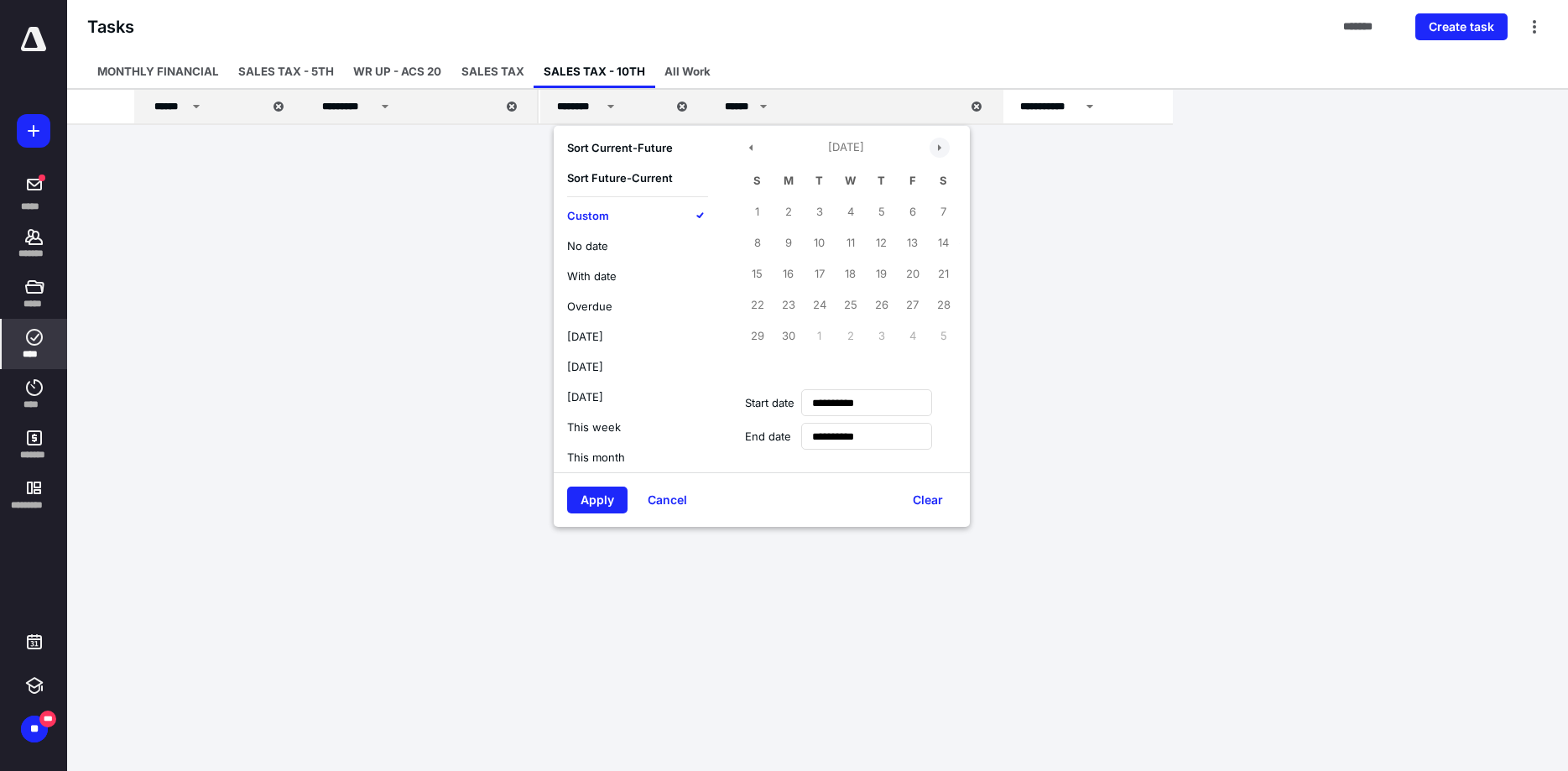 click at bounding box center (940, 148) 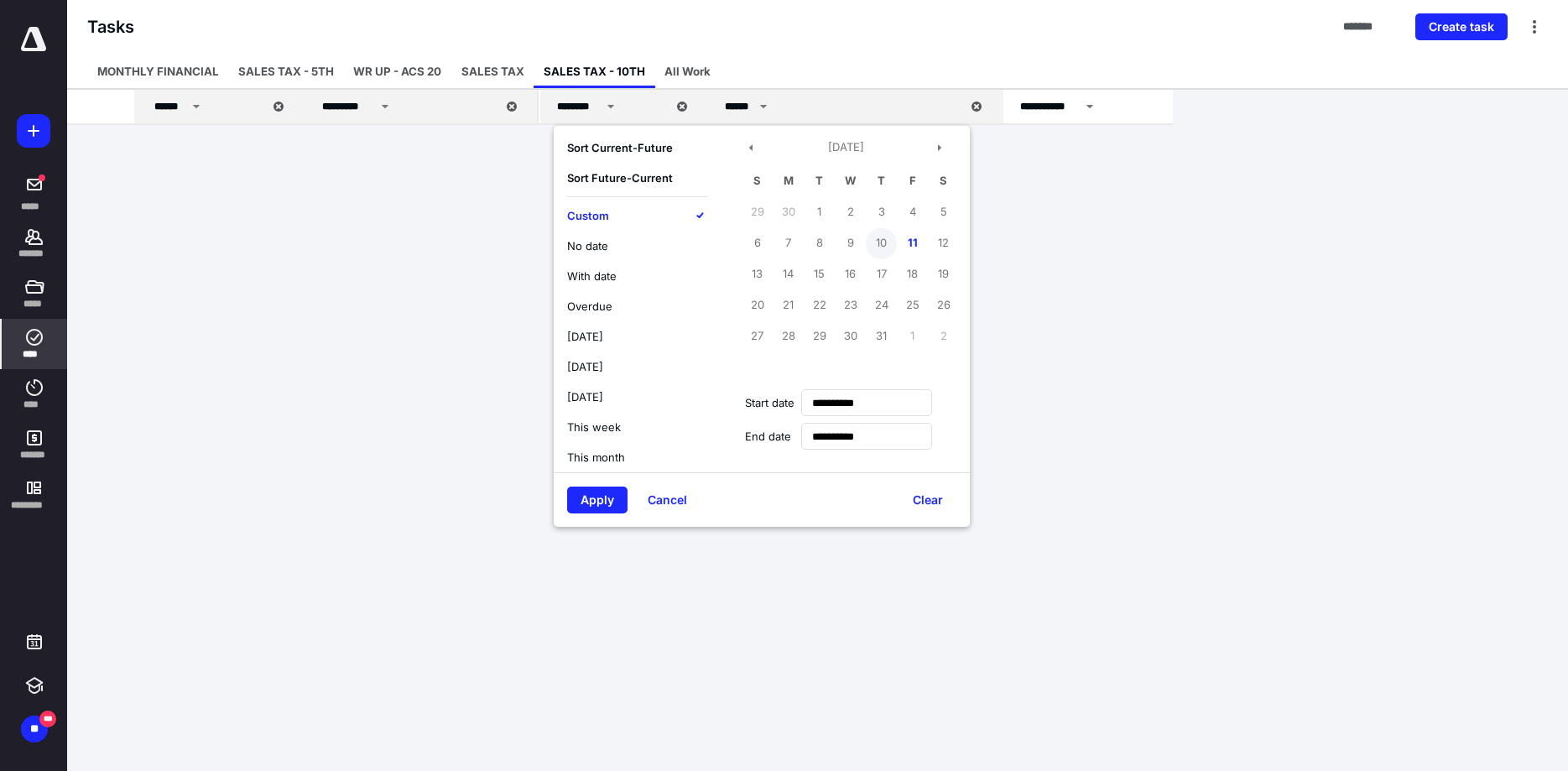 click on "10" at bounding box center (881, 243) 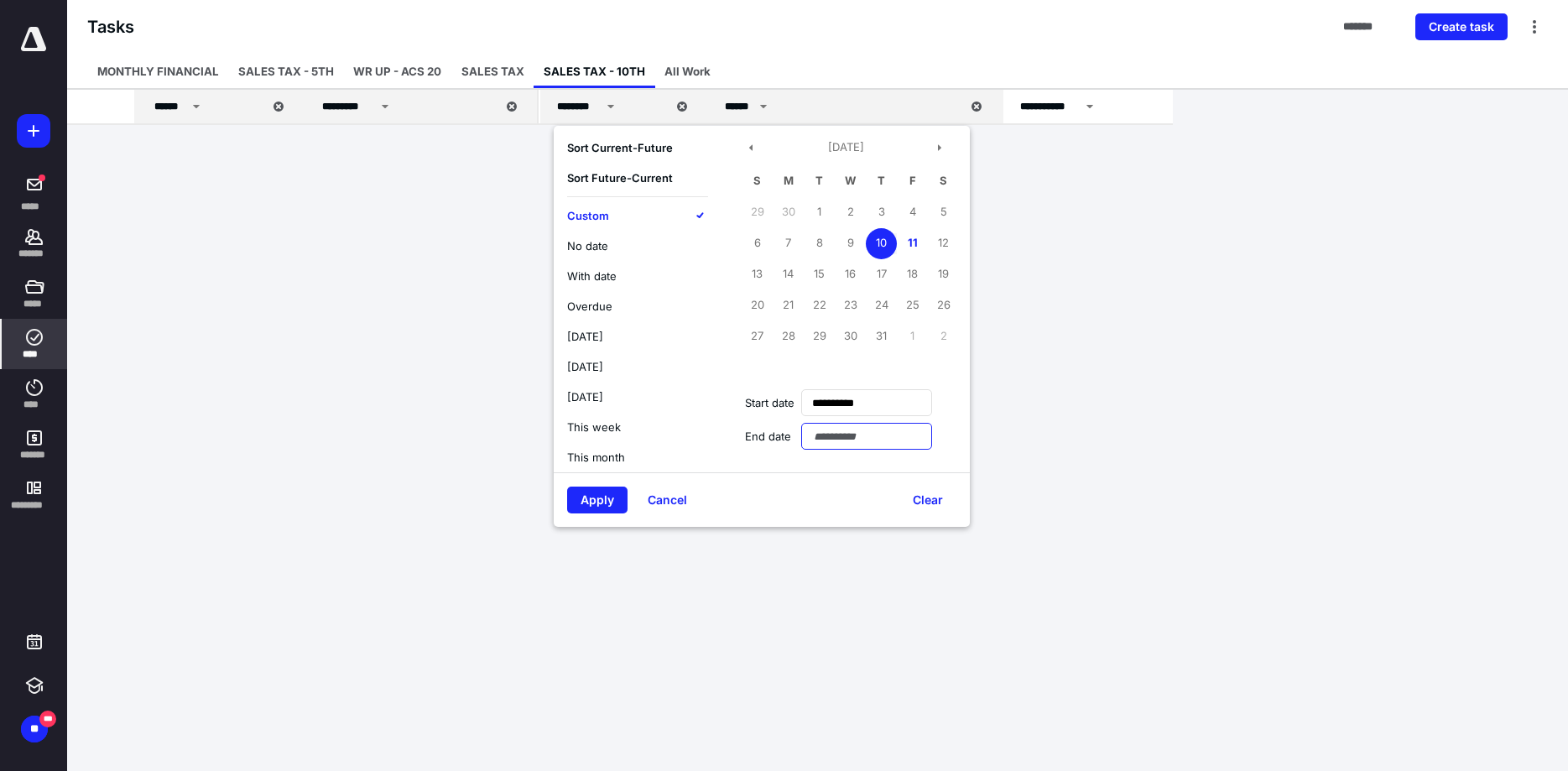 click at bounding box center (867, 436) 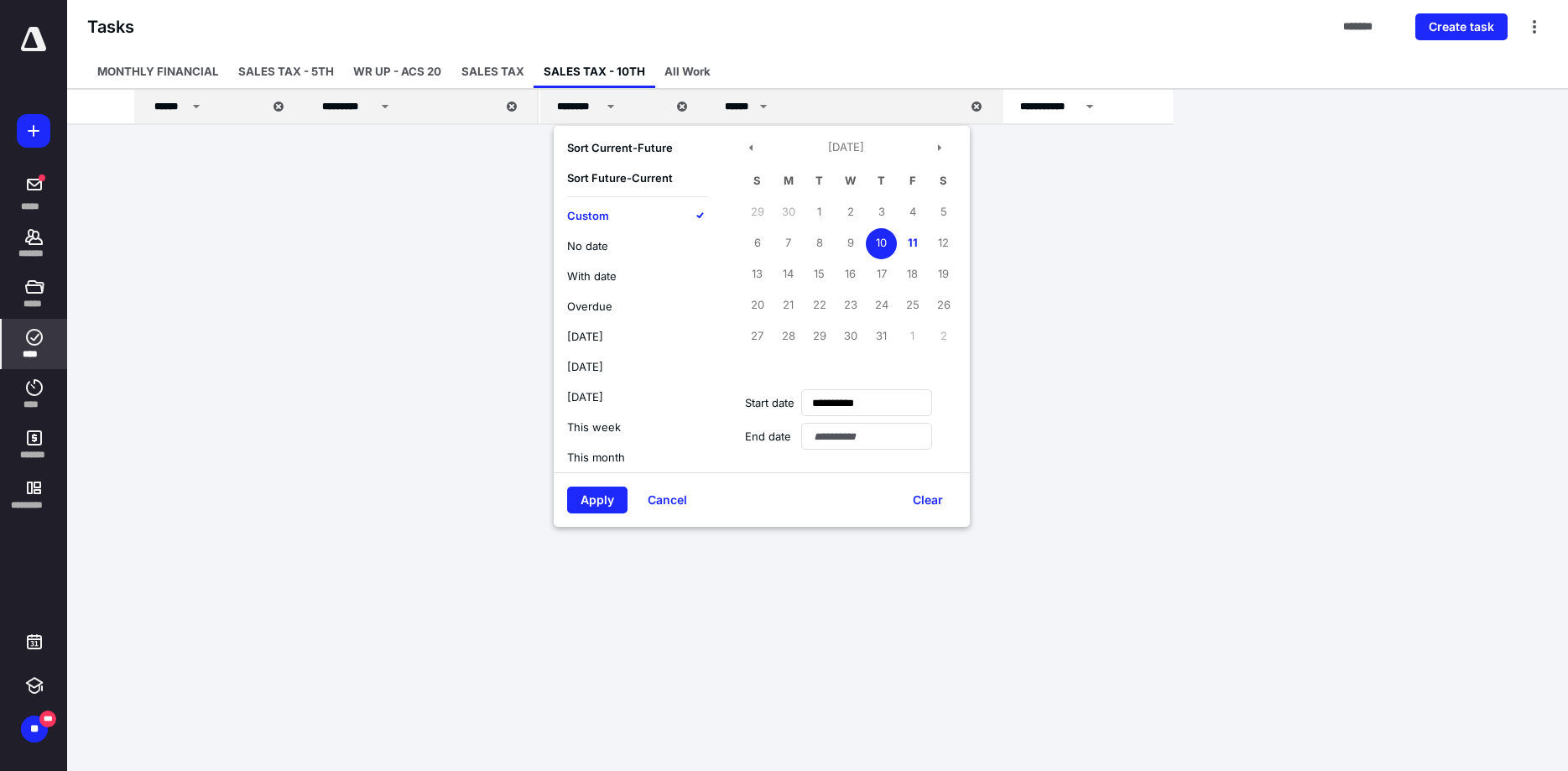 click on "10" at bounding box center [881, 243] 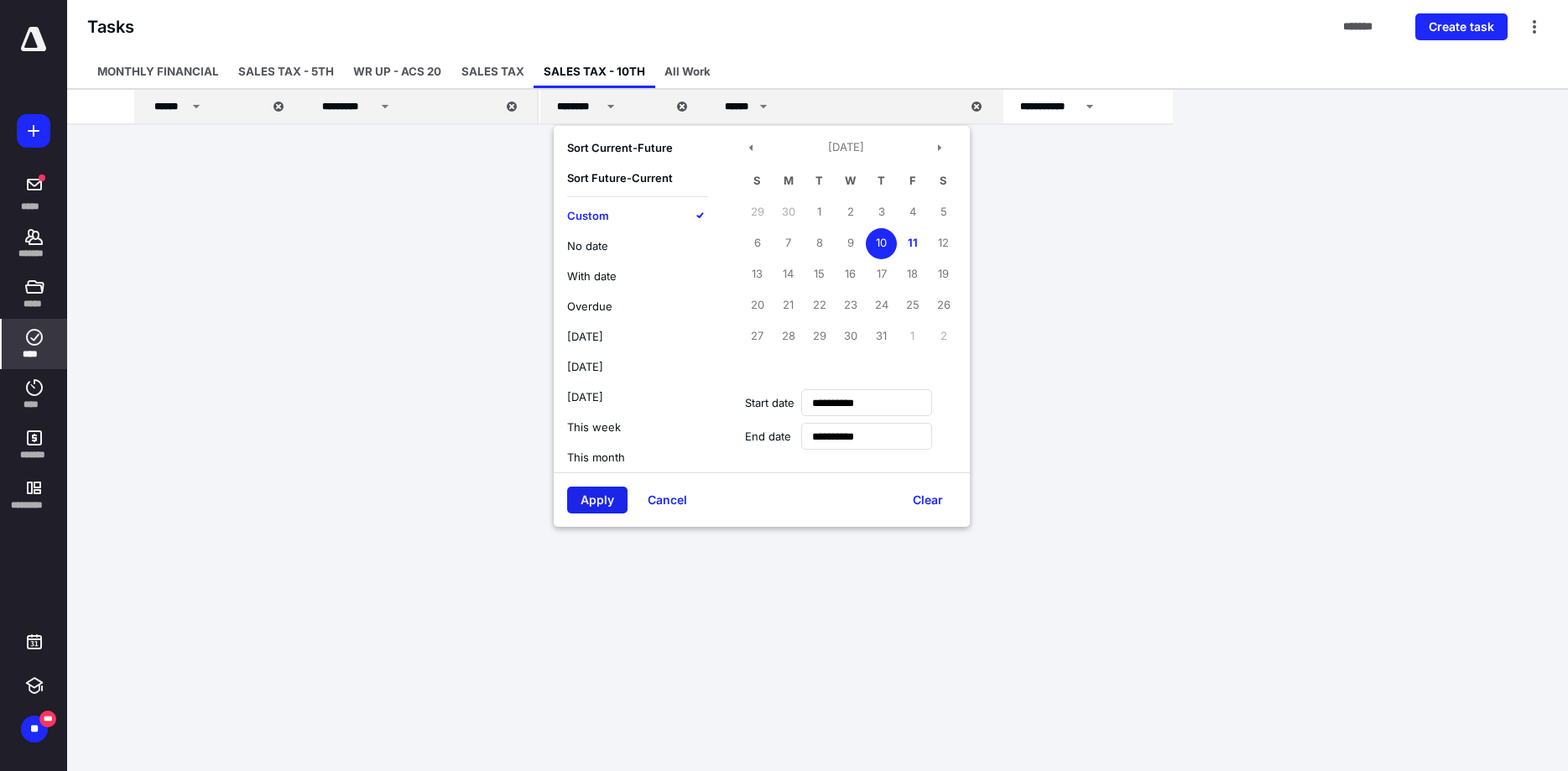 click on "Apply" at bounding box center [597, 500] 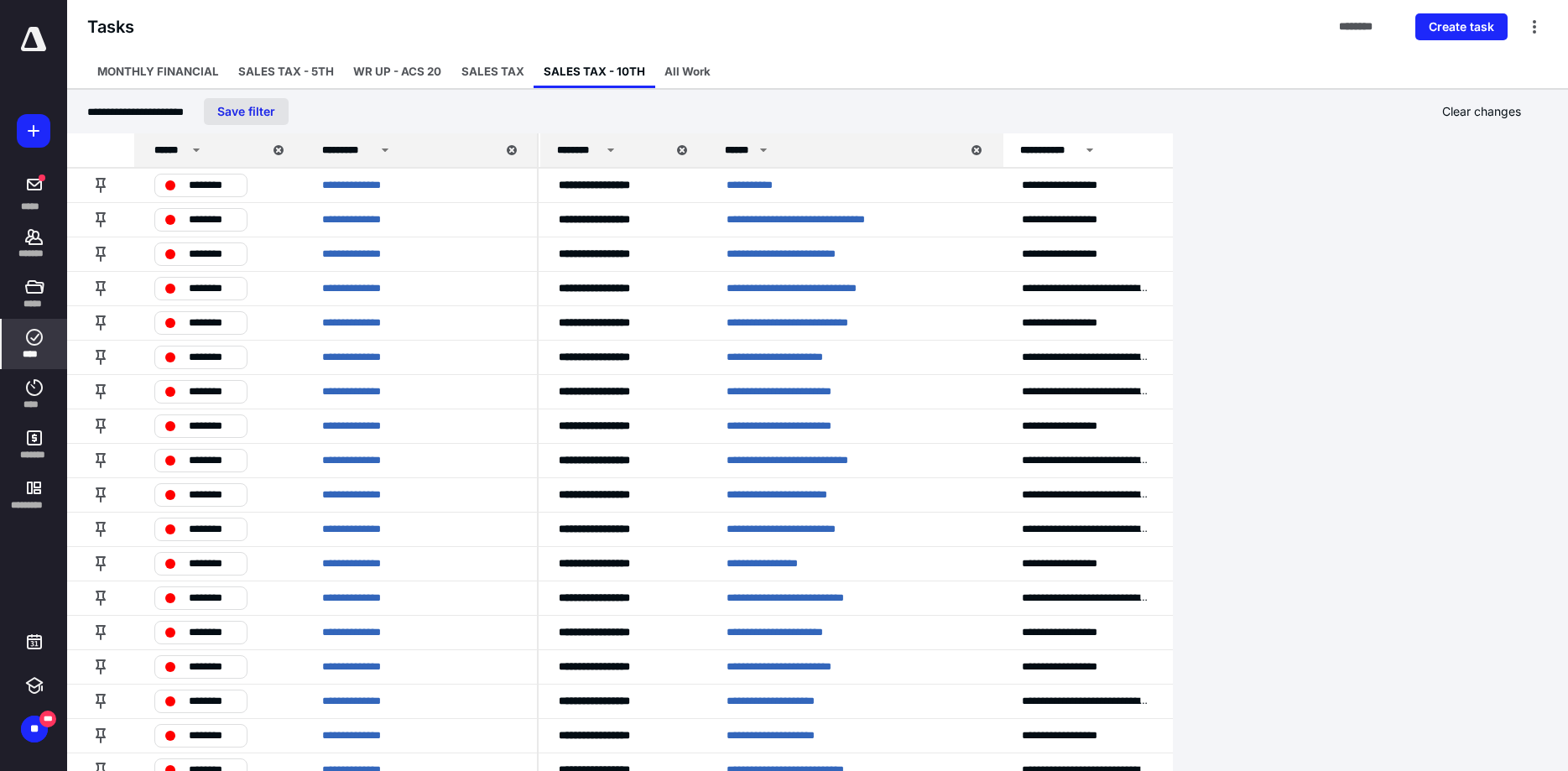 click on "Save filter" at bounding box center (246, 112) 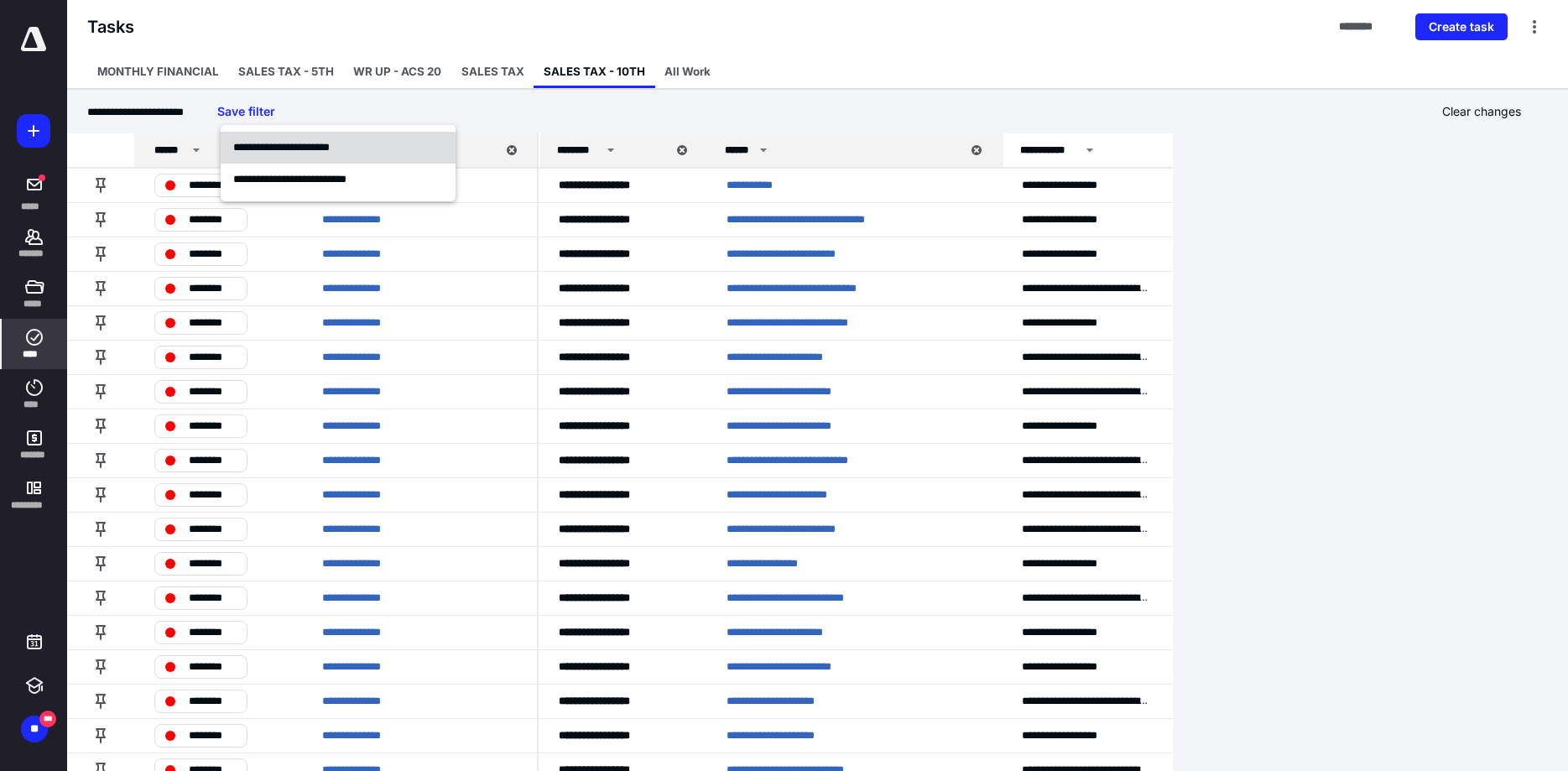 click on "**********" at bounding box center (281, 147) 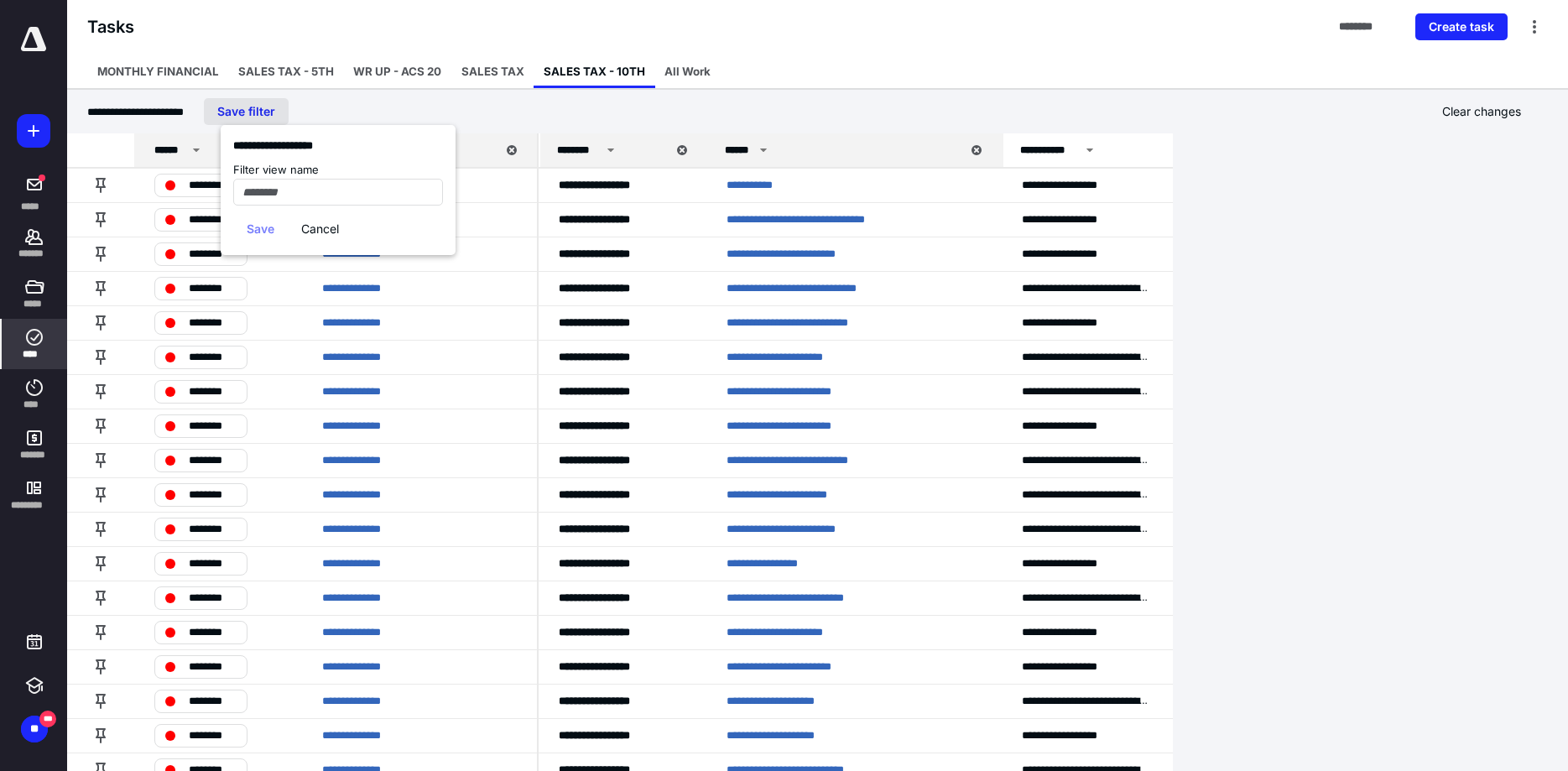 click on "Save filter" at bounding box center (246, 112) 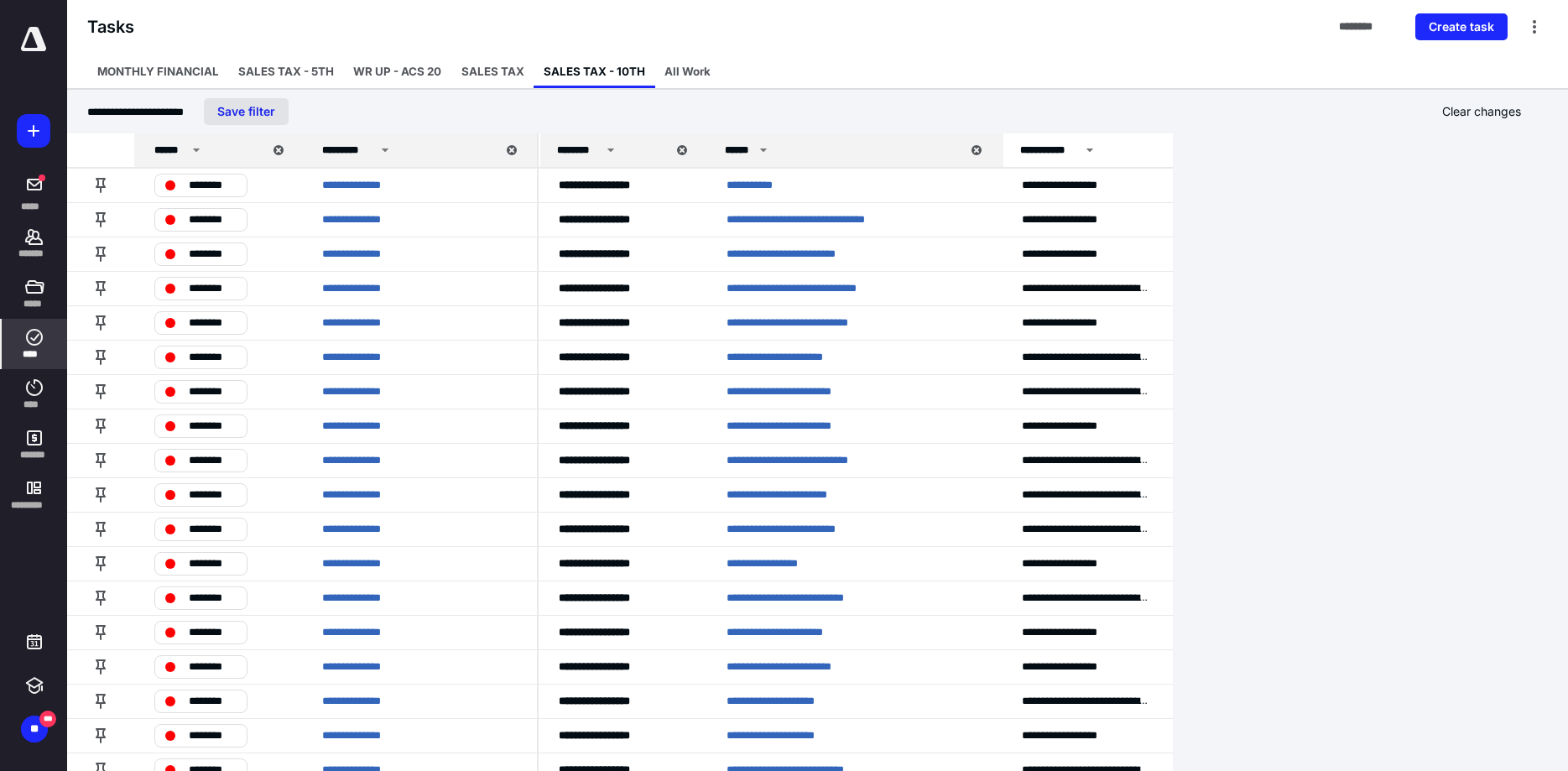 click on "Save filter" at bounding box center [246, 112] 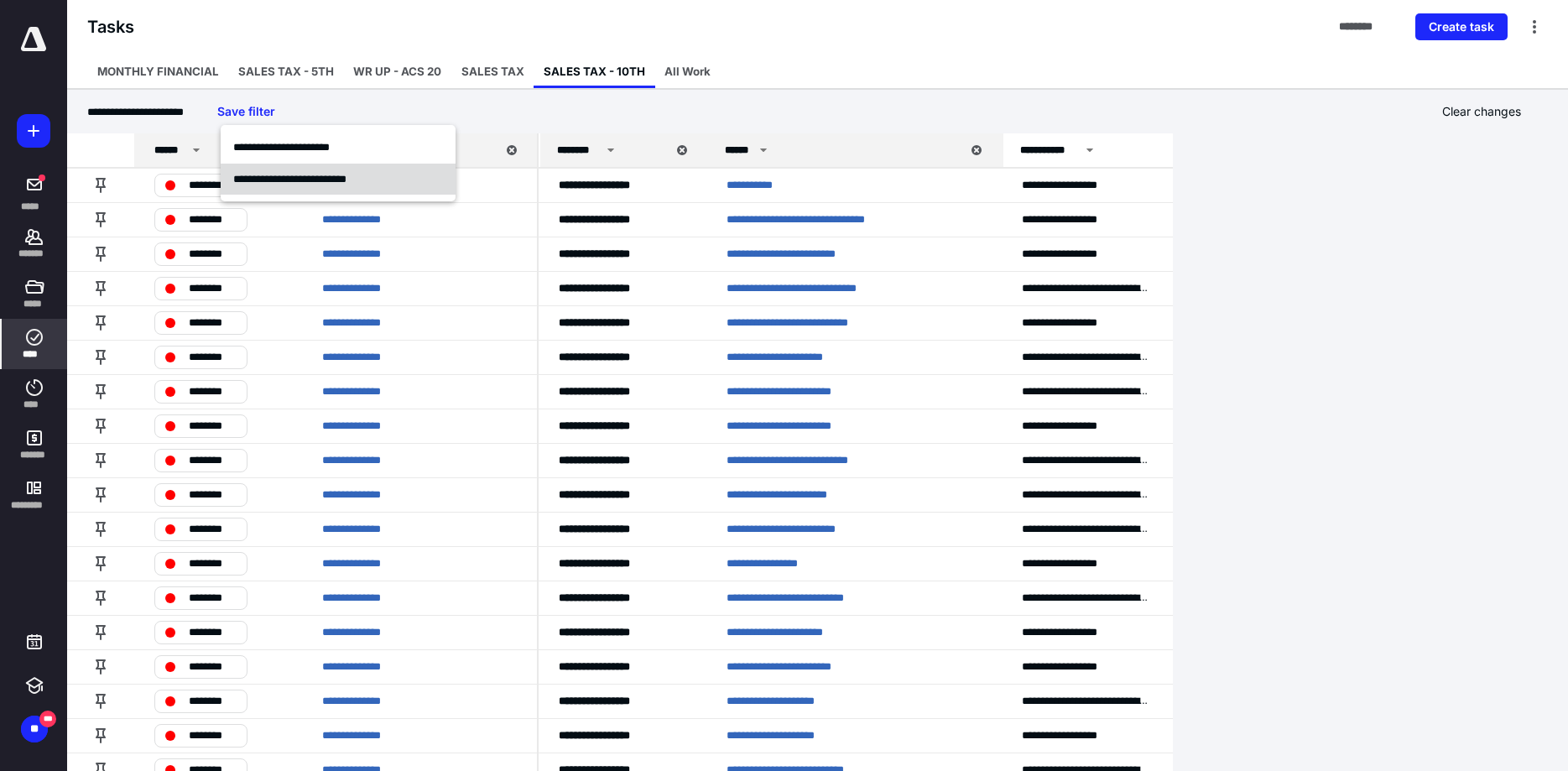 click on "**********" at bounding box center [289, 179] 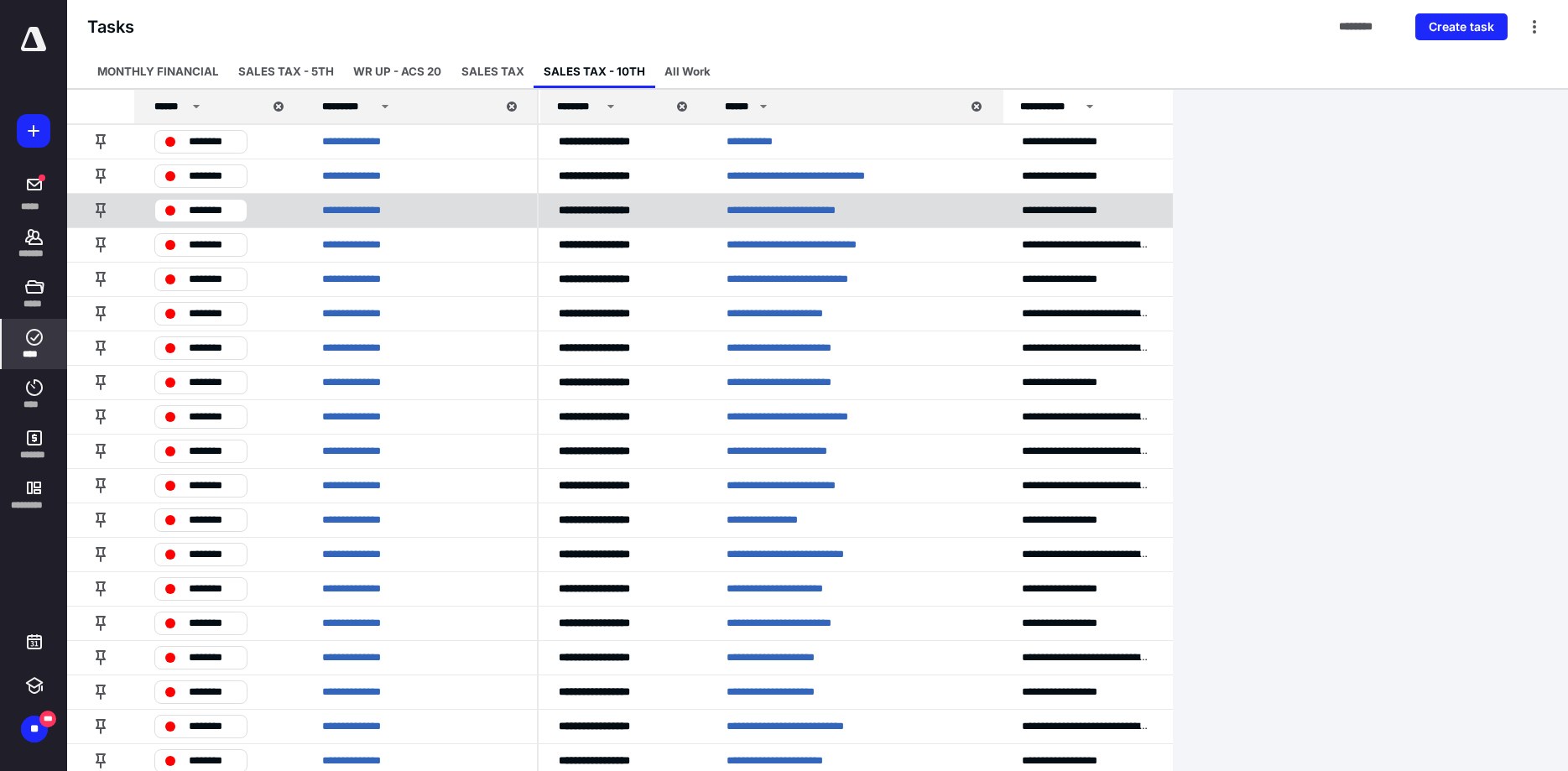 click on "**********" at bounding box center [813, 211] 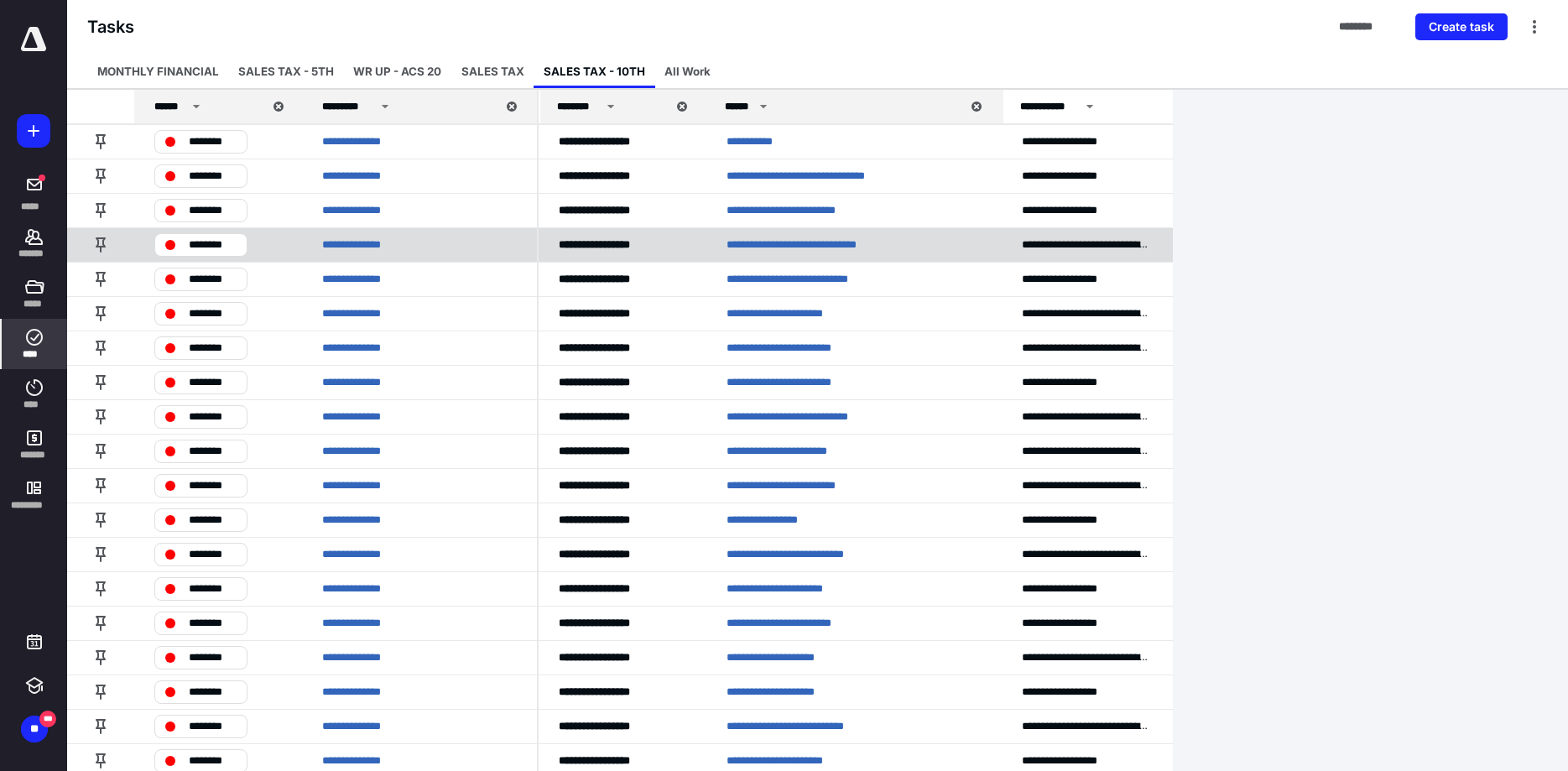click on "**********" at bounding box center (831, 245) 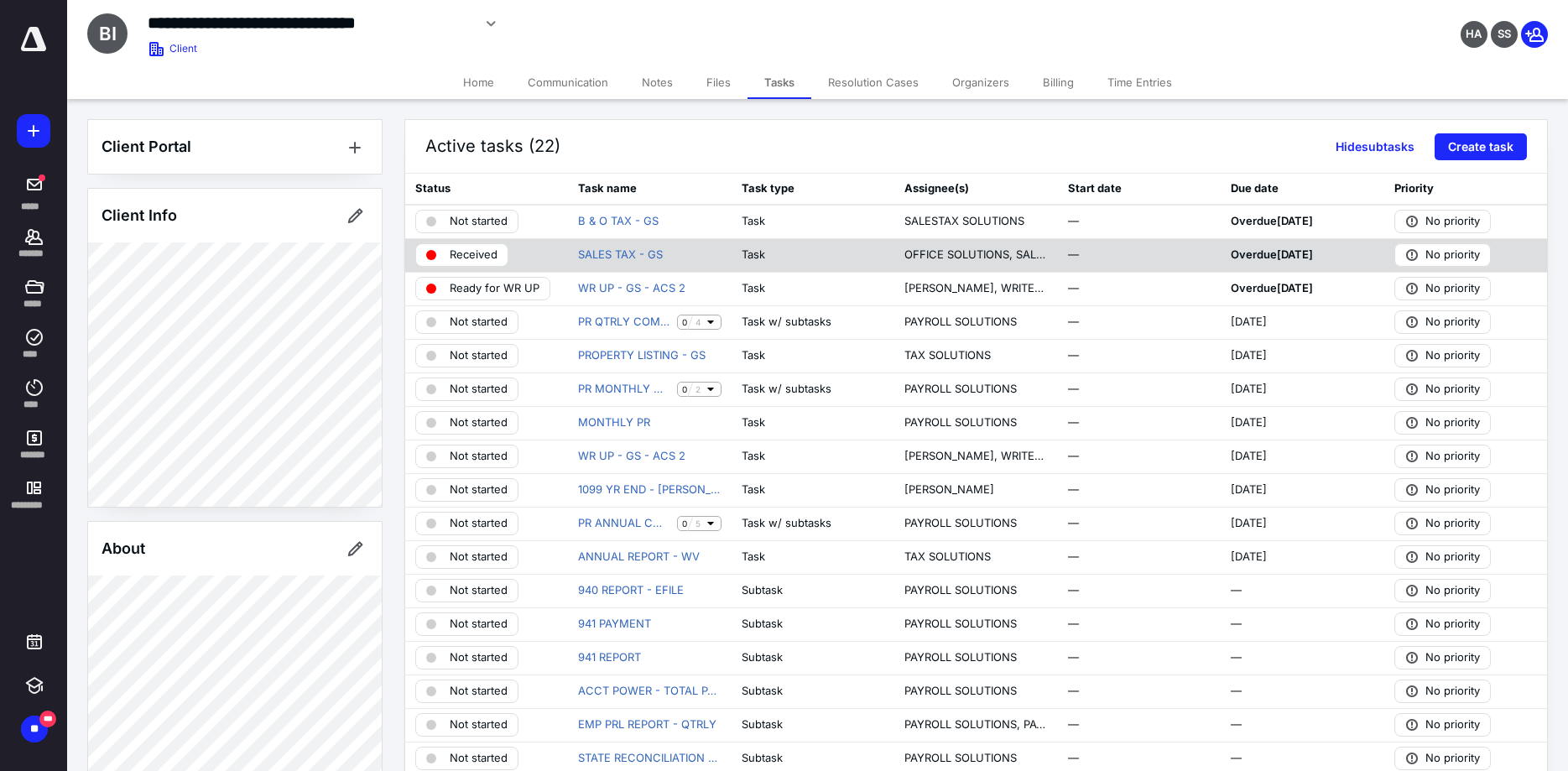 click on "Received" at bounding box center [473, 255] 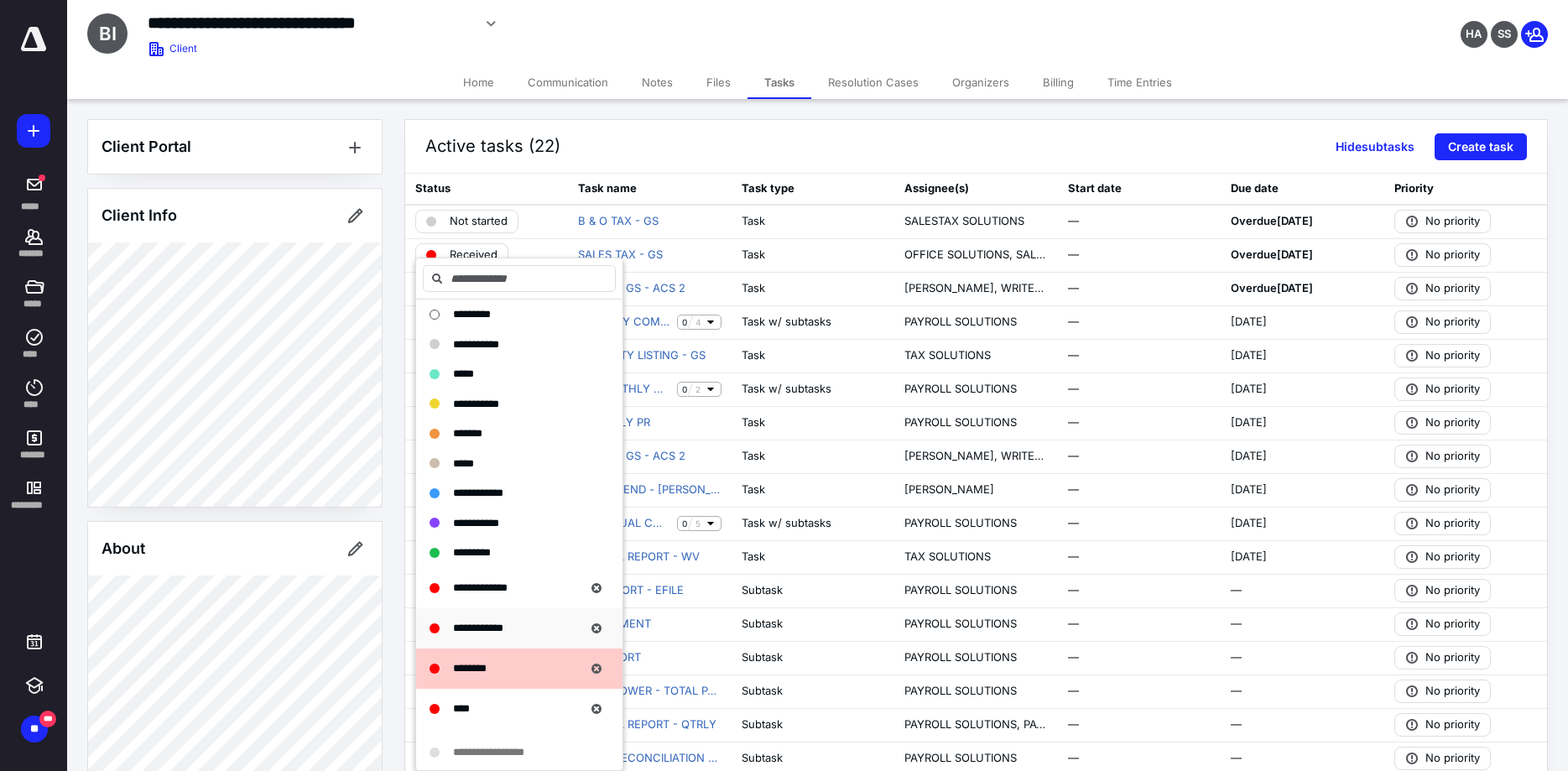 click on "**********" at bounding box center (478, 628) 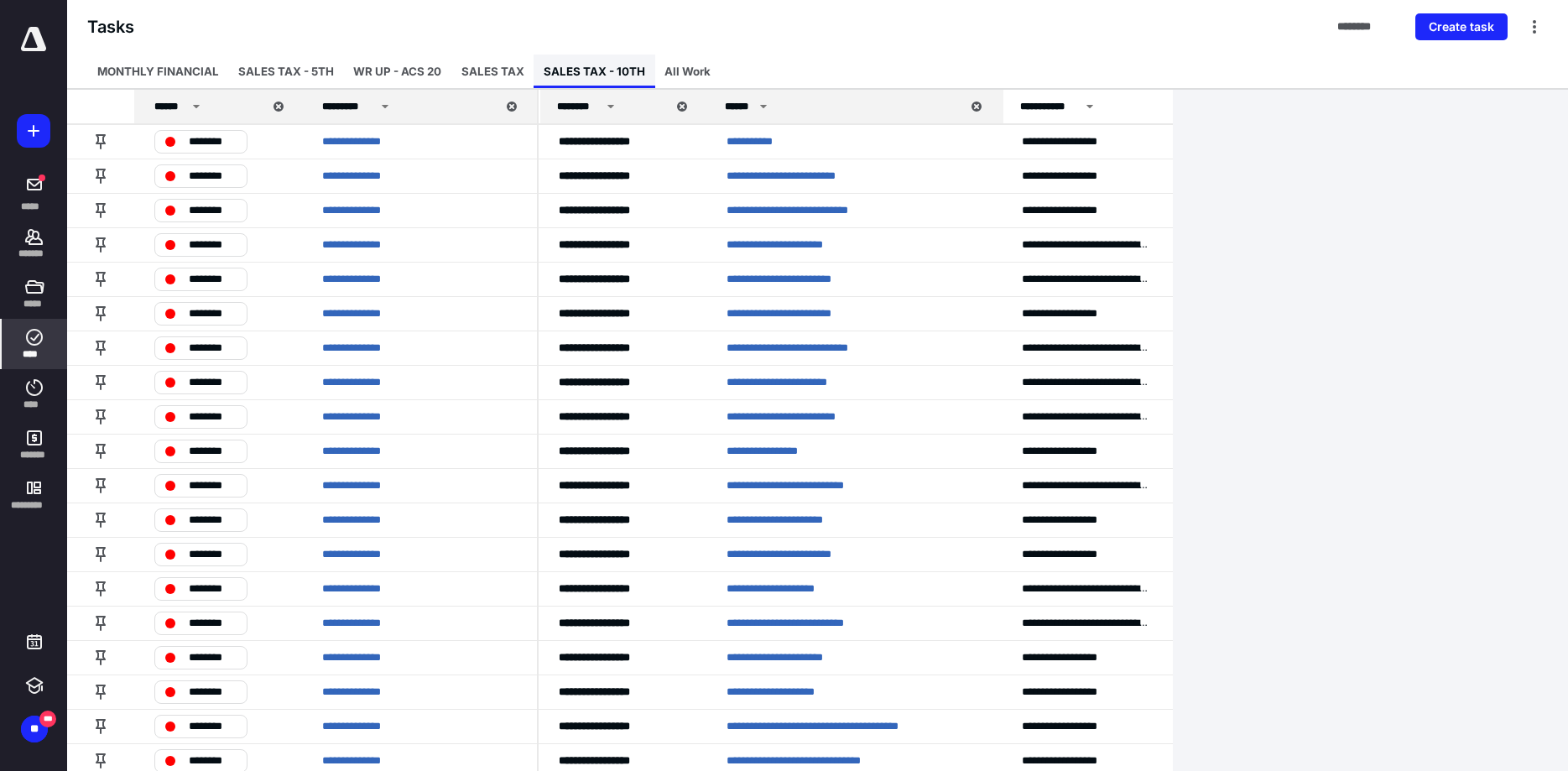 click on "SALES TAX - 10TH" at bounding box center (594, 71) 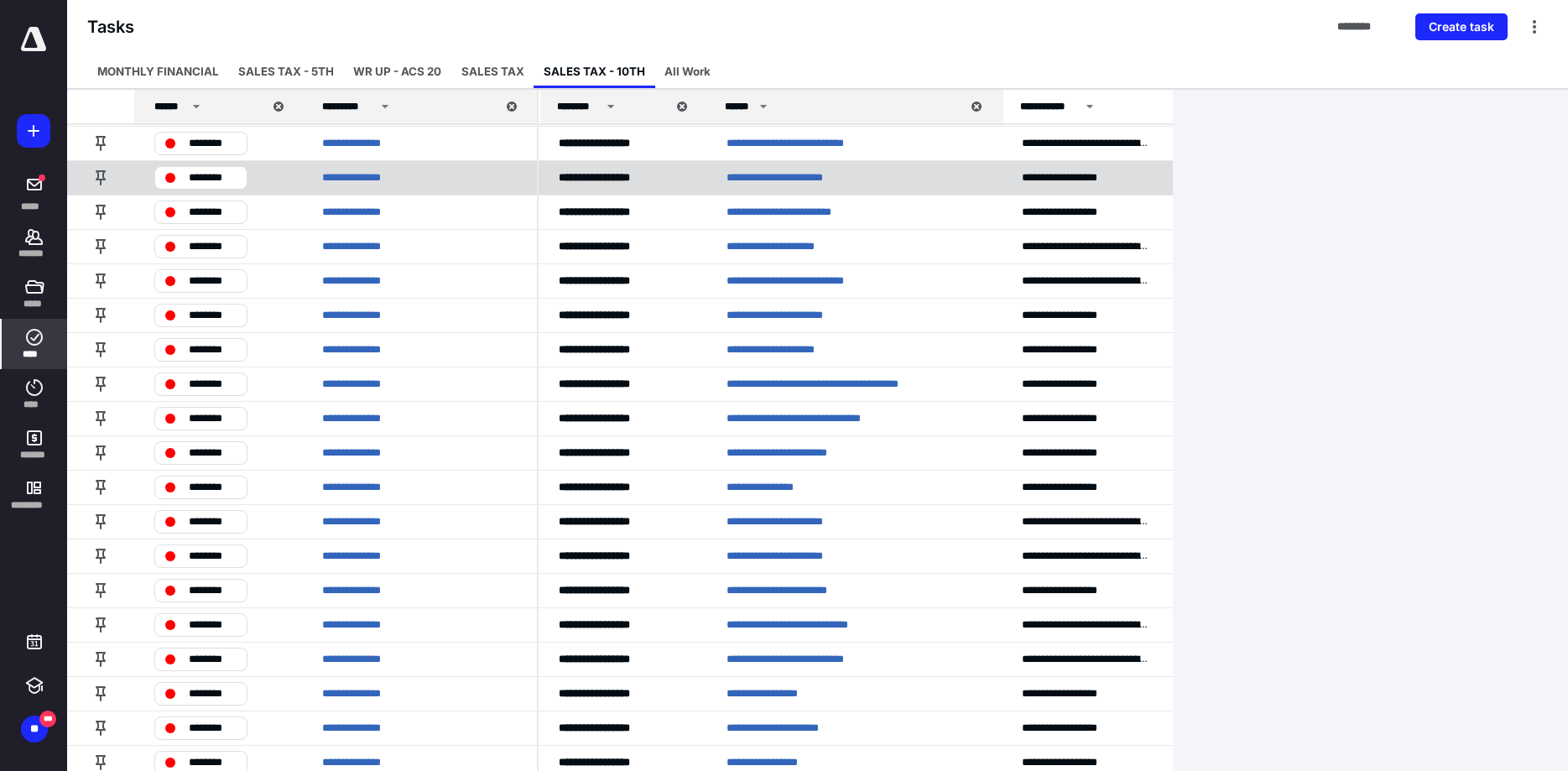 scroll, scrollTop: 0, scrollLeft: 0, axis: both 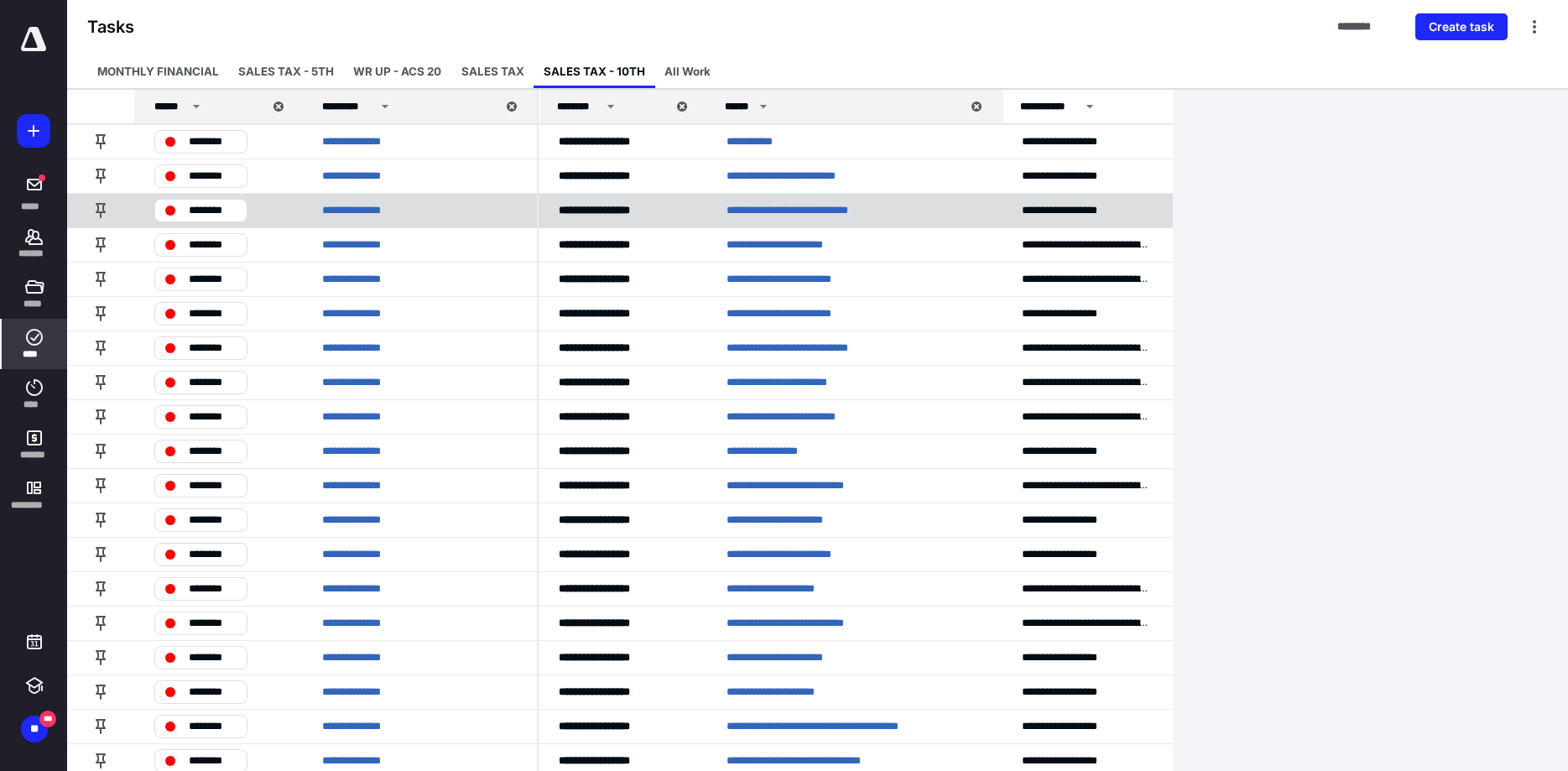 click on "********" at bounding box center (212, 211) 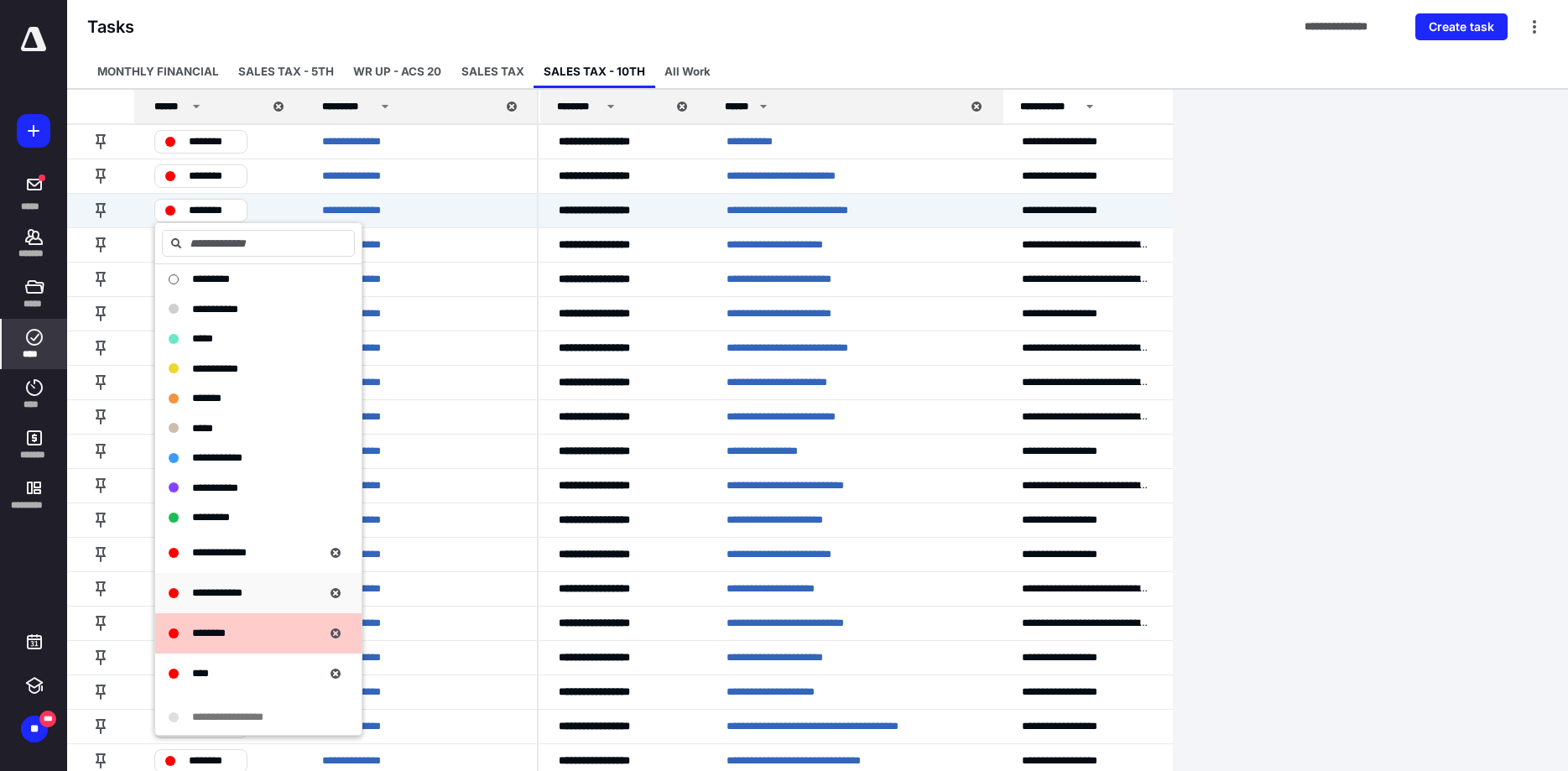 click on "**********" at bounding box center [217, 592] 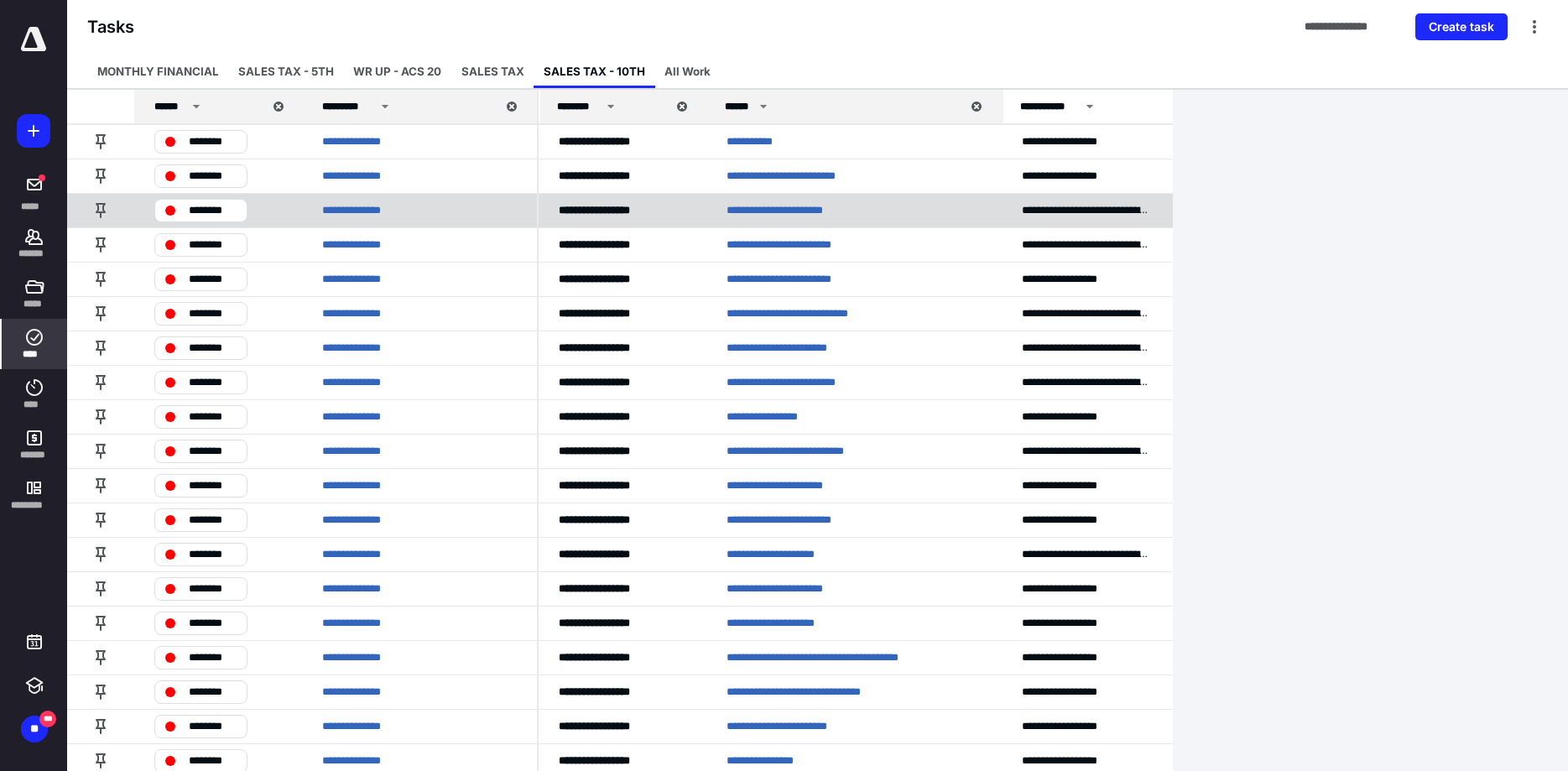 click on "**********" at bounding box center [802, 211] 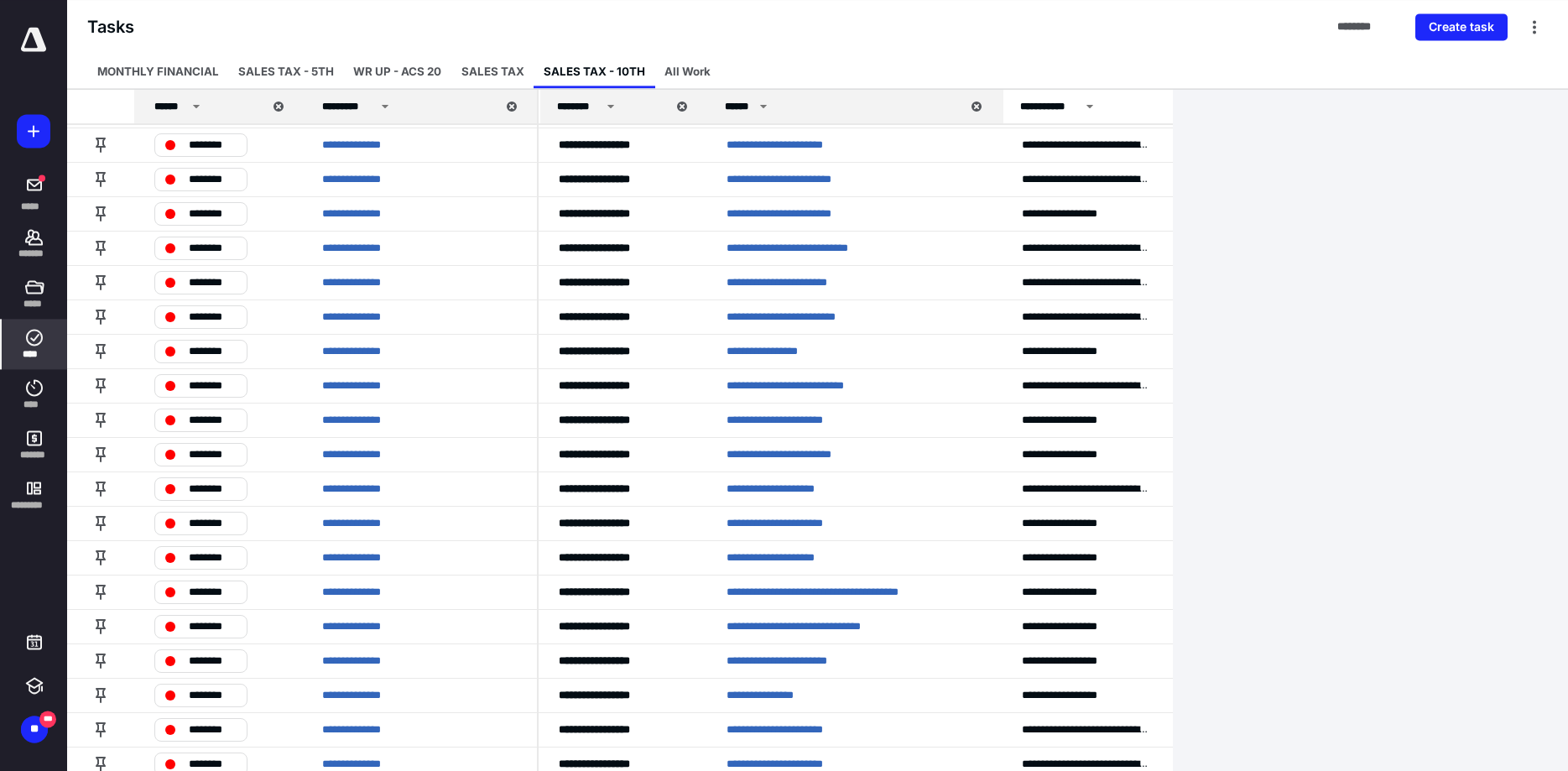 scroll, scrollTop: 0, scrollLeft: 0, axis: both 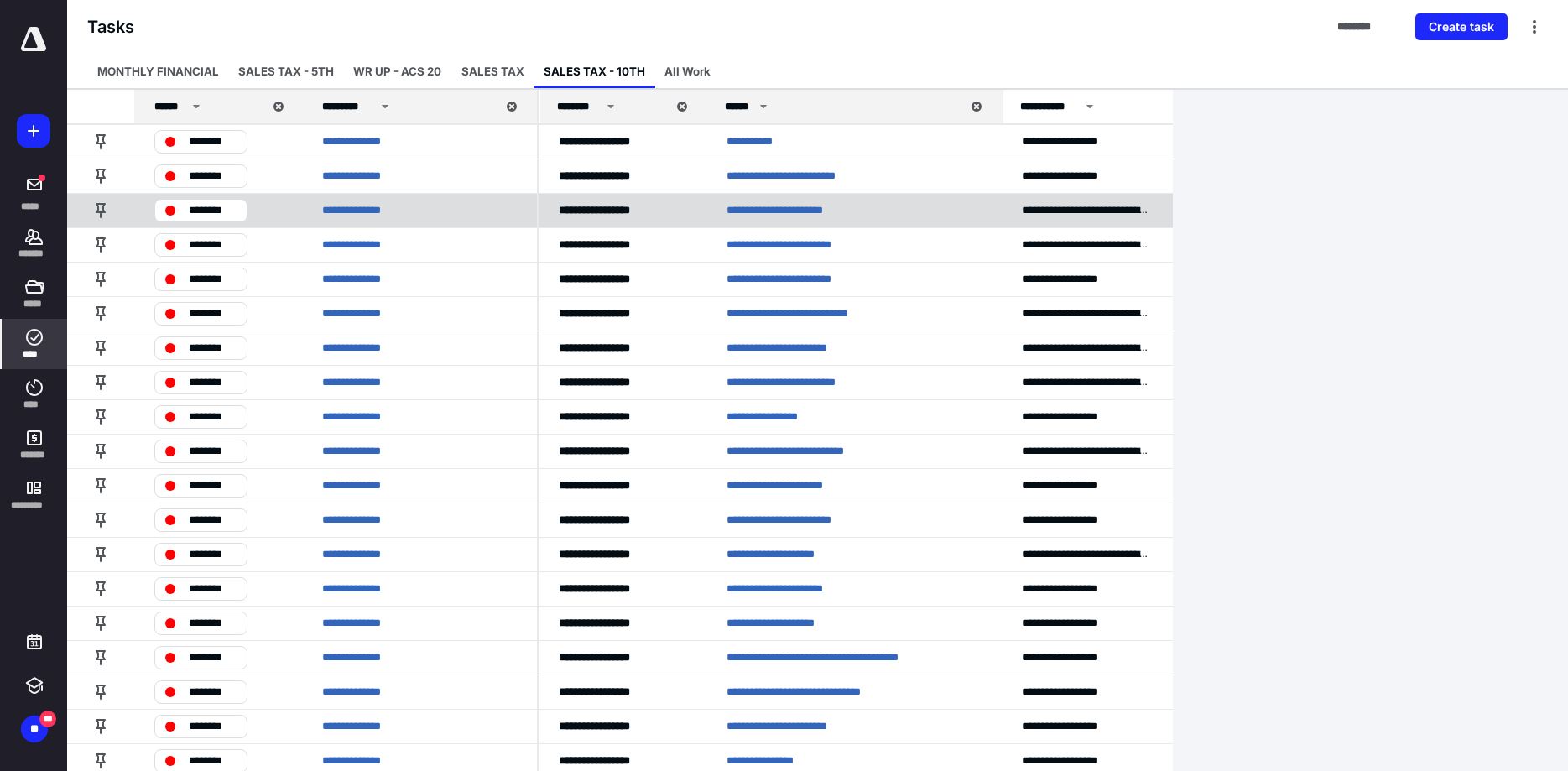 click on "**********" at bounding box center [802, 211] 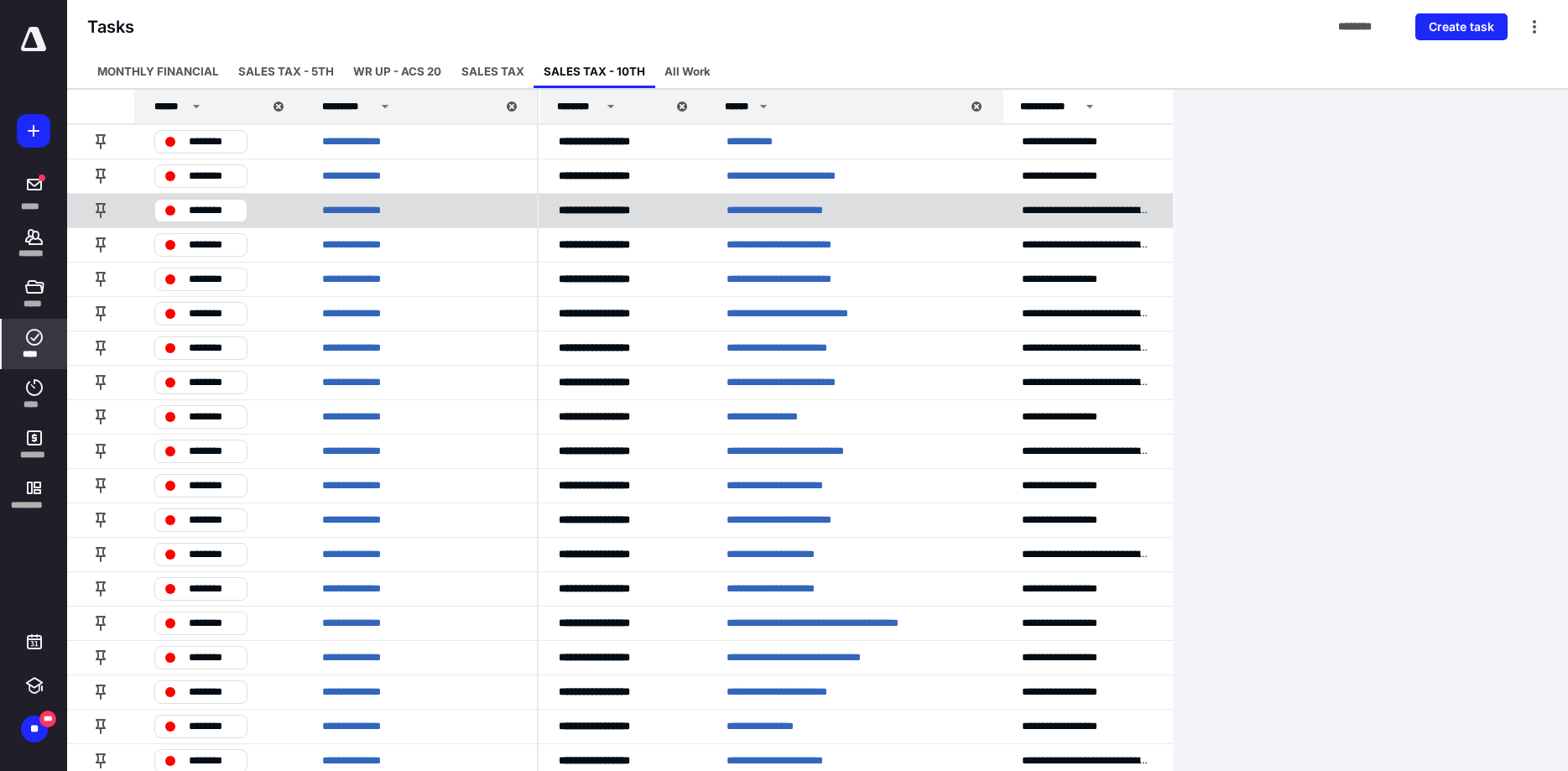 click on "********" at bounding box center (212, 211) 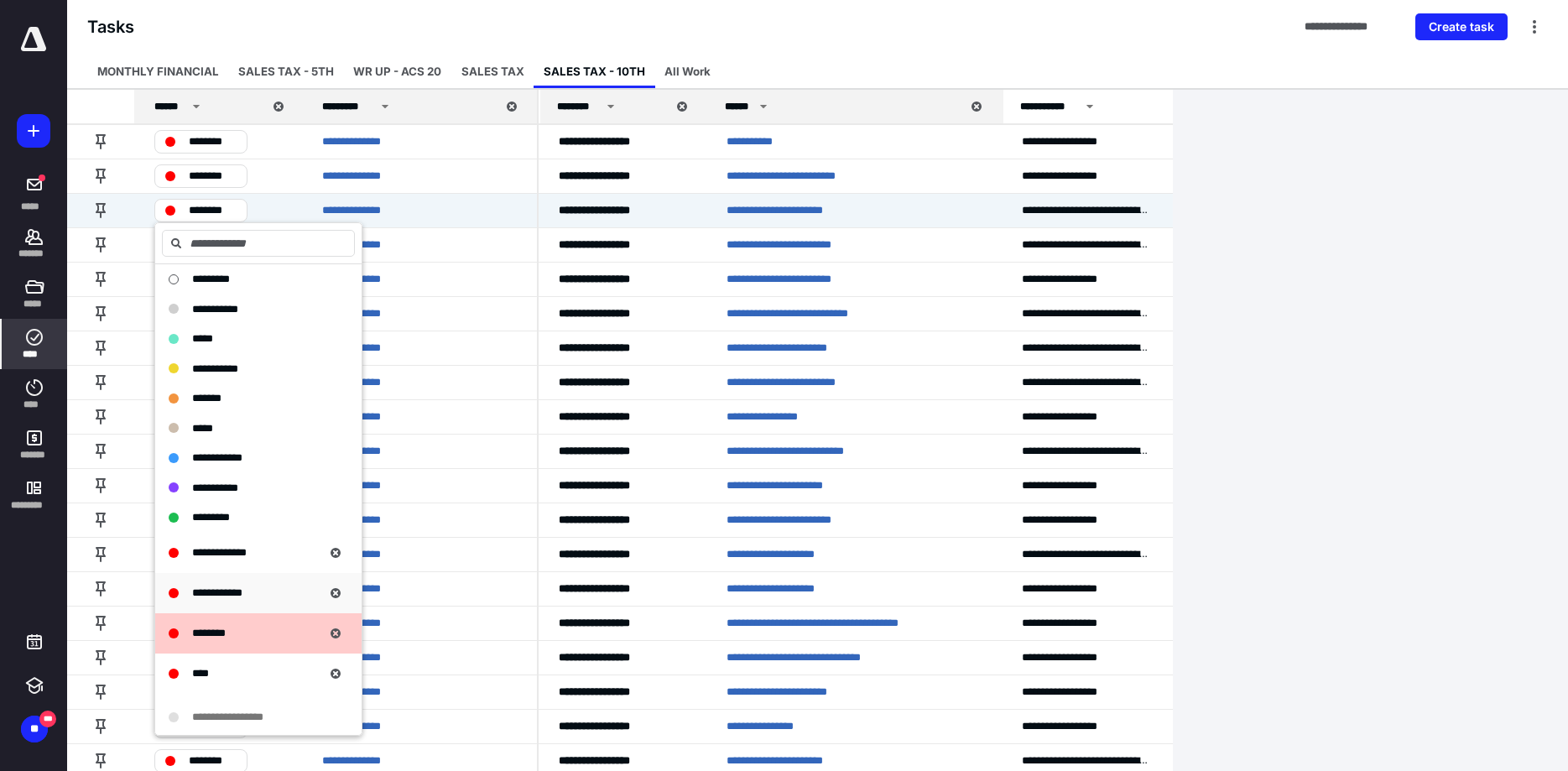click on "**********" at bounding box center [245, 593] 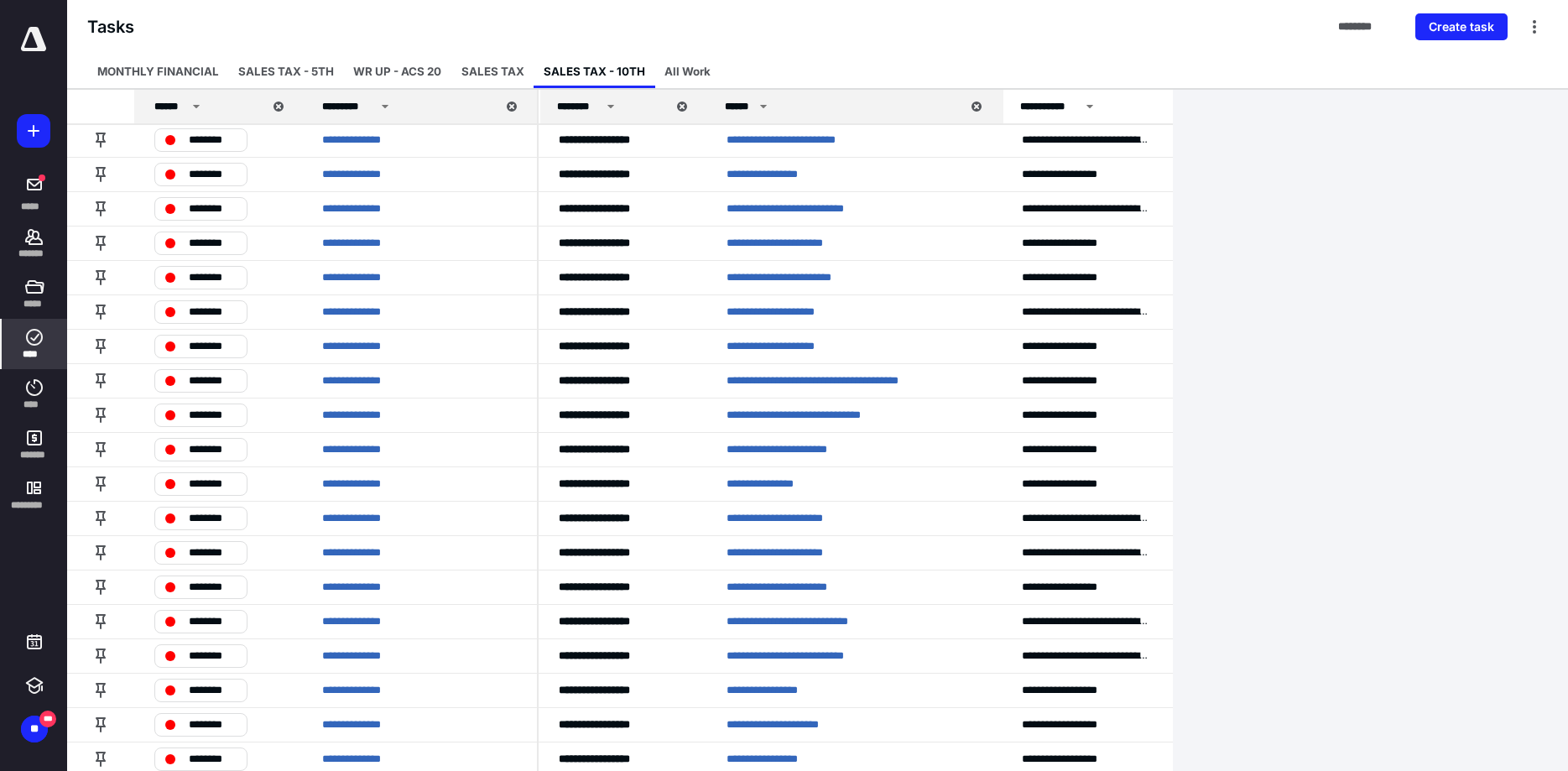 scroll, scrollTop: 0, scrollLeft: 0, axis: both 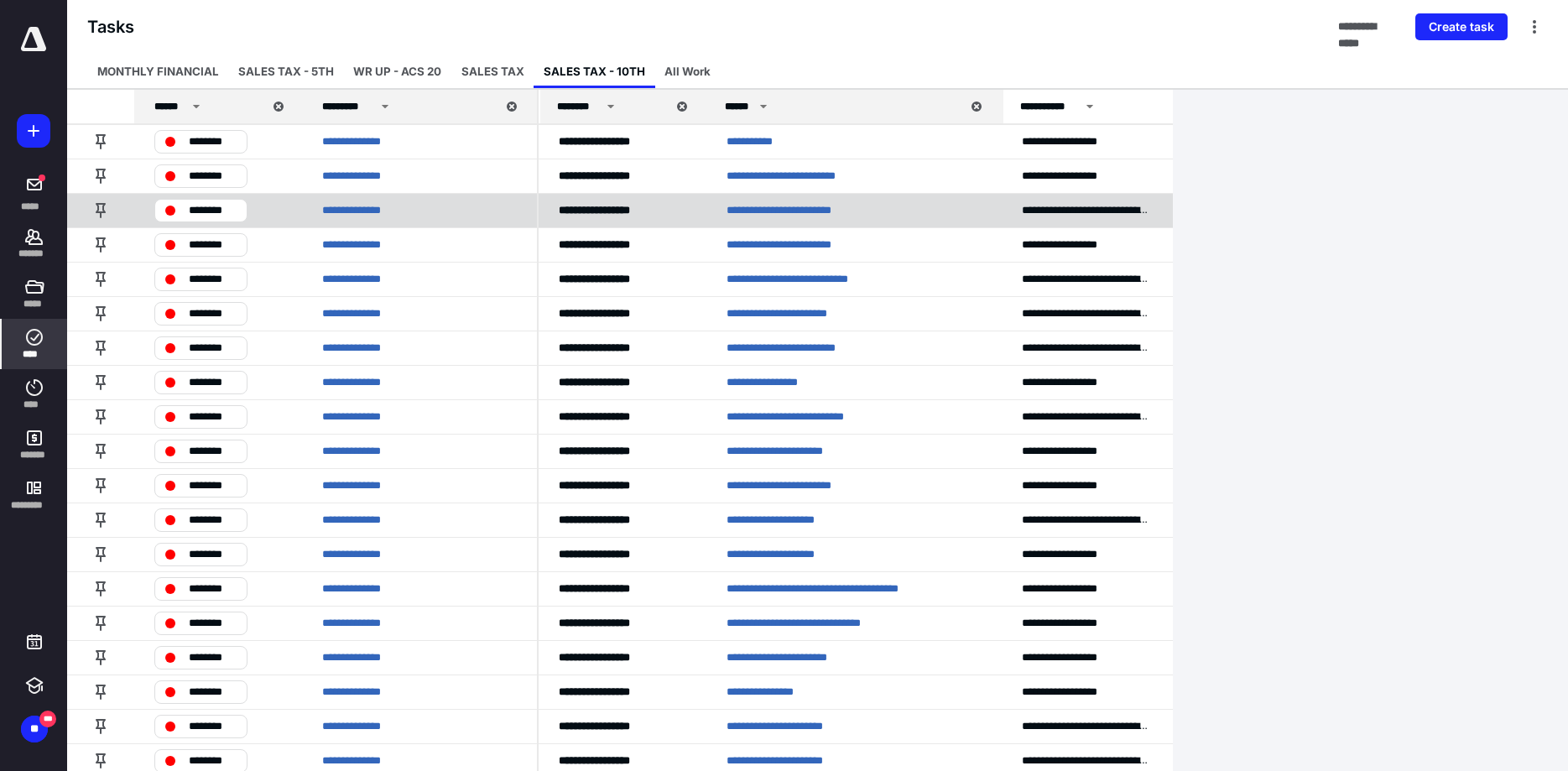 click on "**********" at bounding box center (807, 211) 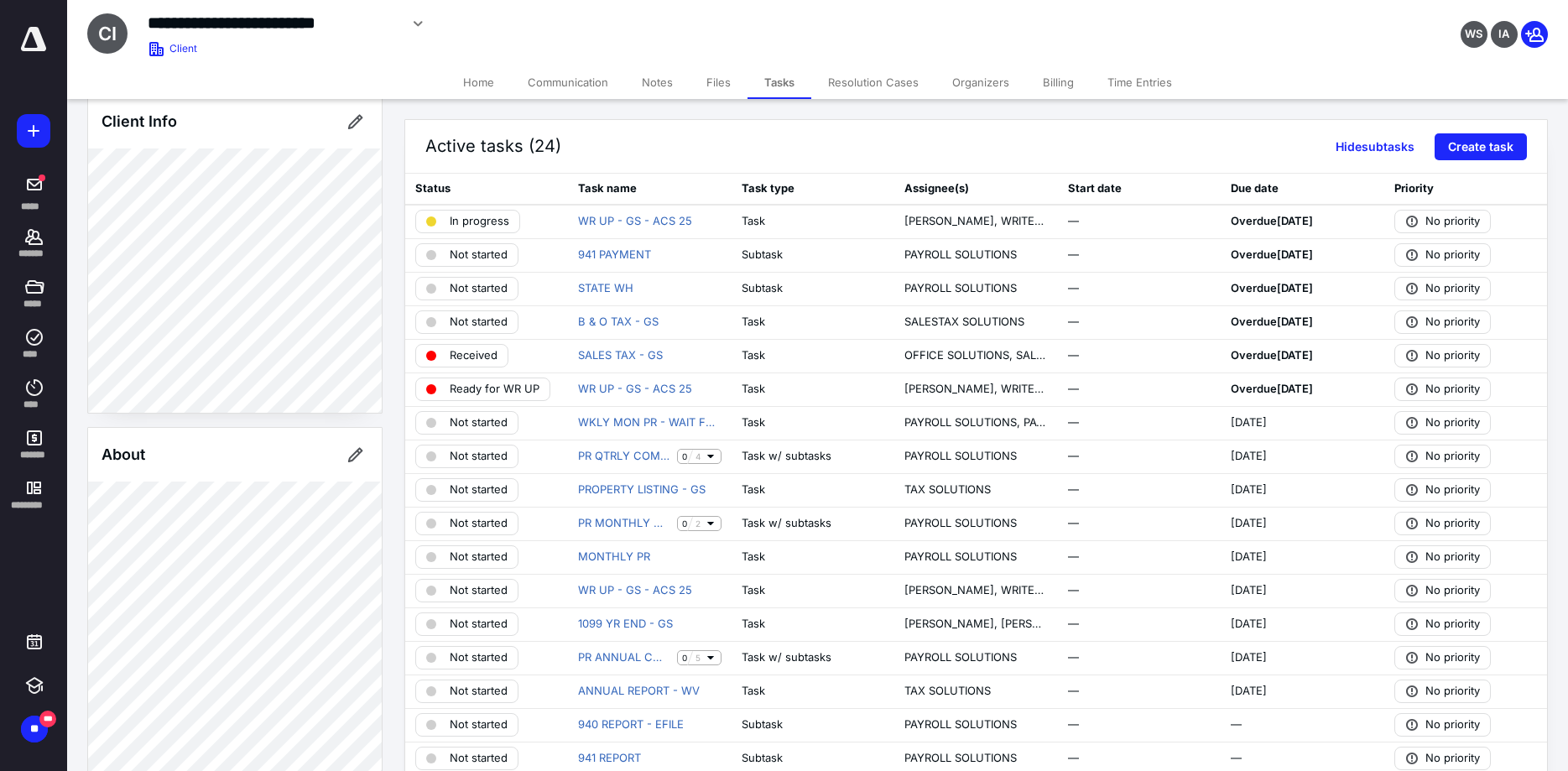 scroll, scrollTop: 0, scrollLeft: 0, axis: both 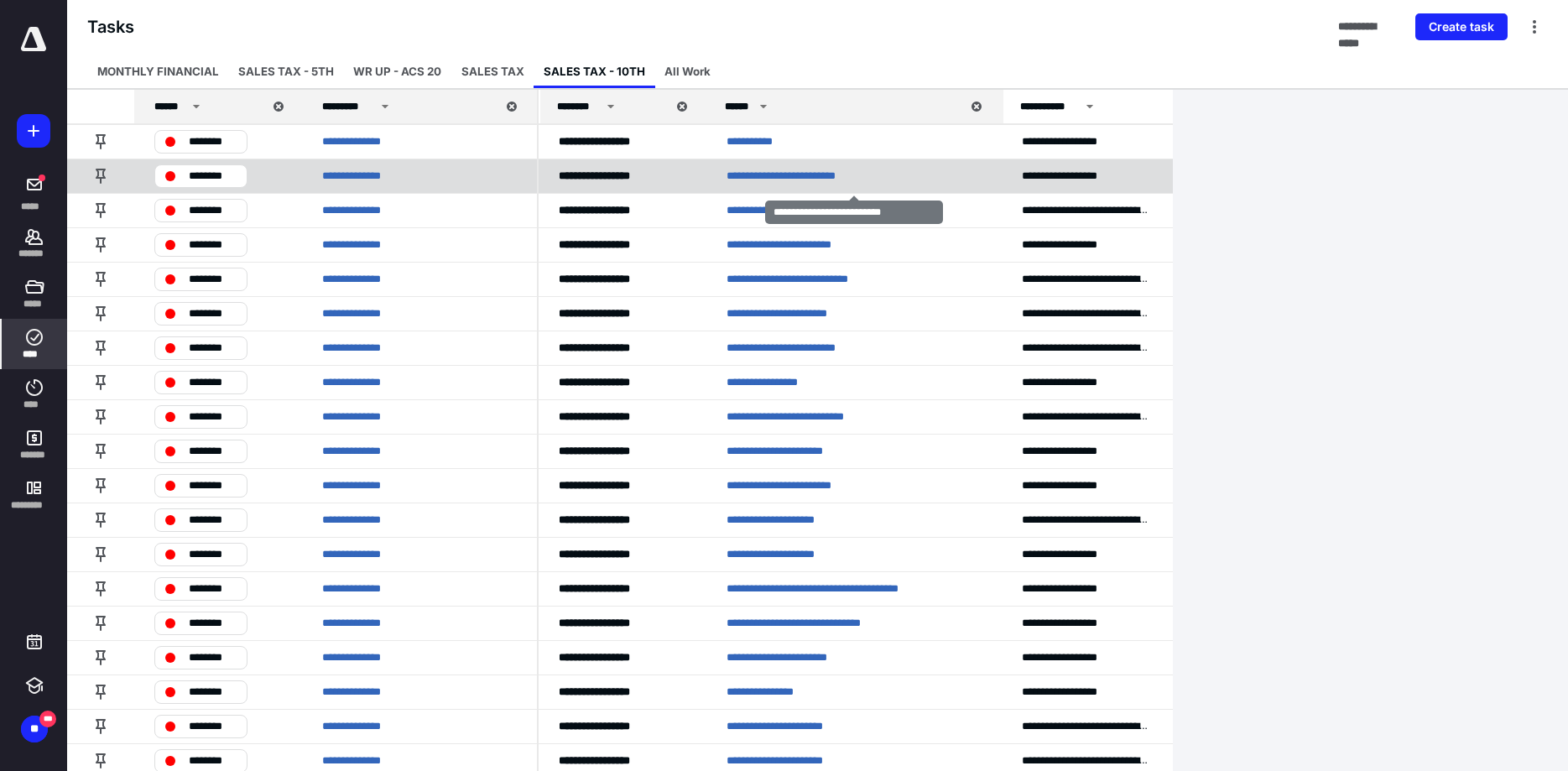 click on "**********" at bounding box center [813, 176] 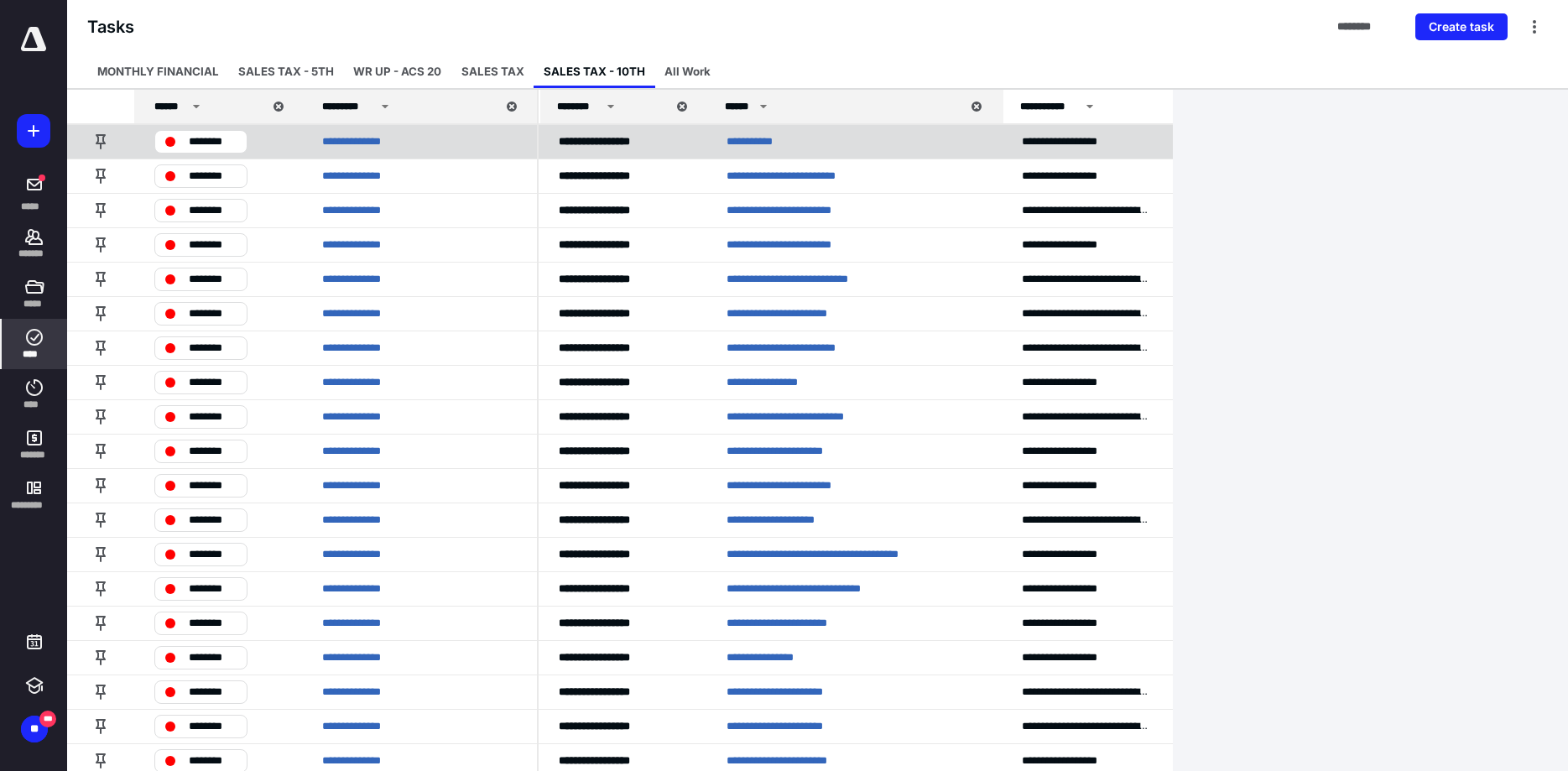 click on "**********" at bounding box center (763, 142) 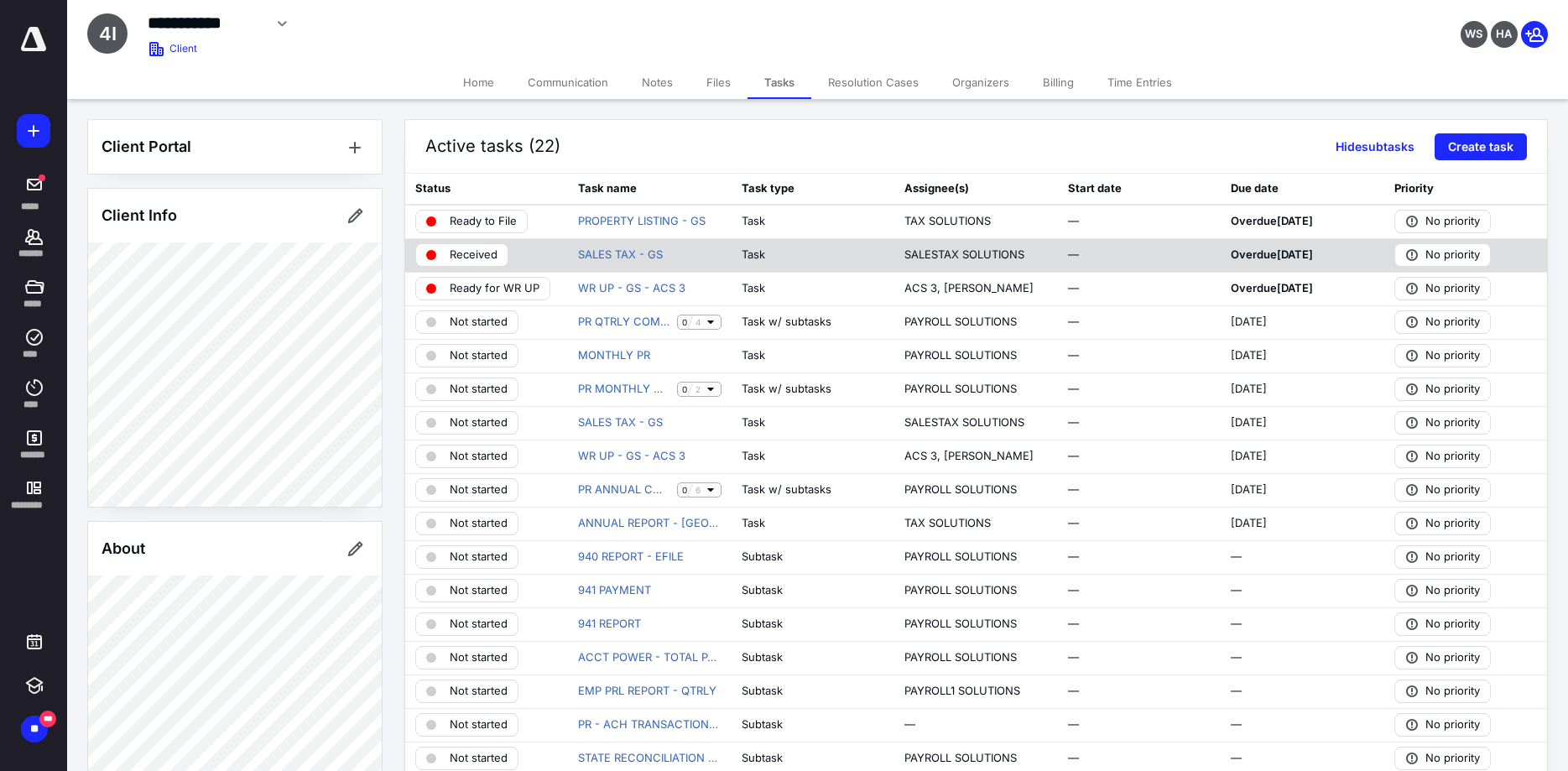 click on "Received" at bounding box center (473, 255) 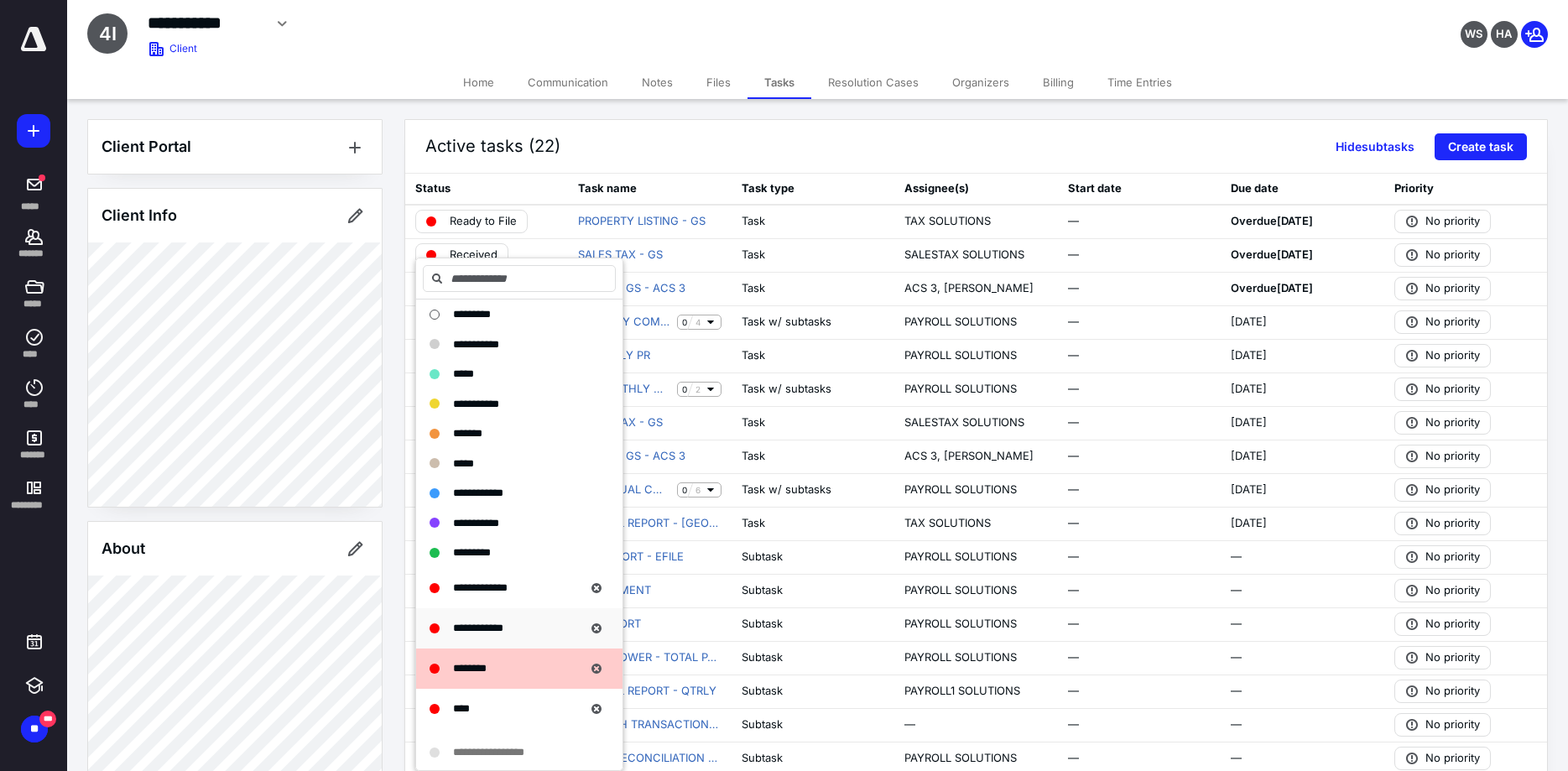 click on "**********" at bounding box center [519, 628] 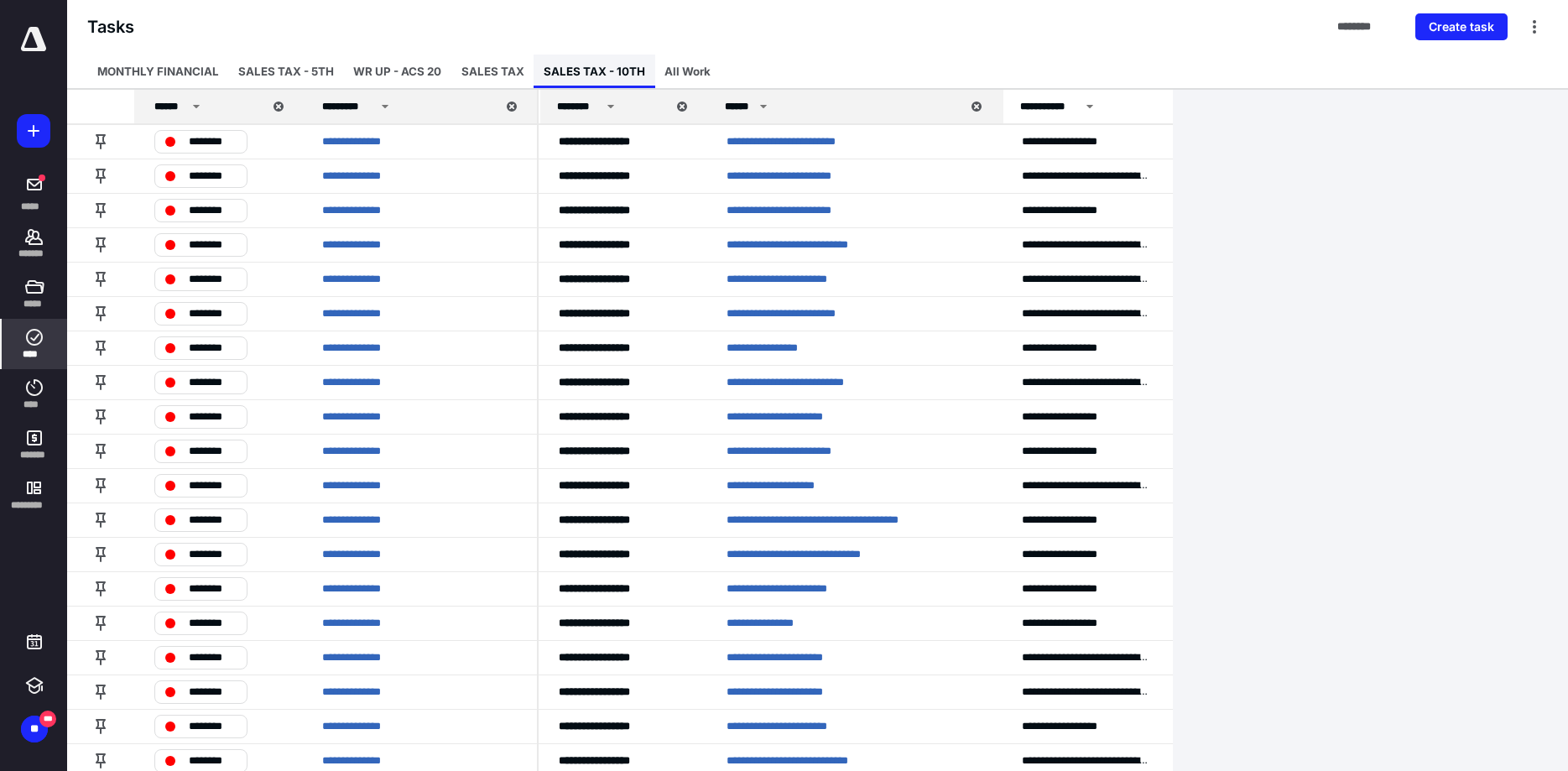 click on "SALES TAX - 10TH" at bounding box center [594, 71] 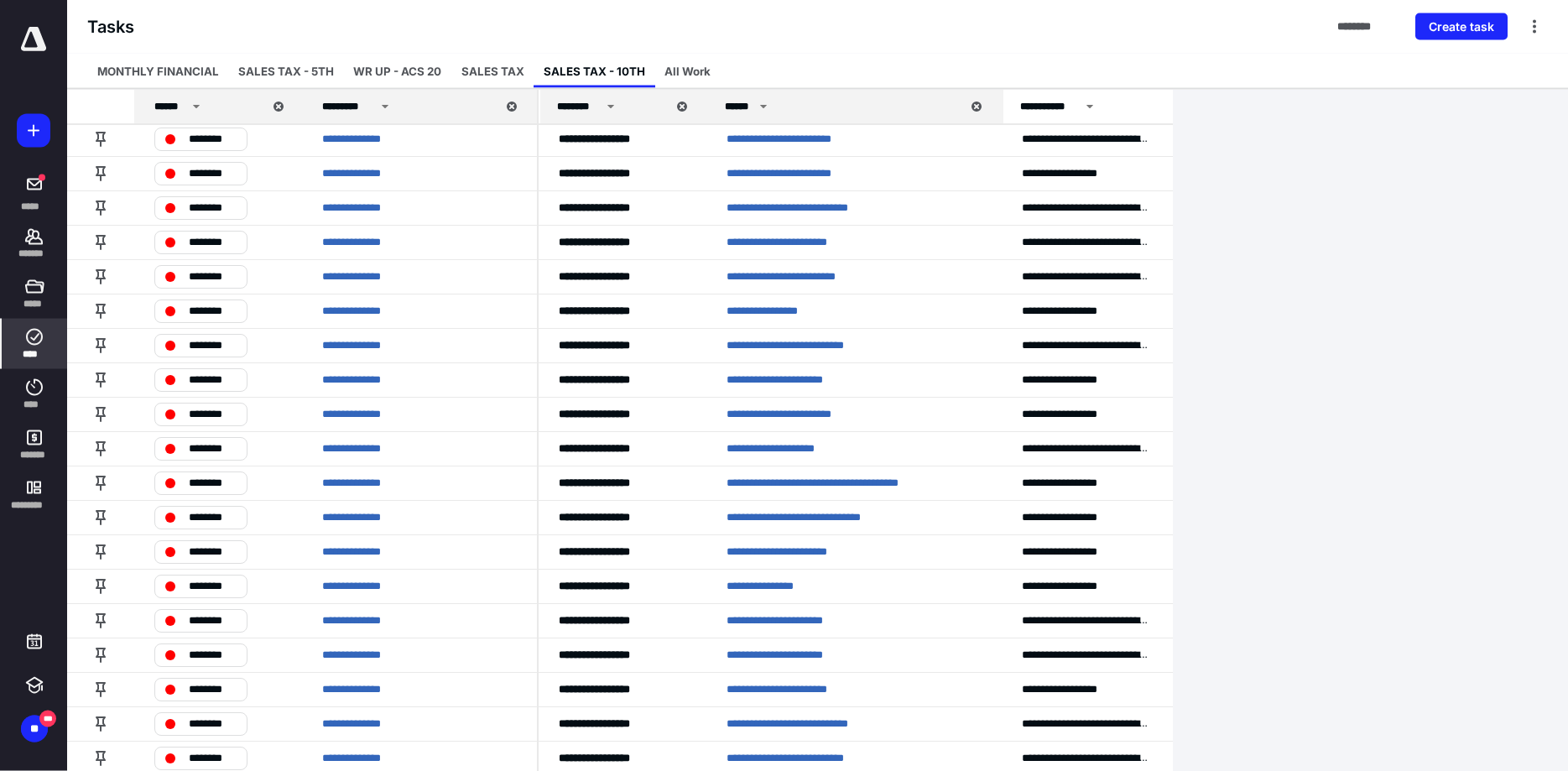 scroll, scrollTop: 0, scrollLeft: 0, axis: both 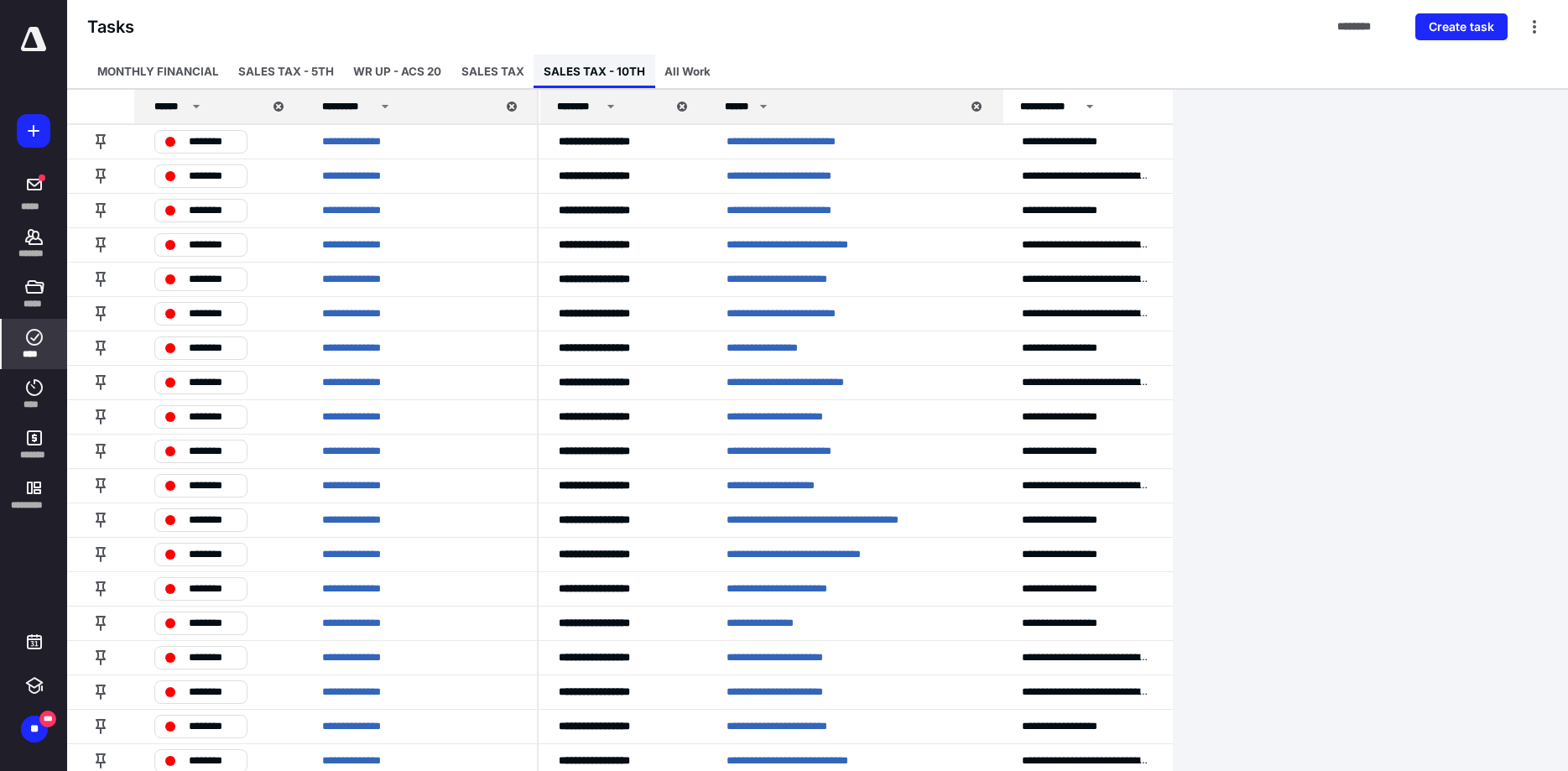 click on "SALES TAX - 10TH" at bounding box center (594, 71) 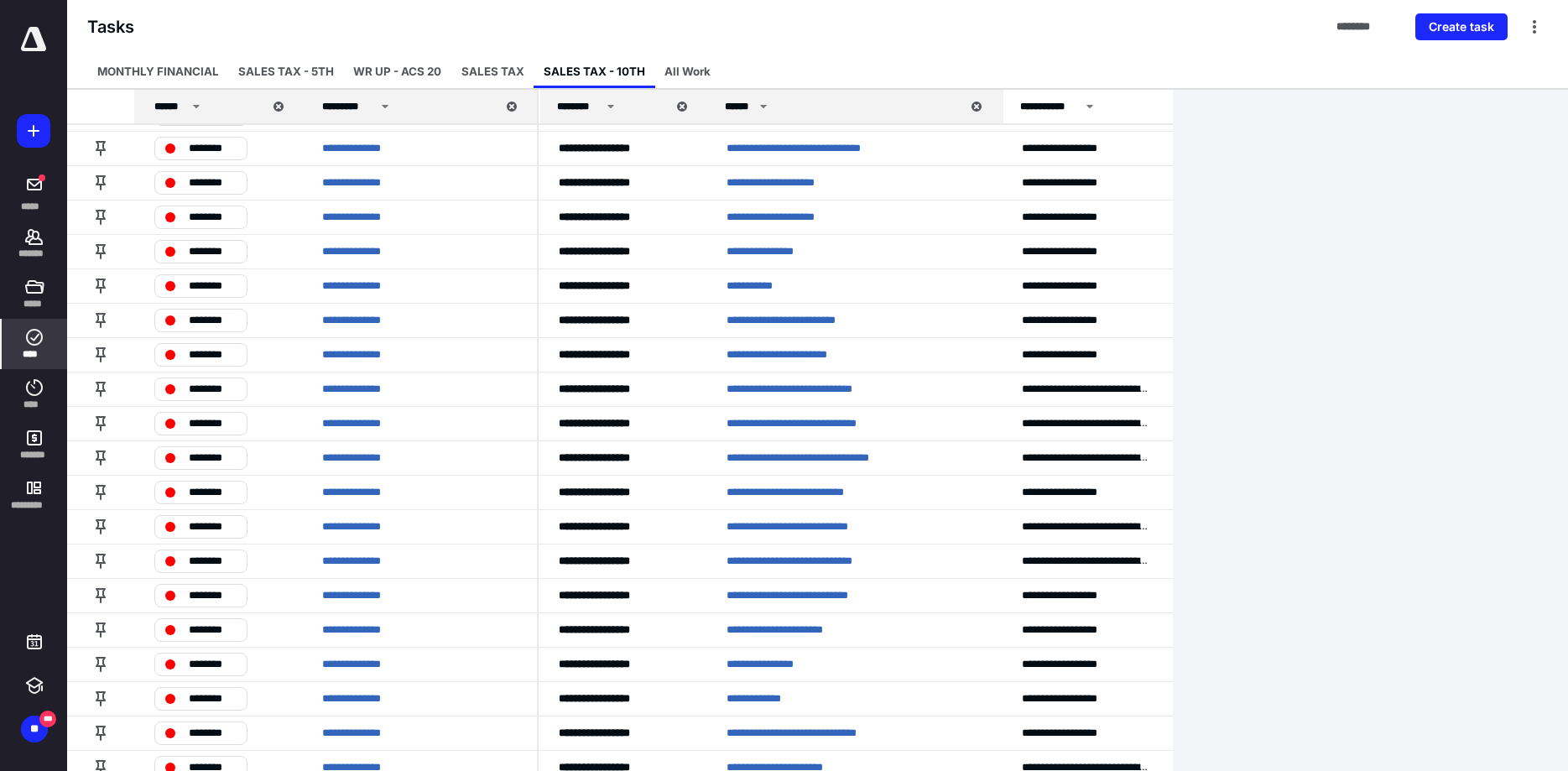 scroll, scrollTop: 1748, scrollLeft: 0, axis: vertical 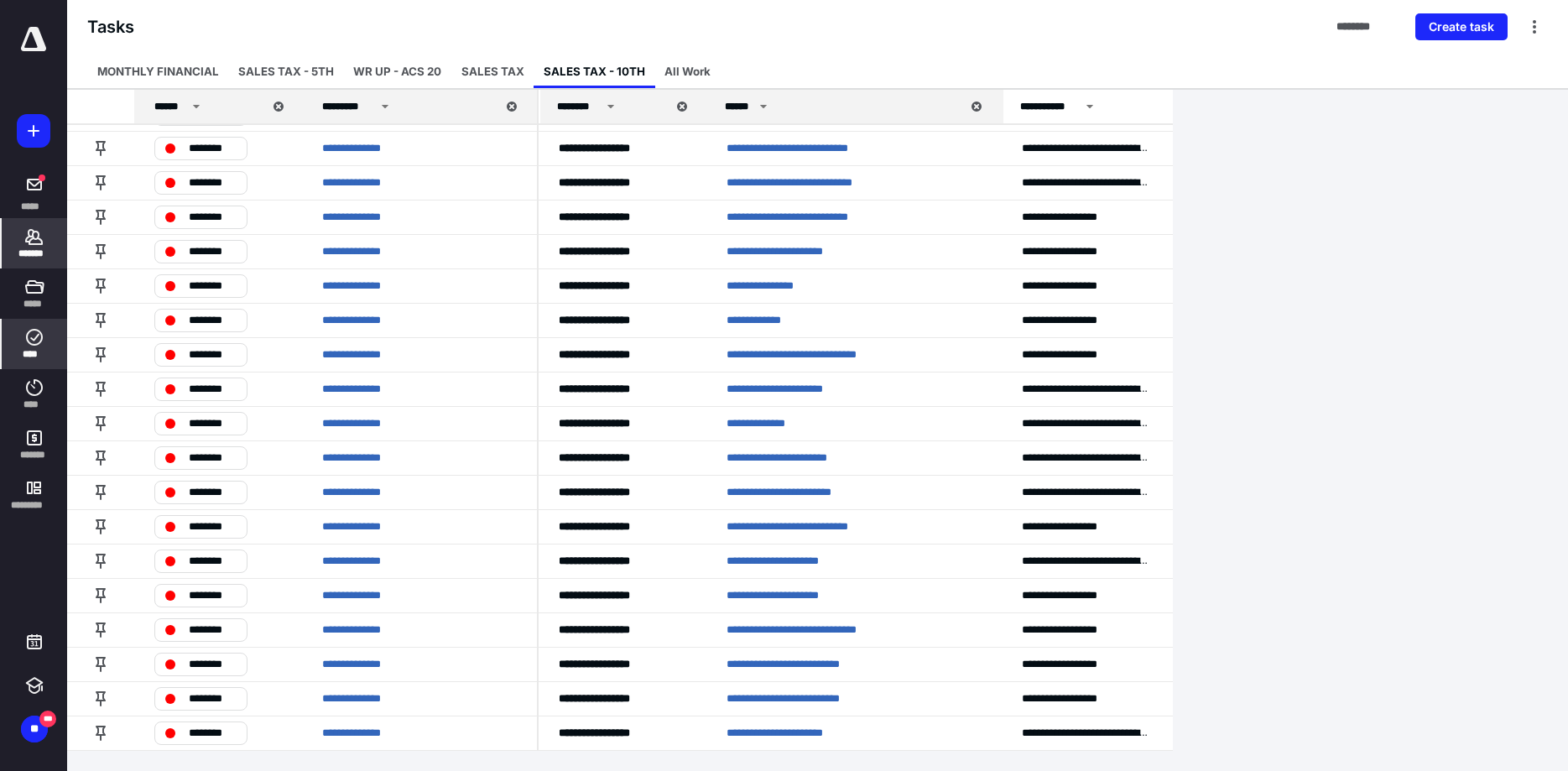 click 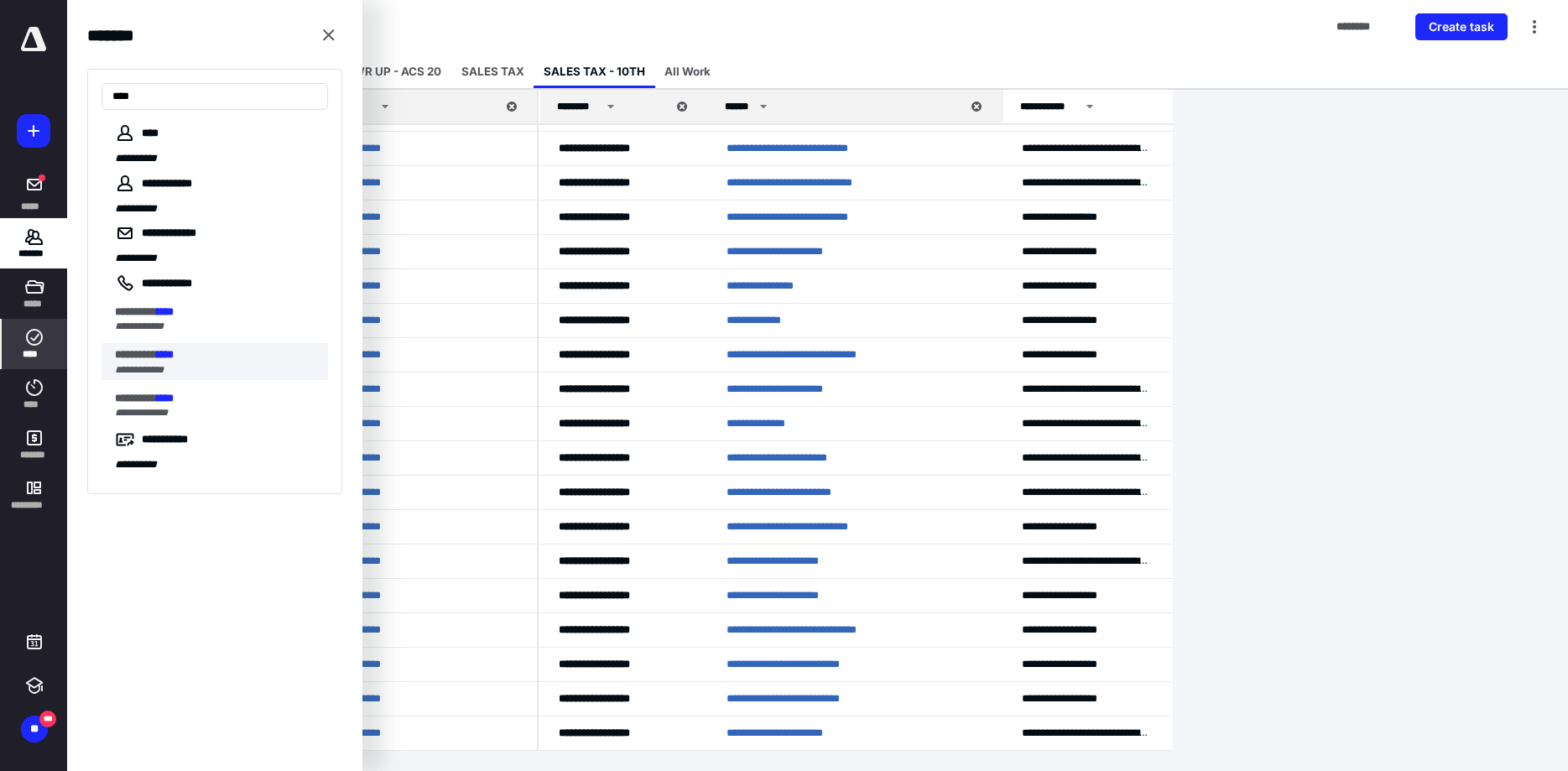 type on "****" 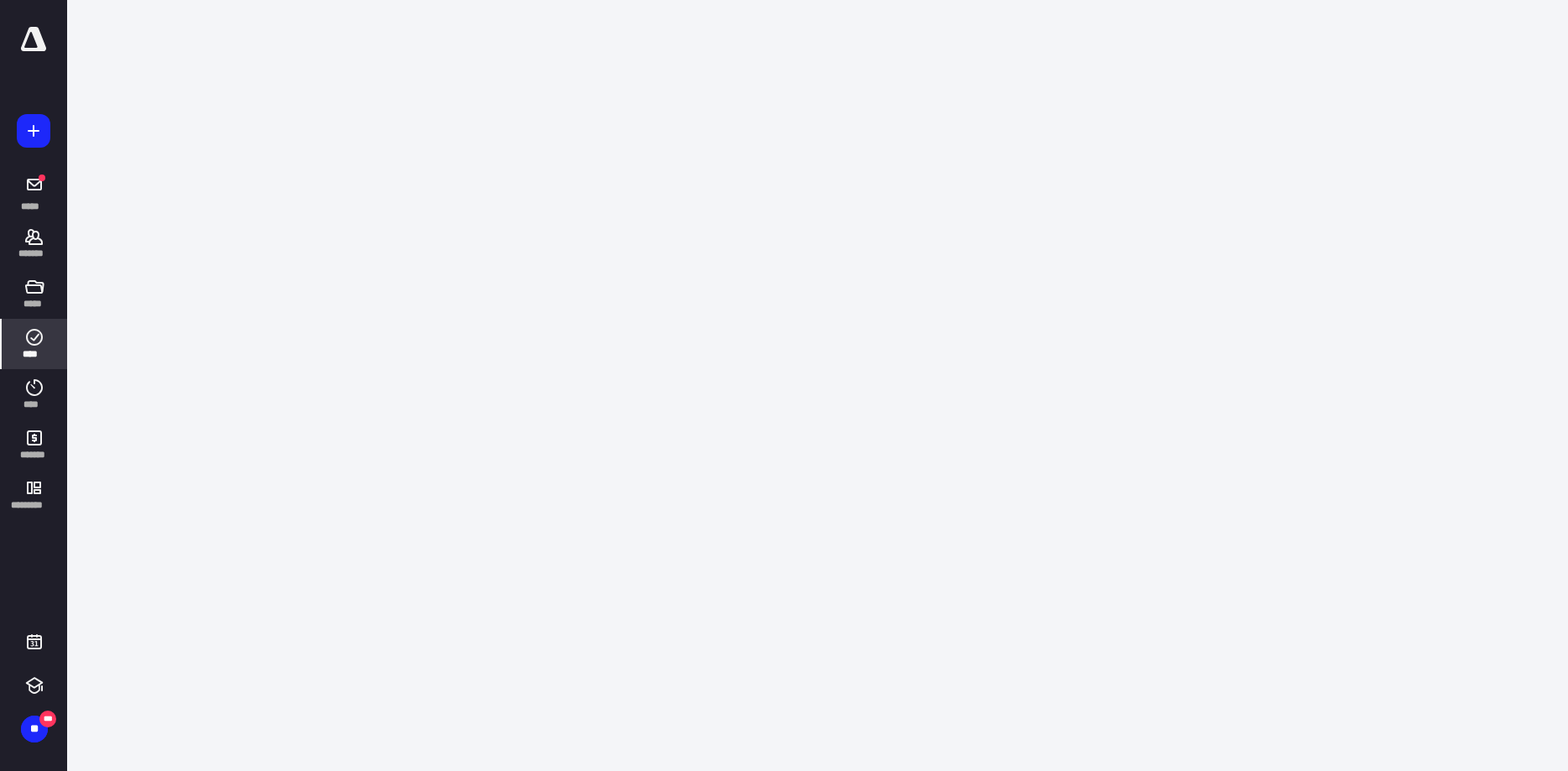 scroll, scrollTop: 0, scrollLeft: 0, axis: both 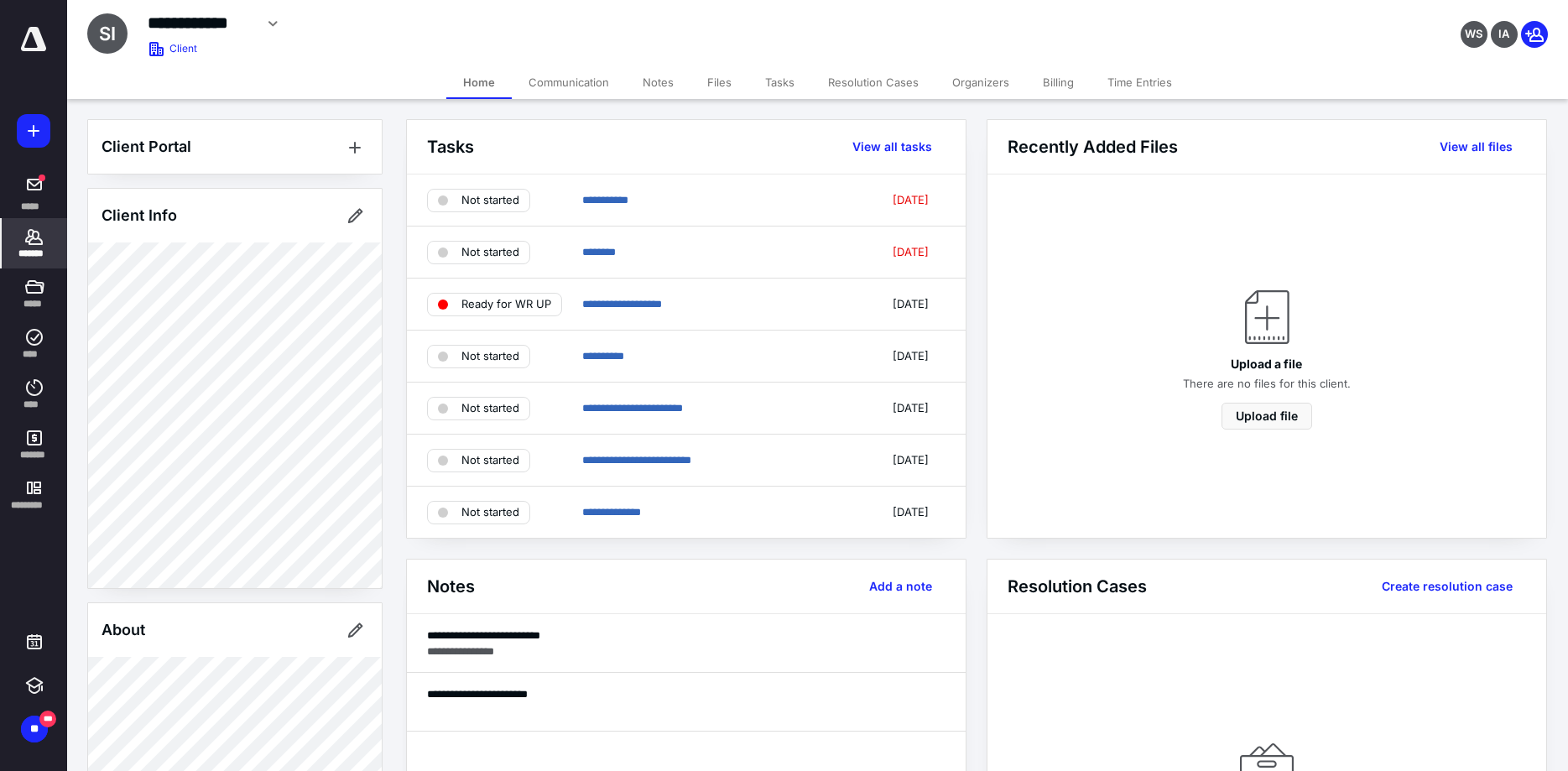 click 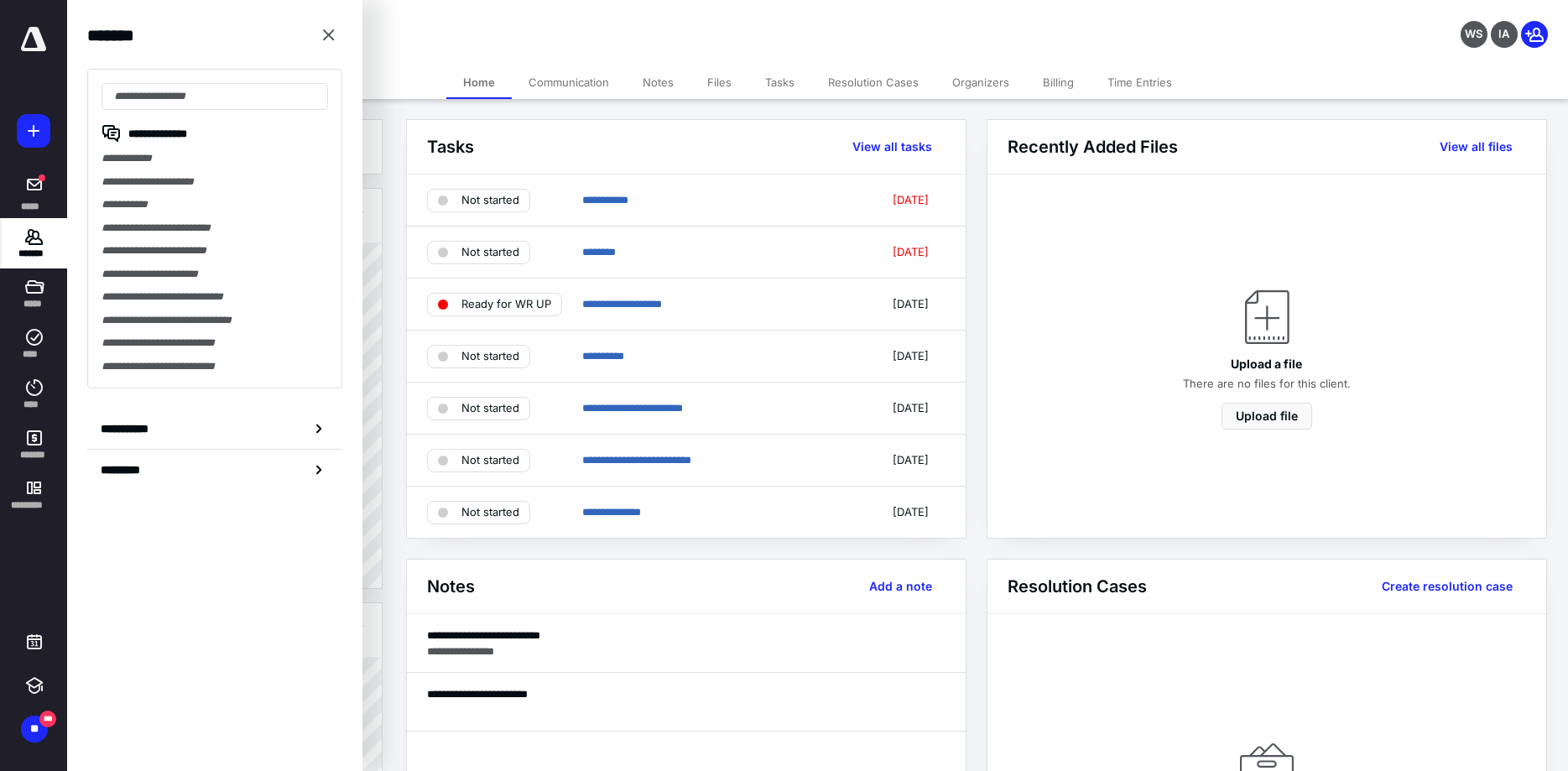 click on "**********" at bounding box center [571, 29] 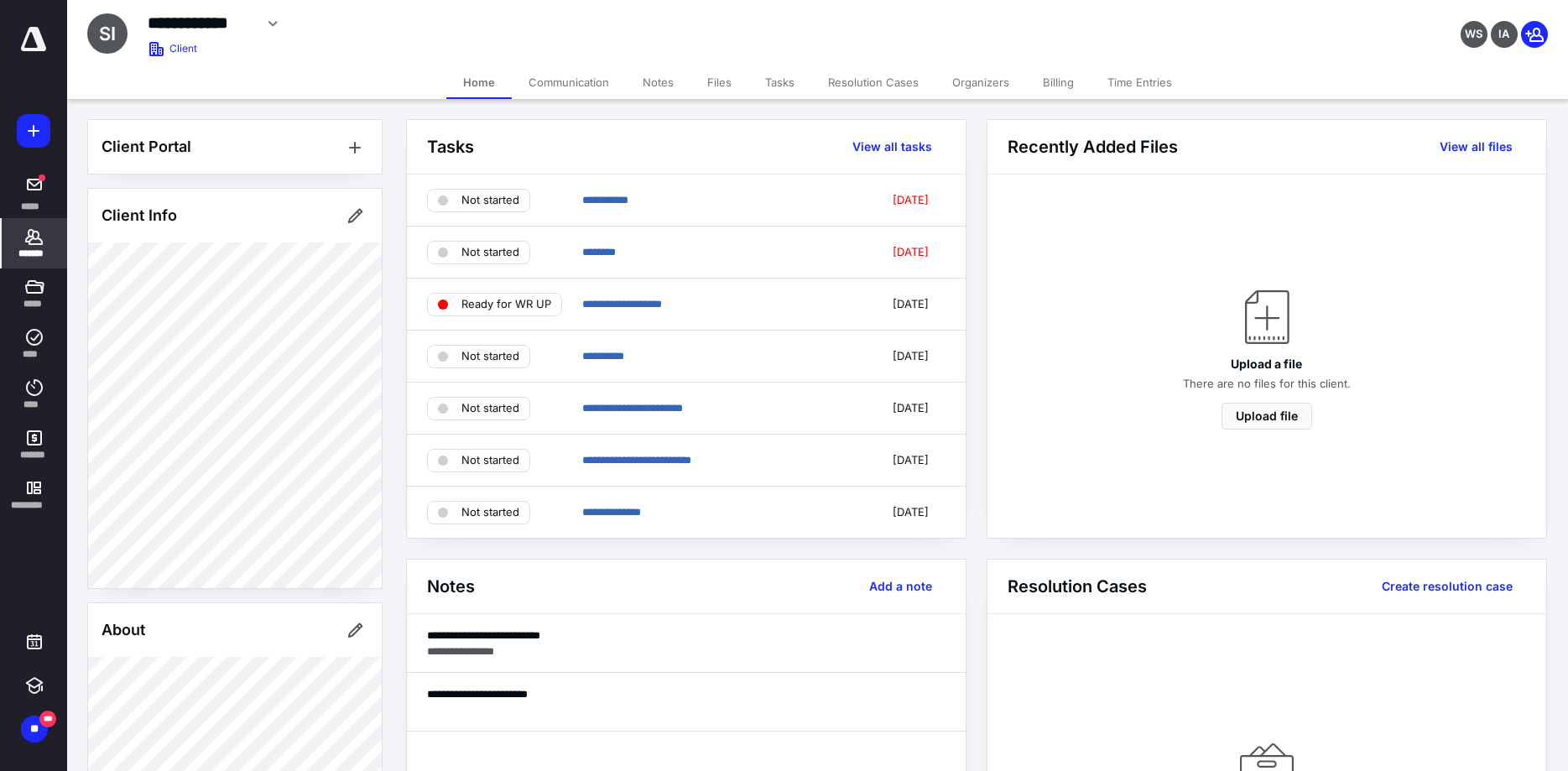 click 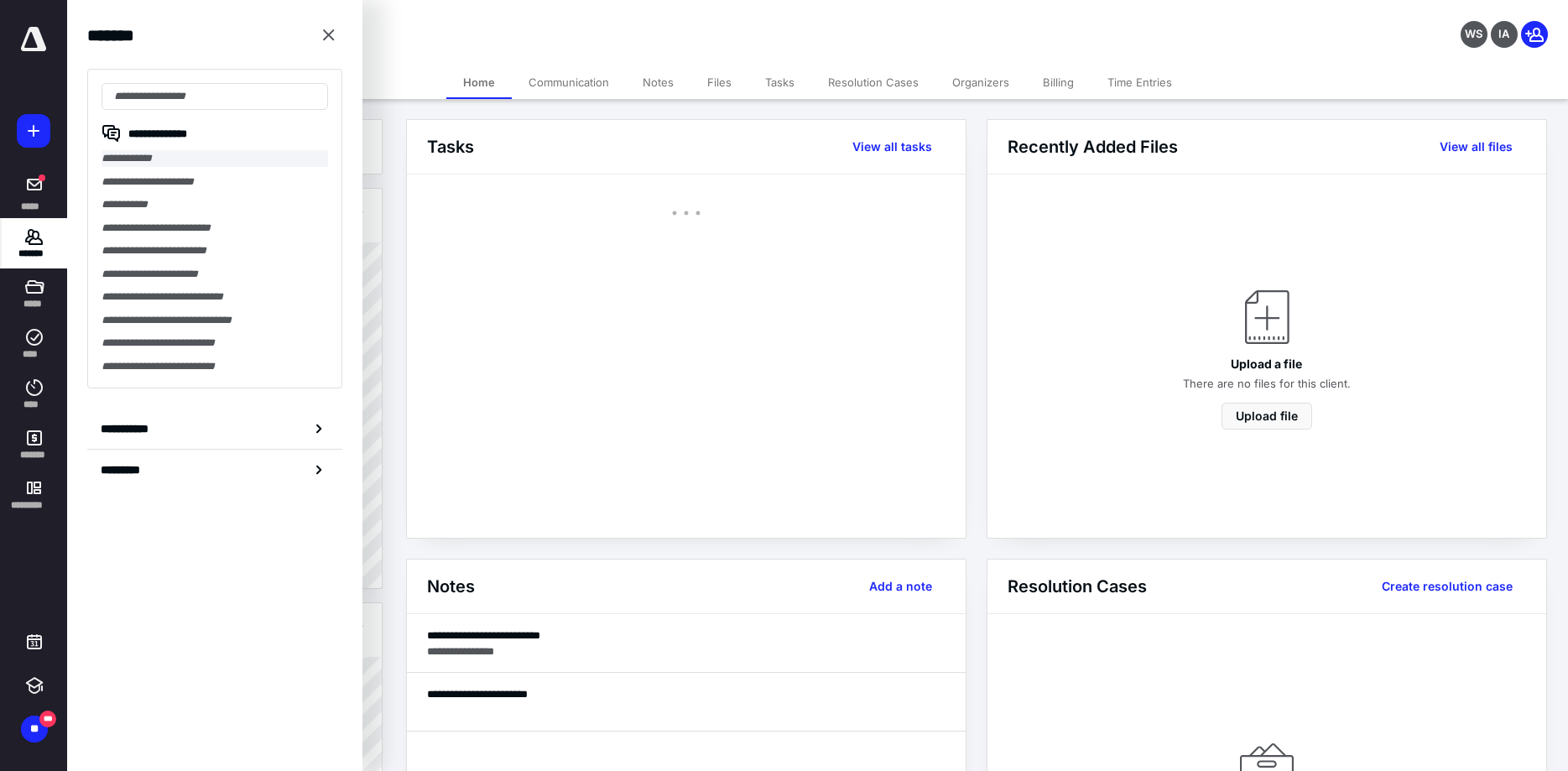 click on "**********" at bounding box center (215, 159) 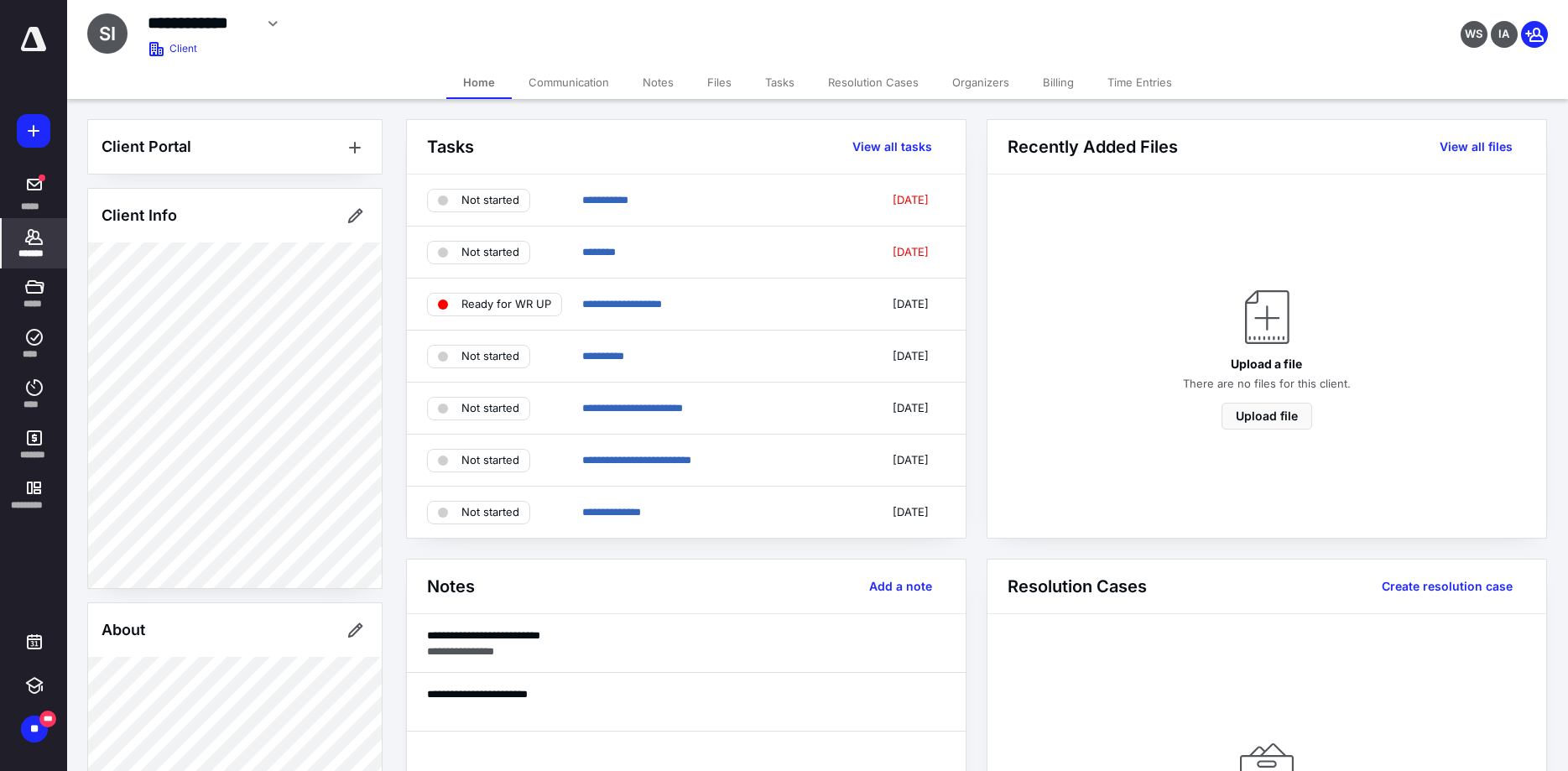 click 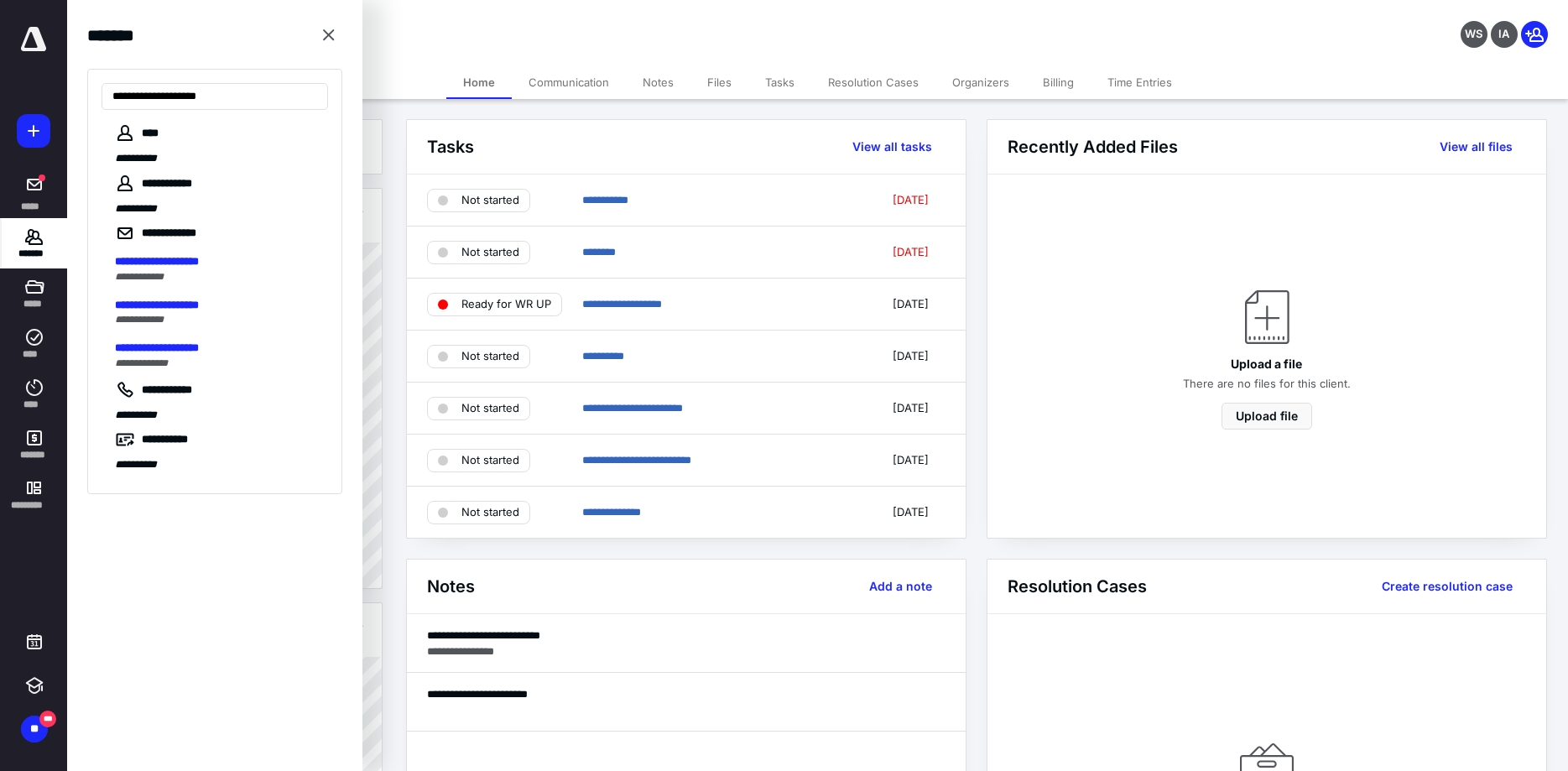 type on "**********" 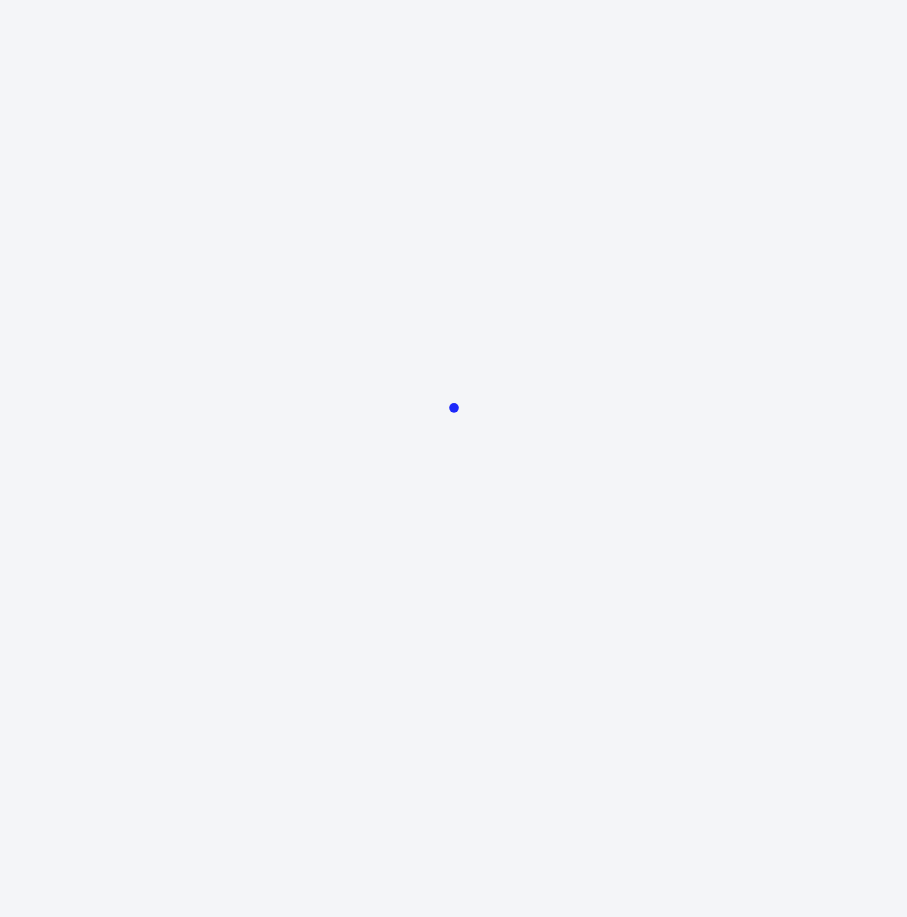 scroll, scrollTop: 0, scrollLeft: 0, axis: both 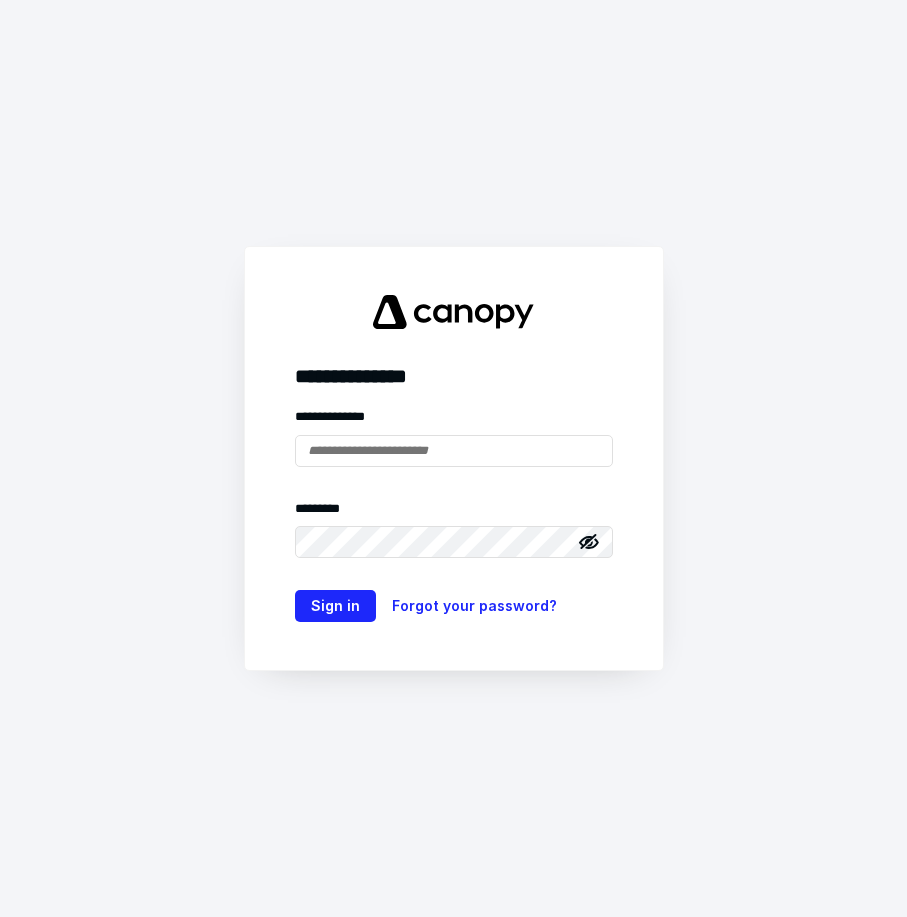 type on "**********" 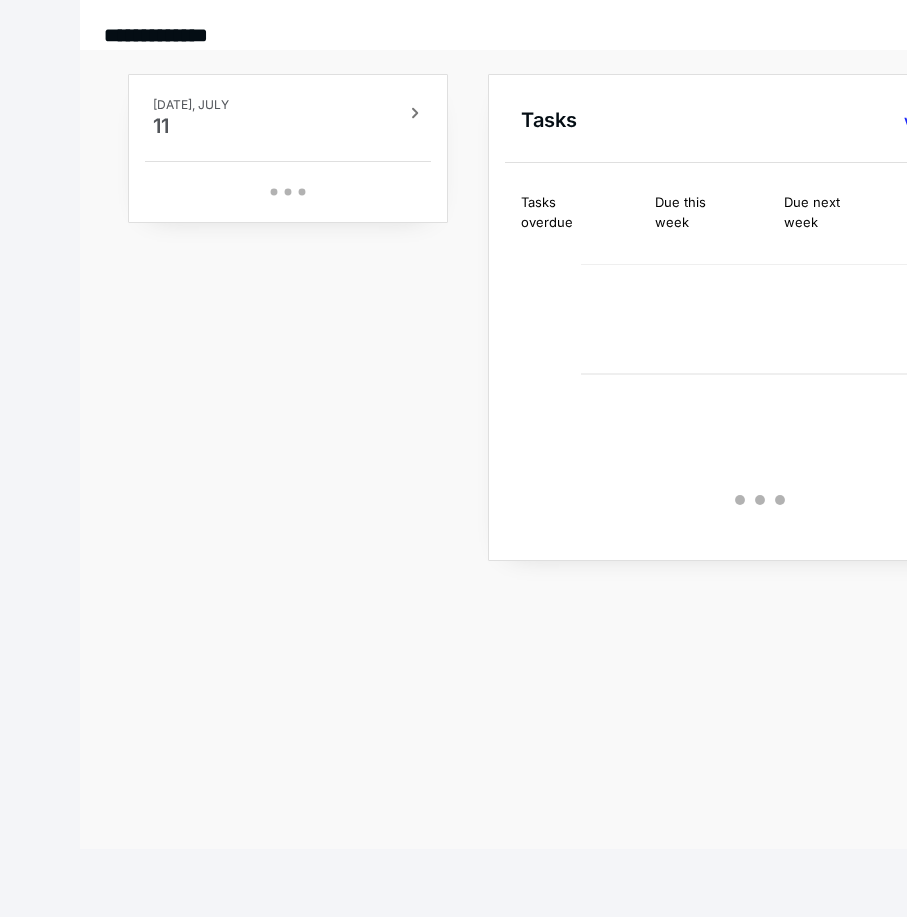scroll, scrollTop: 0, scrollLeft: 0, axis: both 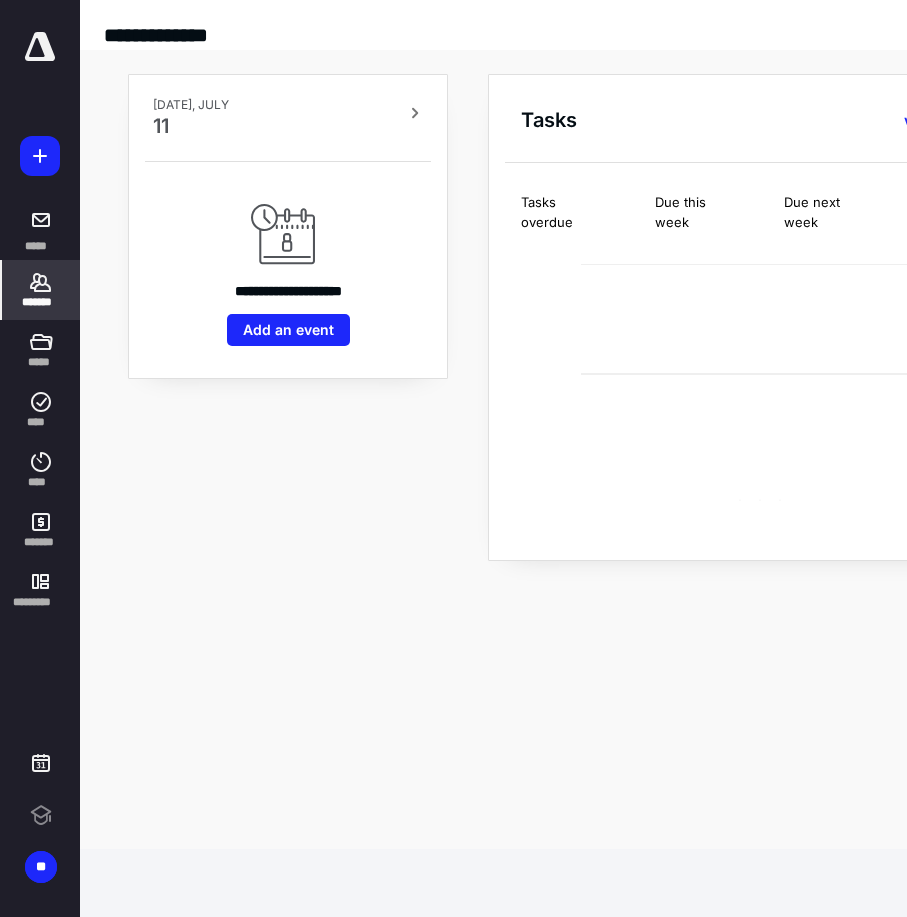 click on "*******" at bounding box center [41, 290] 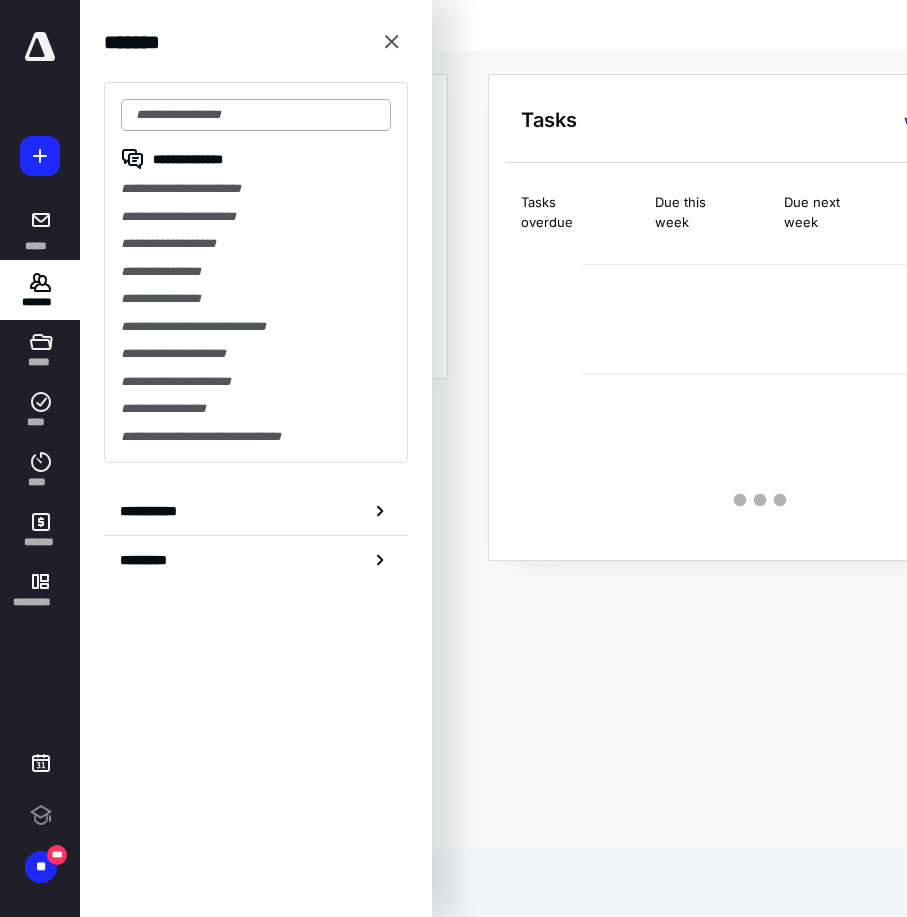 click at bounding box center (256, 115) 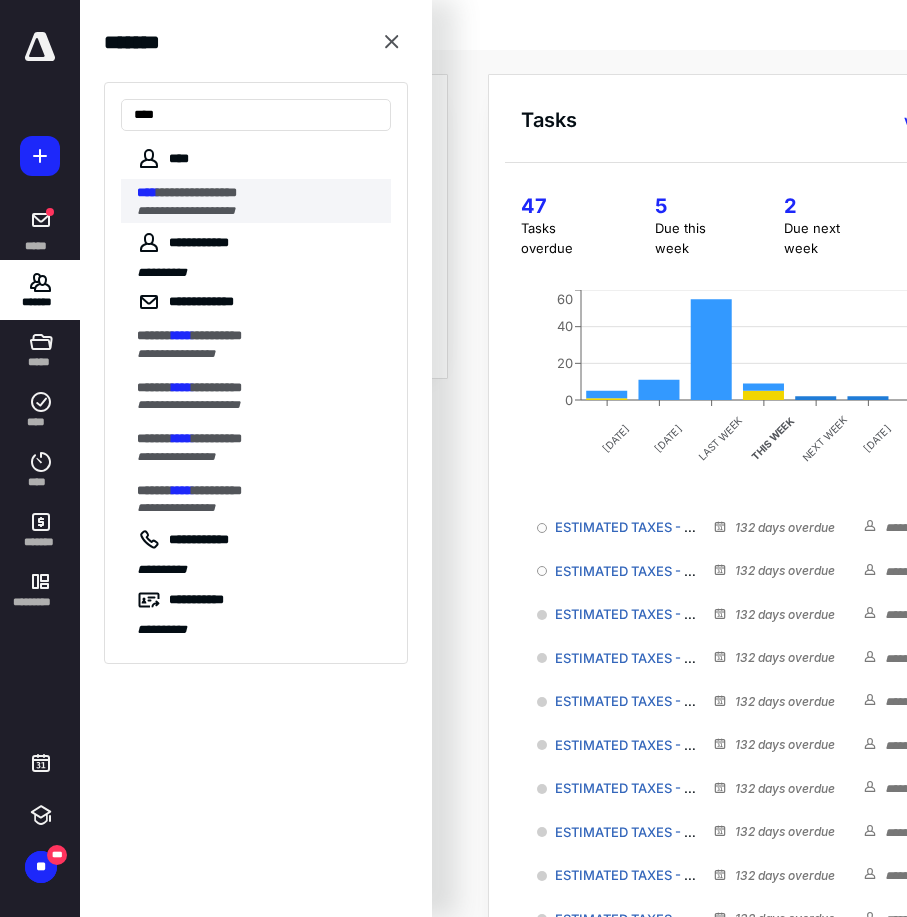type on "****" 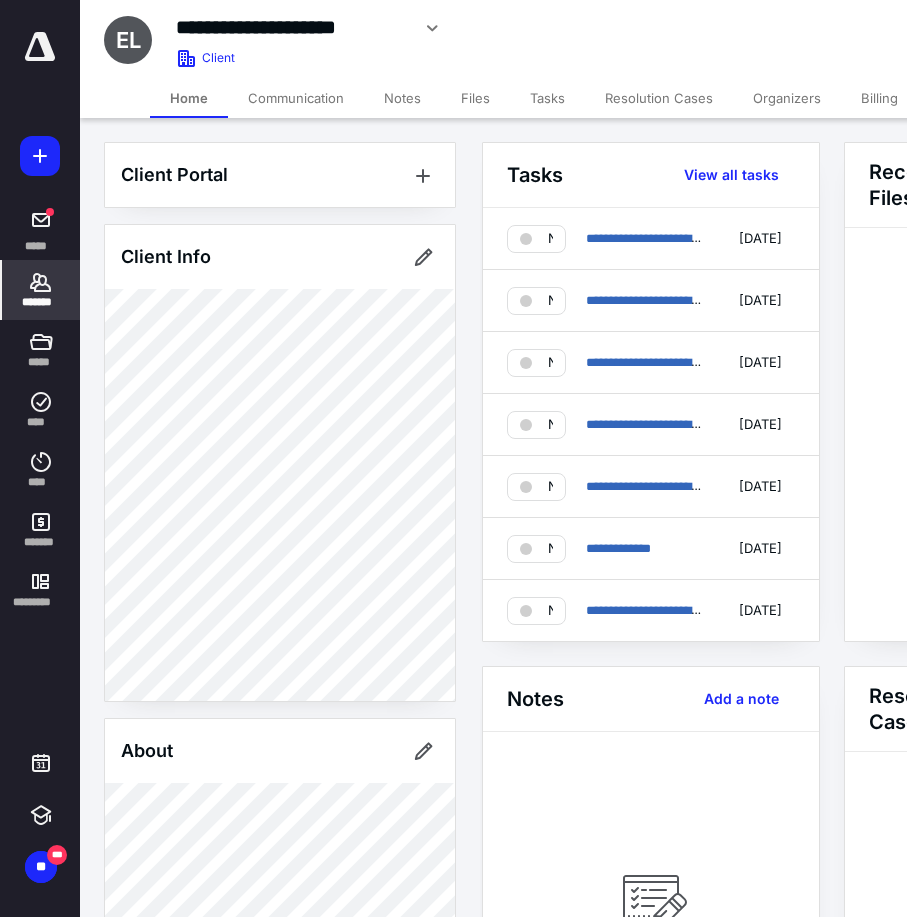 click on "*******" at bounding box center [41, 290] 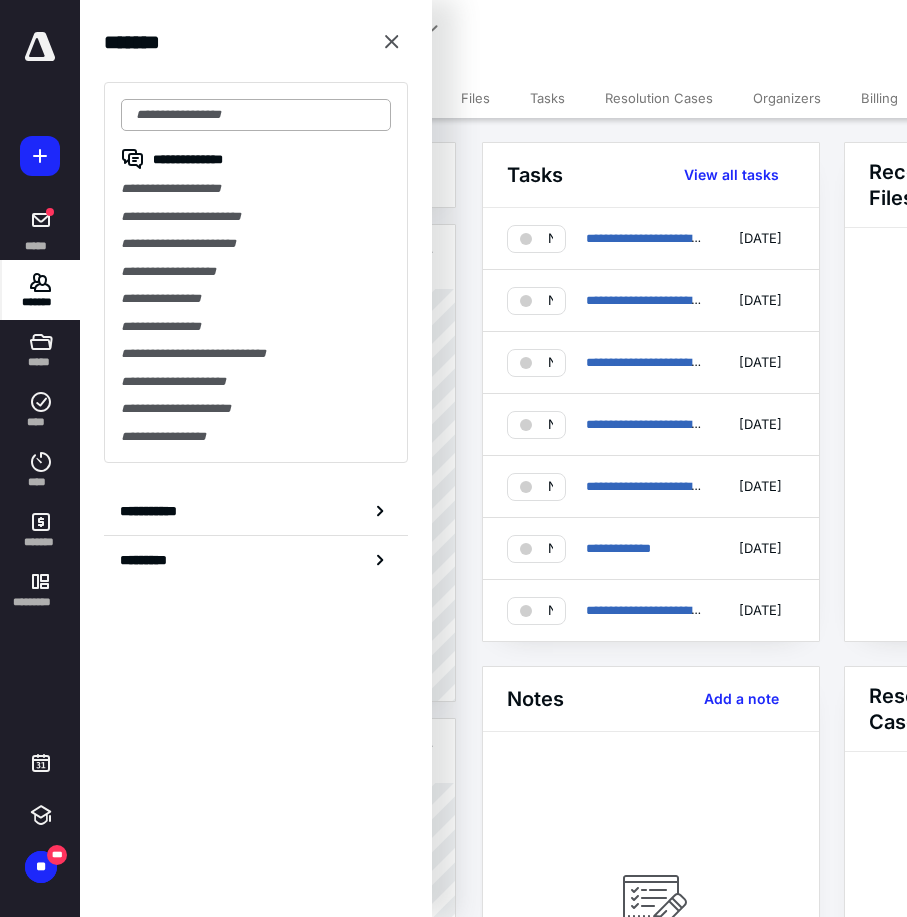 click at bounding box center (256, 115) 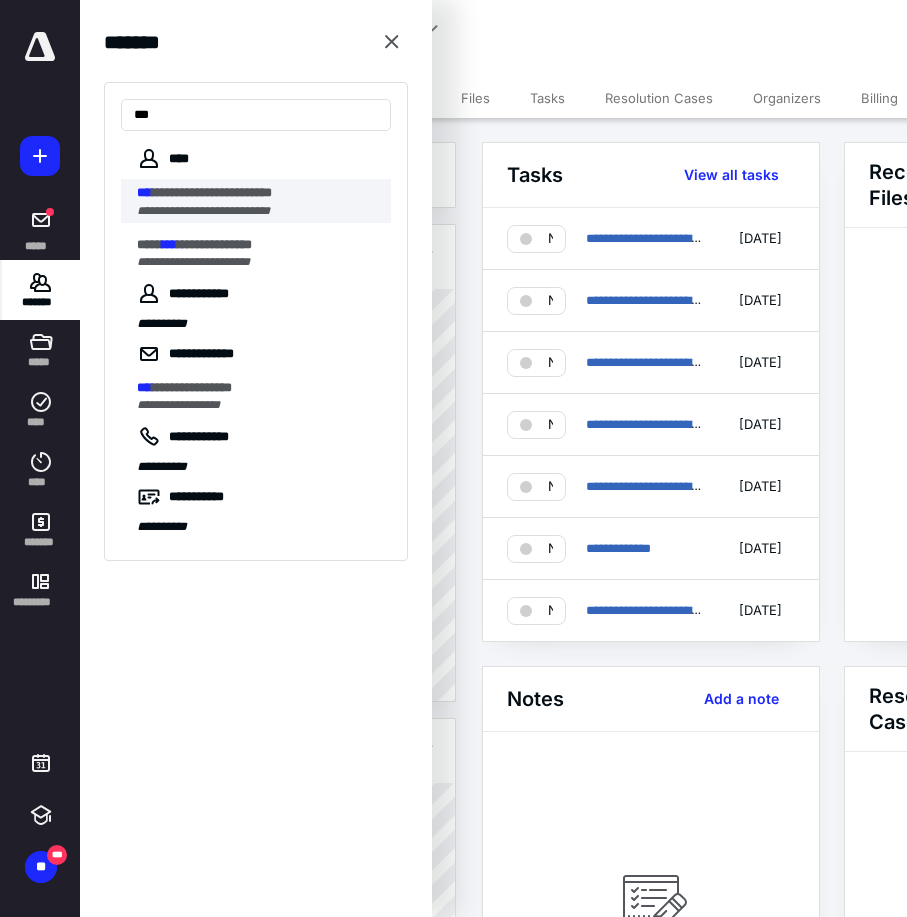type on "***" 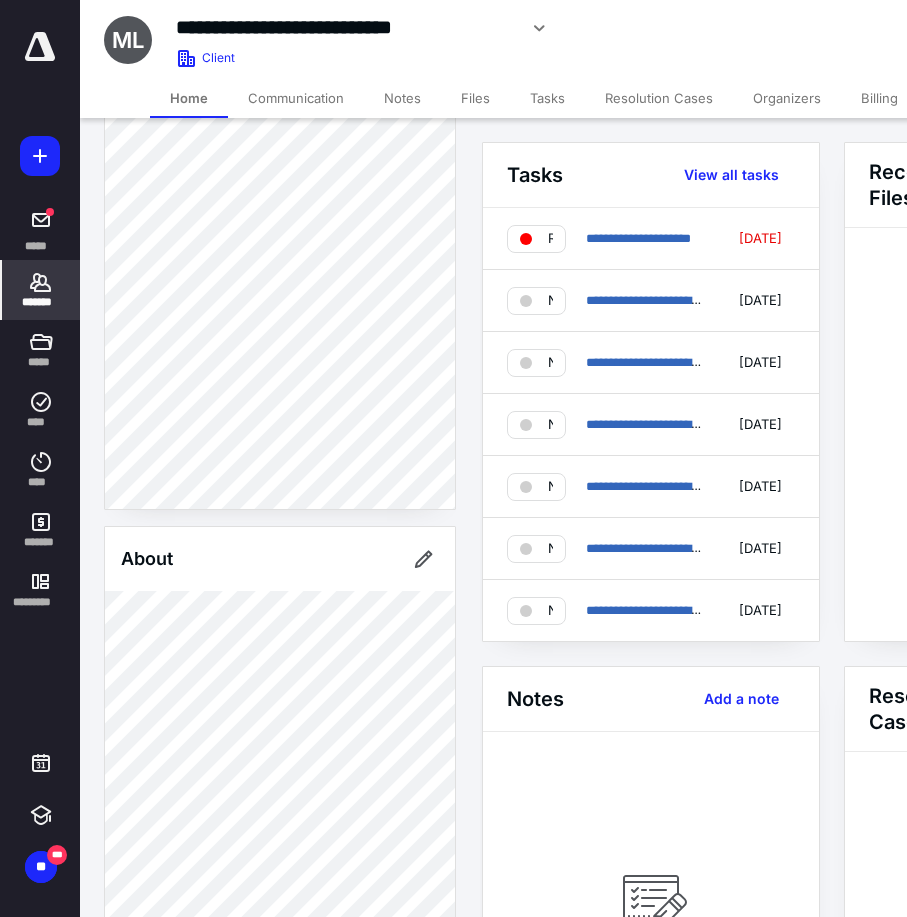 scroll, scrollTop: 96, scrollLeft: 0, axis: vertical 